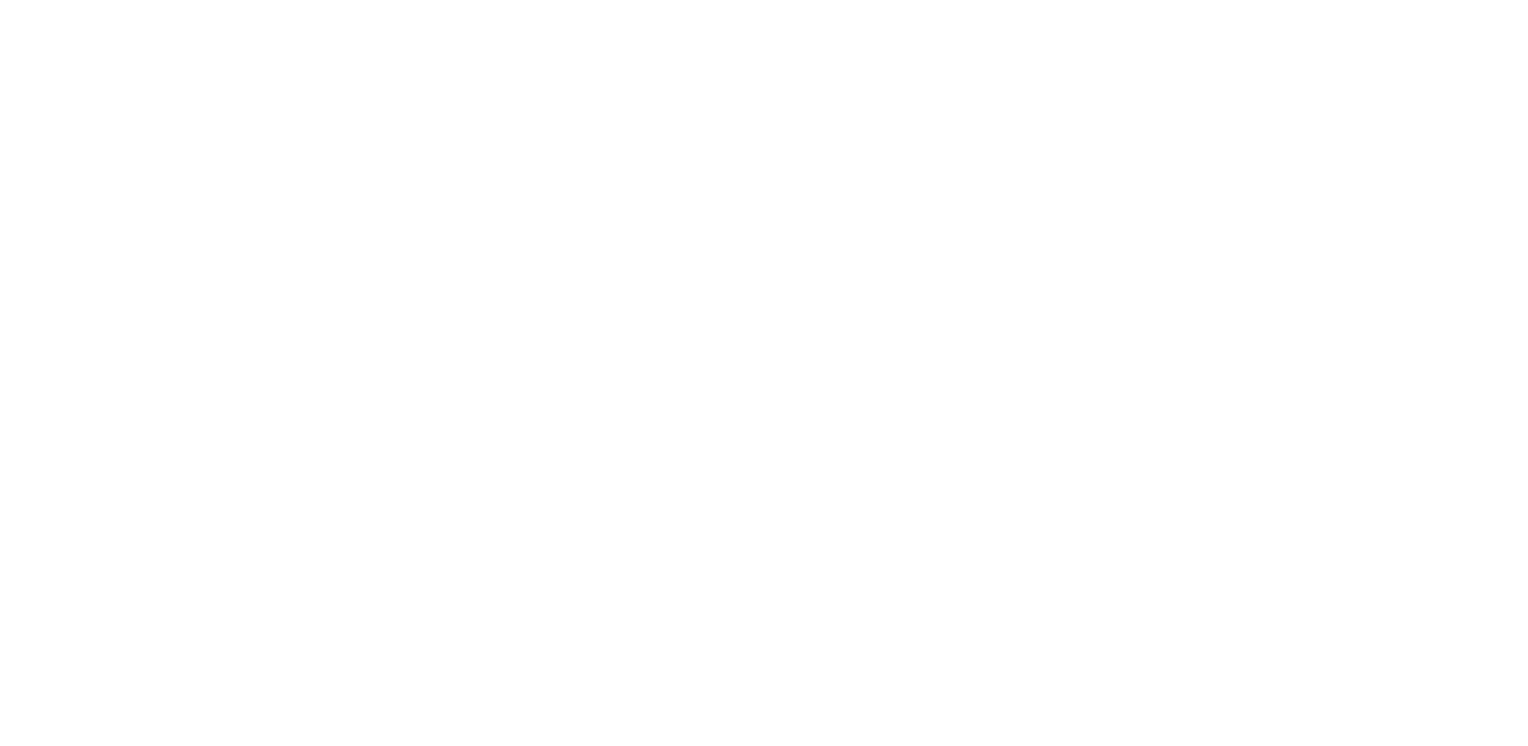 scroll, scrollTop: 0, scrollLeft: 0, axis: both 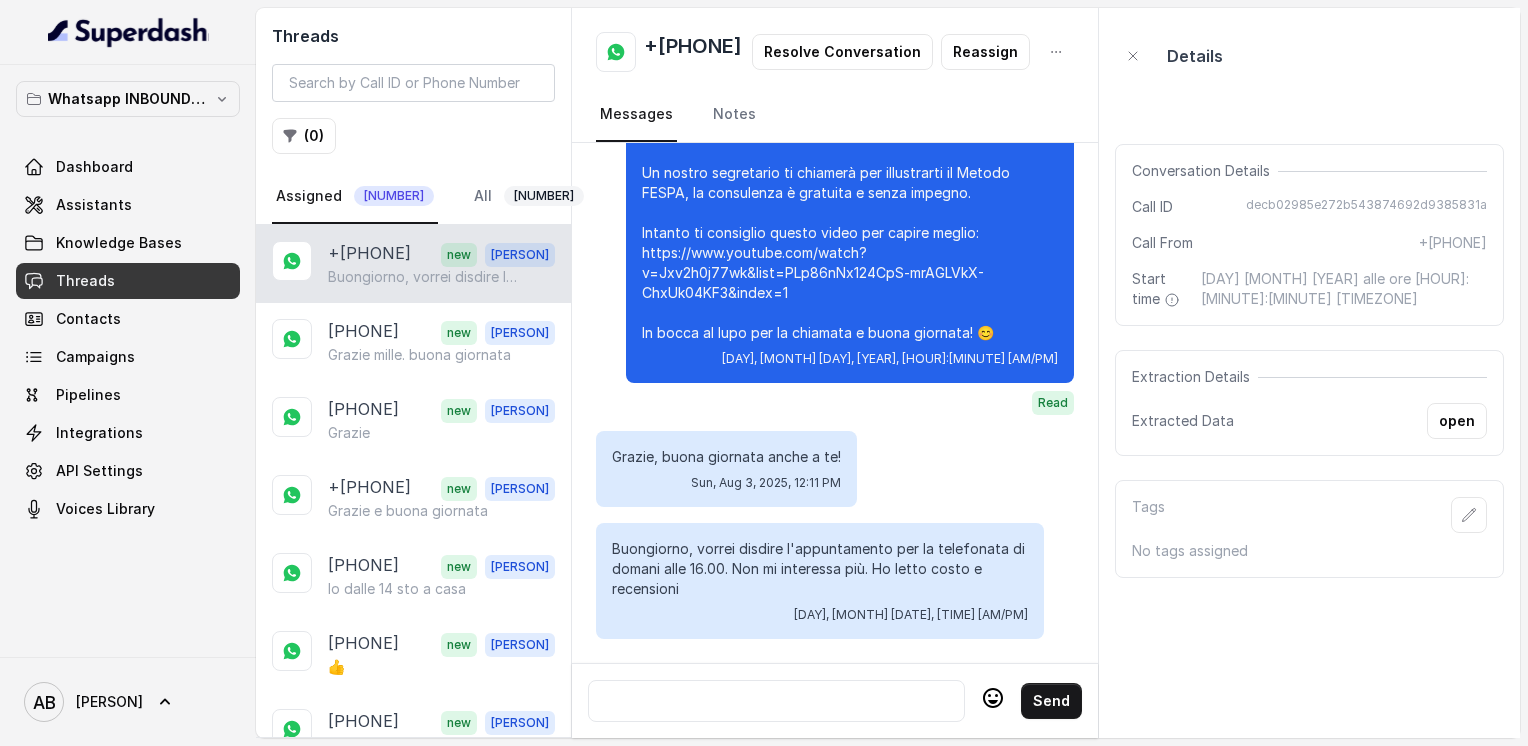 click at bounding box center (776, 701) 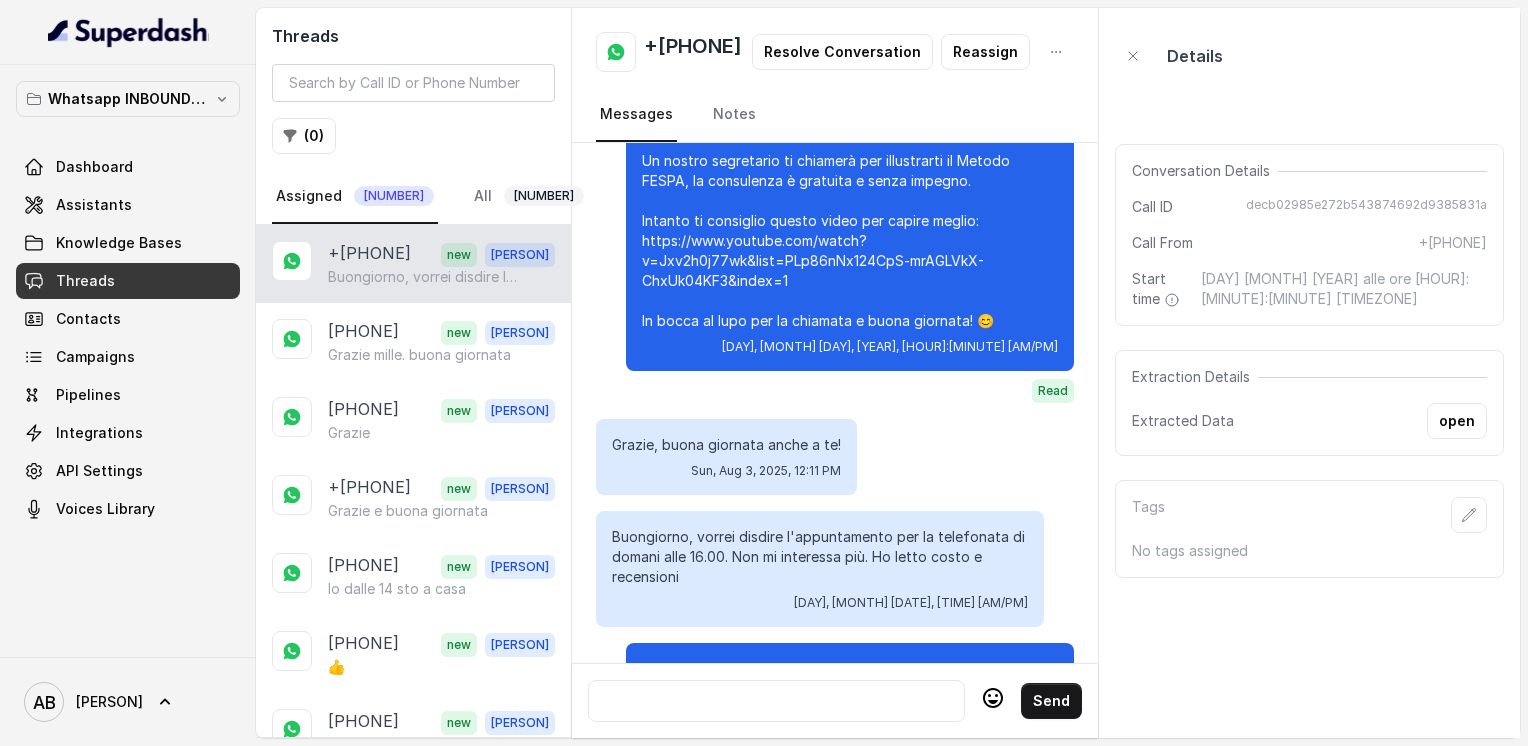 scroll, scrollTop: 0, scrollLeft: 0, axis: both 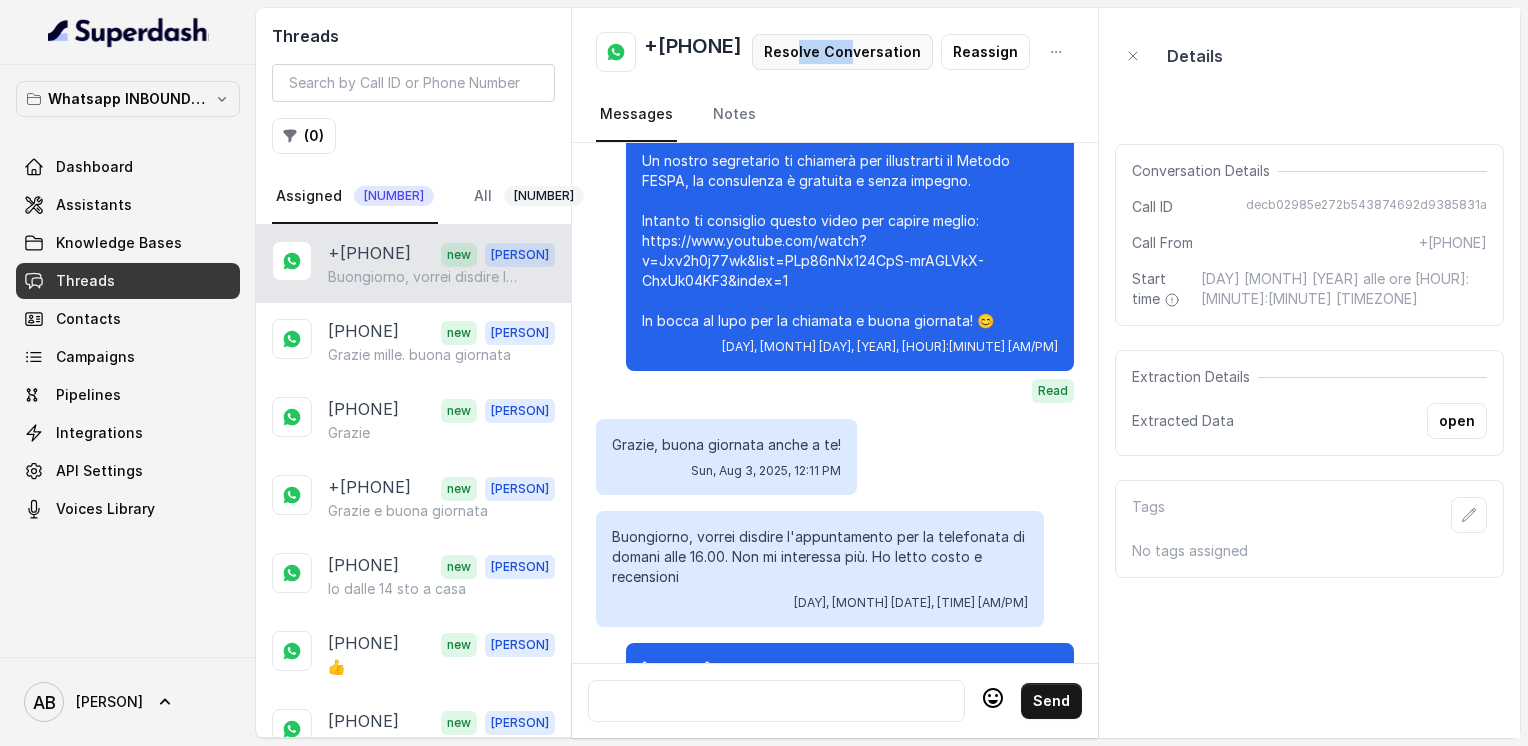 drag, startPoint x: 868, startPoint y: 97, endPoint x: 888, endPoint y: 50, distance: 51.078373 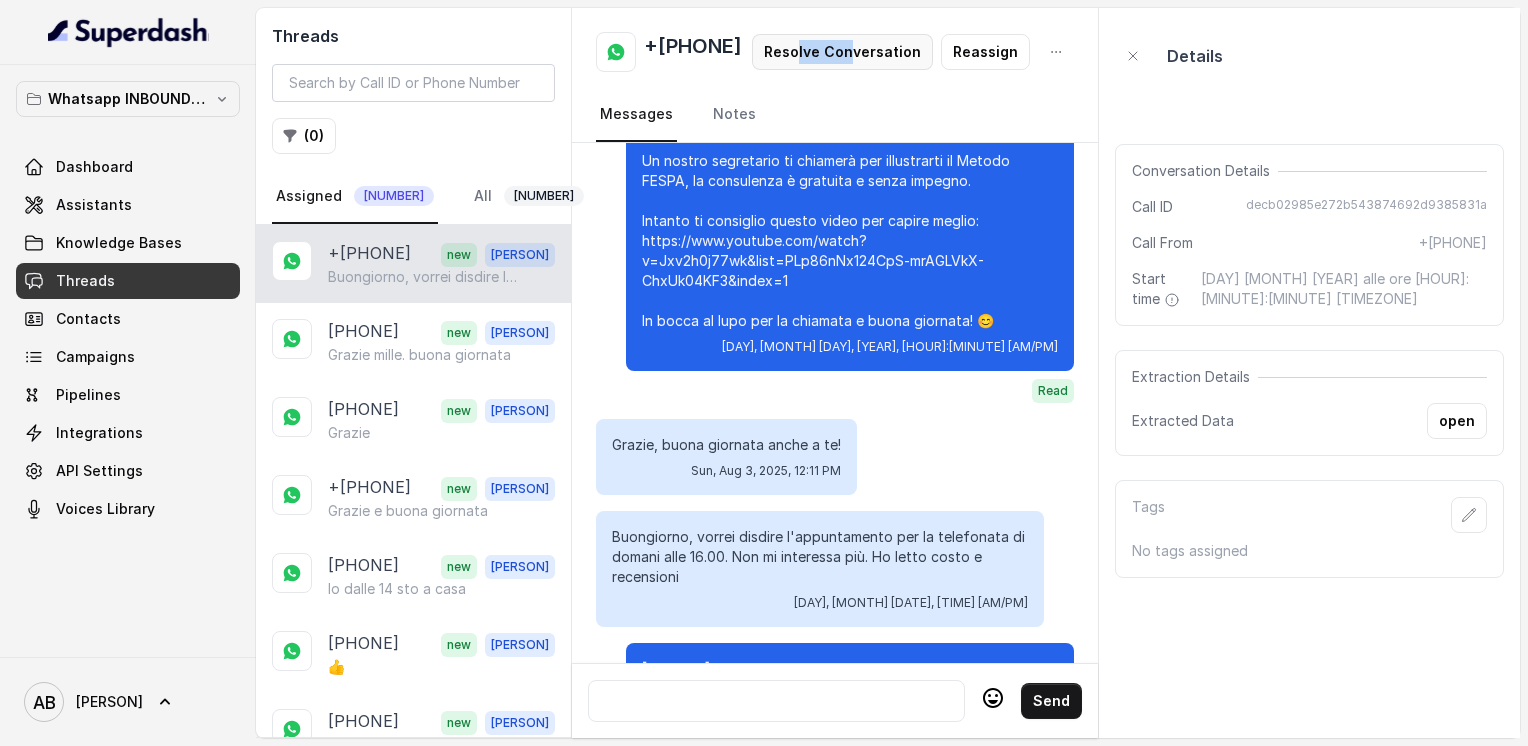 click on "Resolve Conversation" at bounding box center (842, 52) 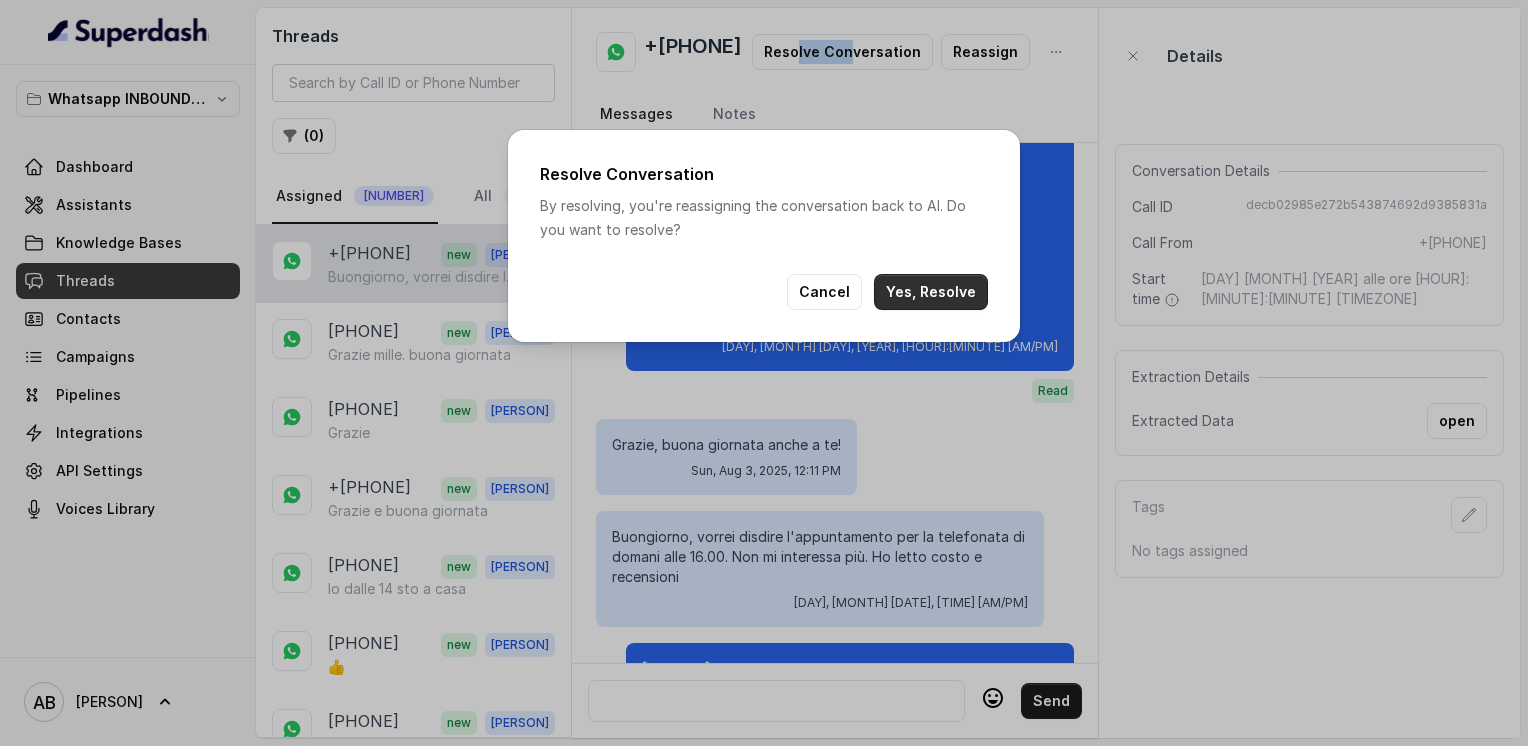click on "Yes, Resolve" at bounding box center (931, 292) 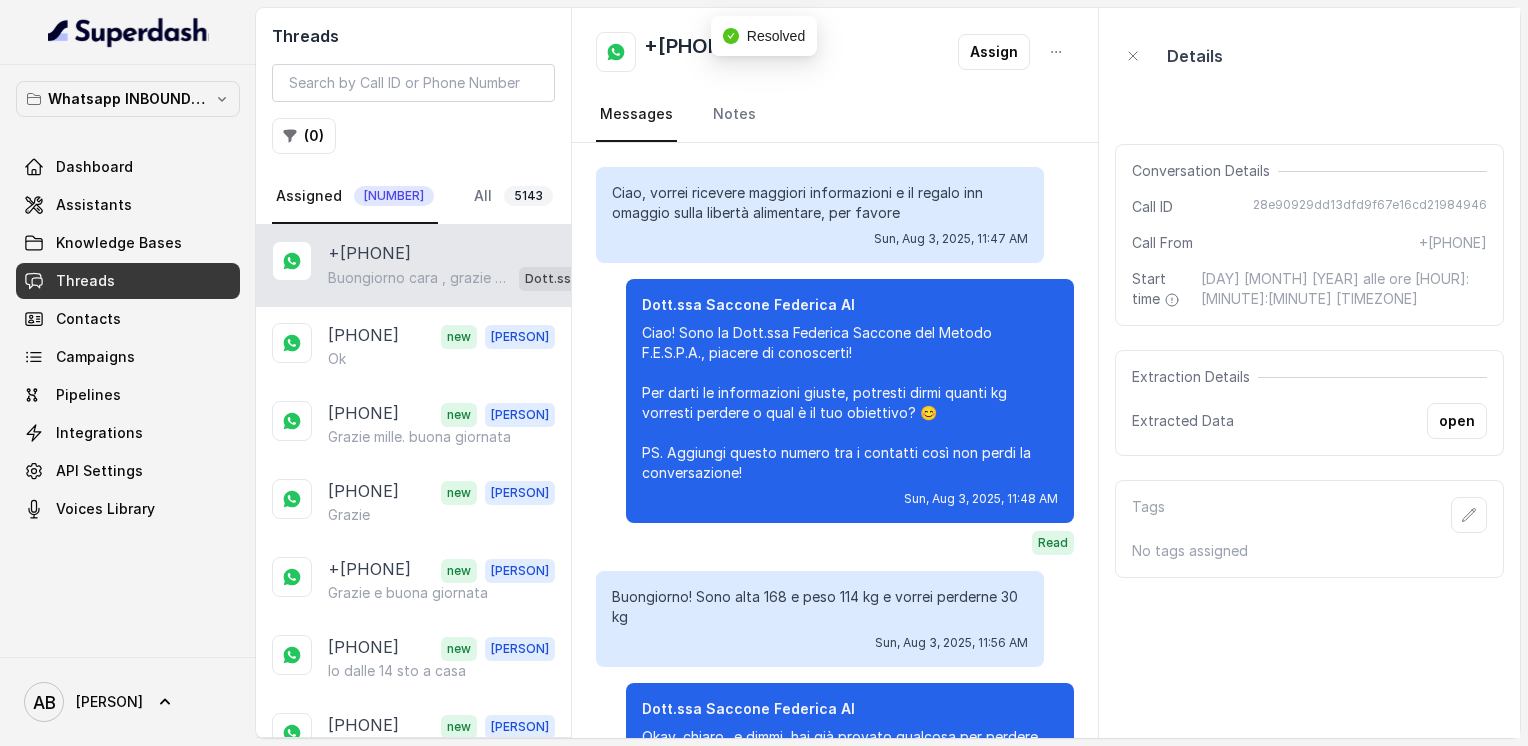 scroll, scrollTop: 2116, scrollLeft: 0, axis: vertical 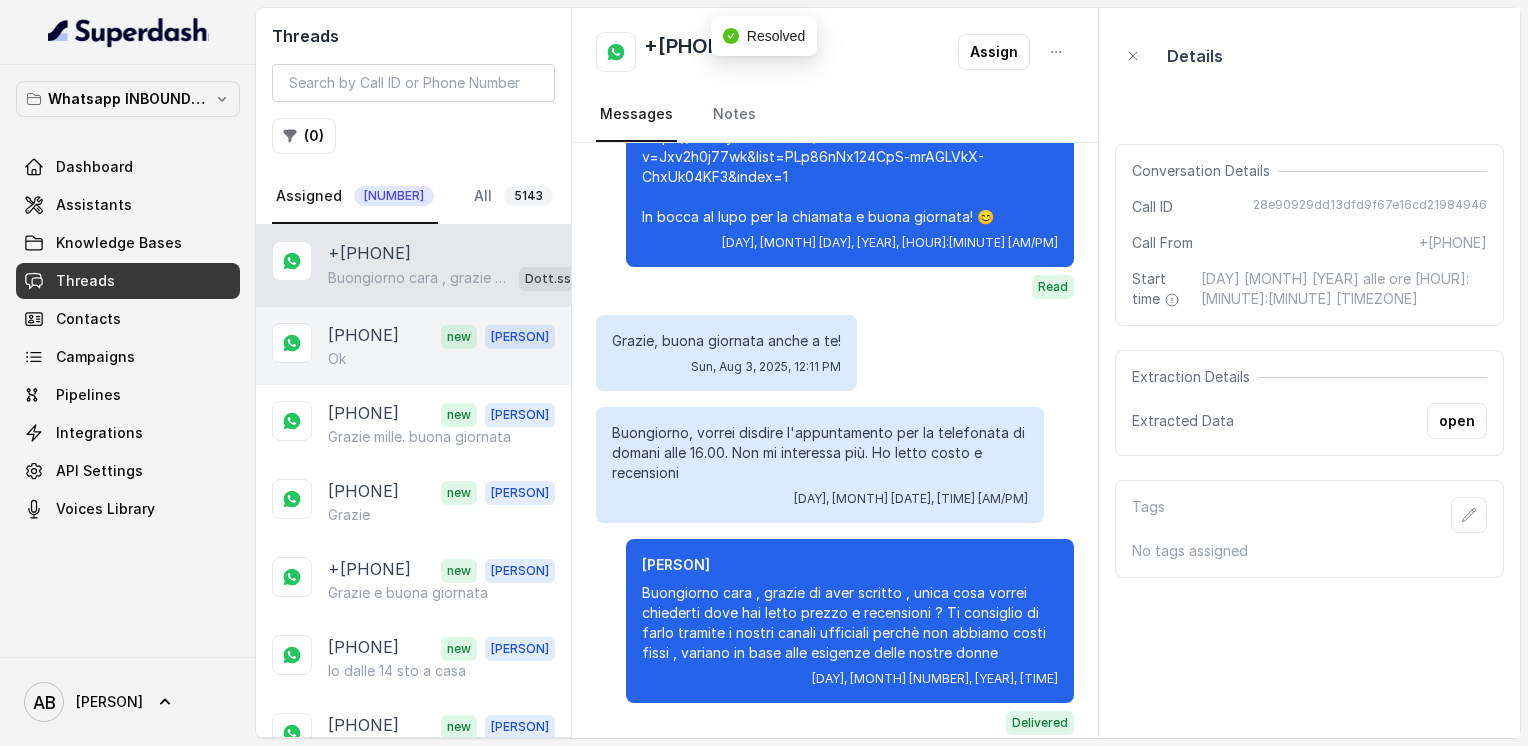 click on "[PHONE]" at bounding box center [363, 336] 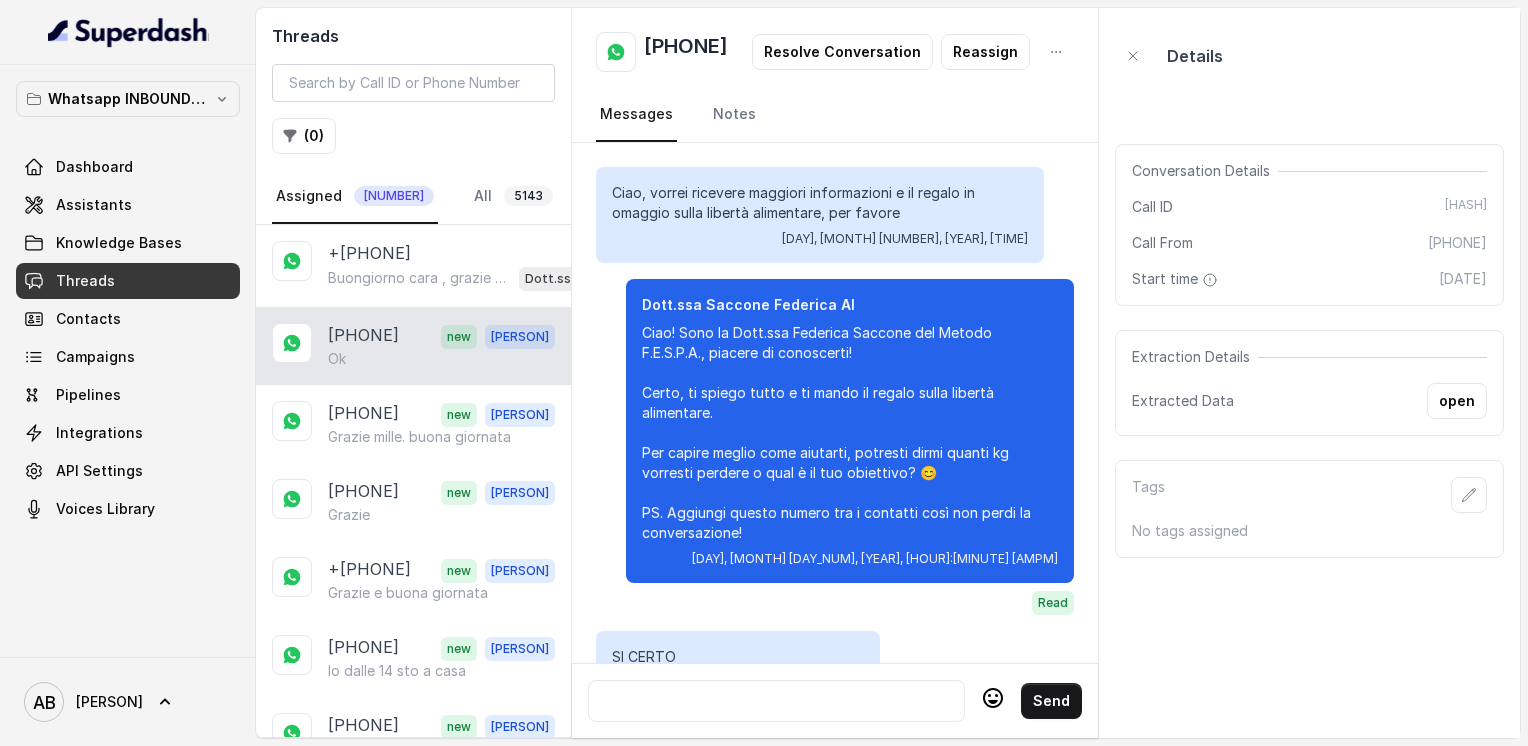 scroll, scrollTop: 3524, scrollLeft: 0, axis: vertical 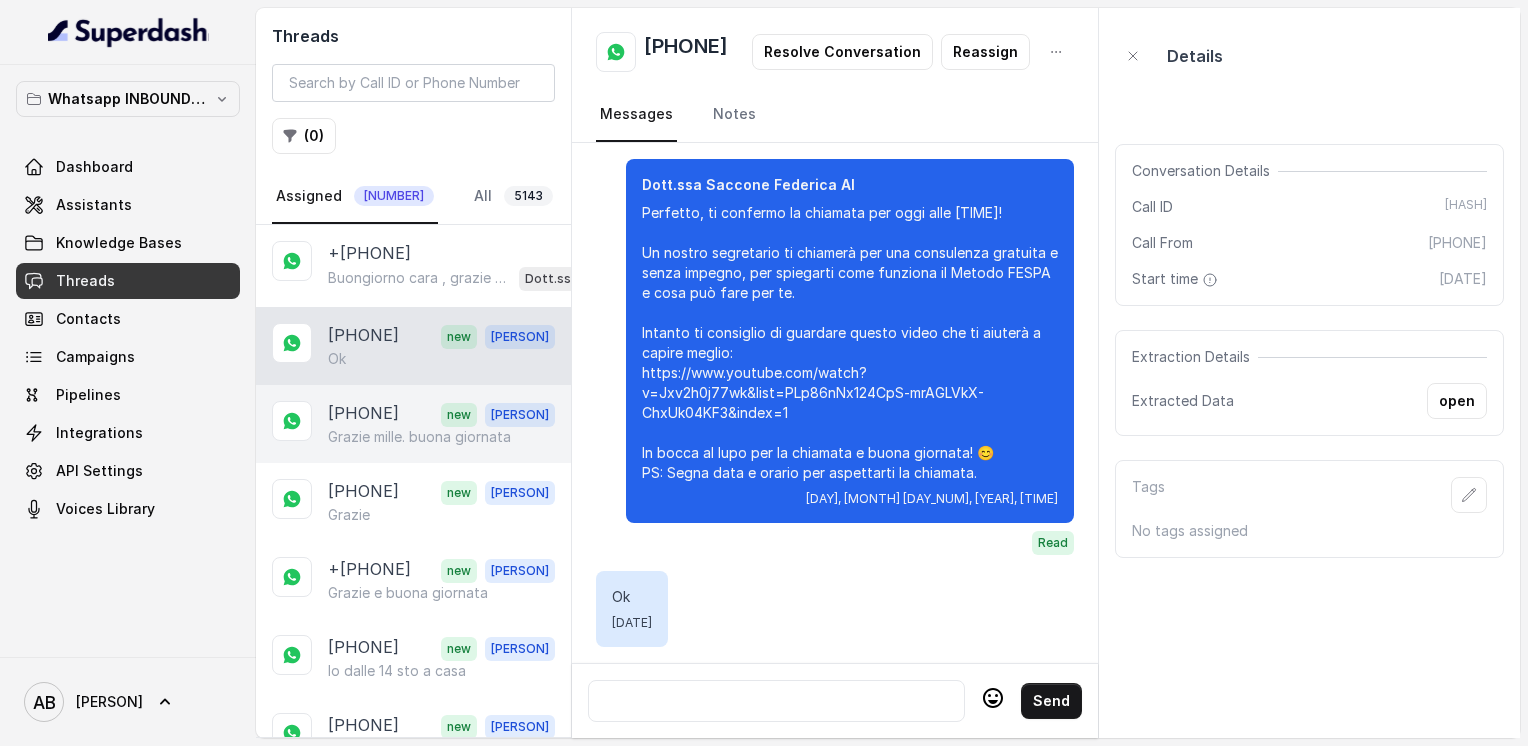 click on "[PHONE]" at bounding box center (363, 414) 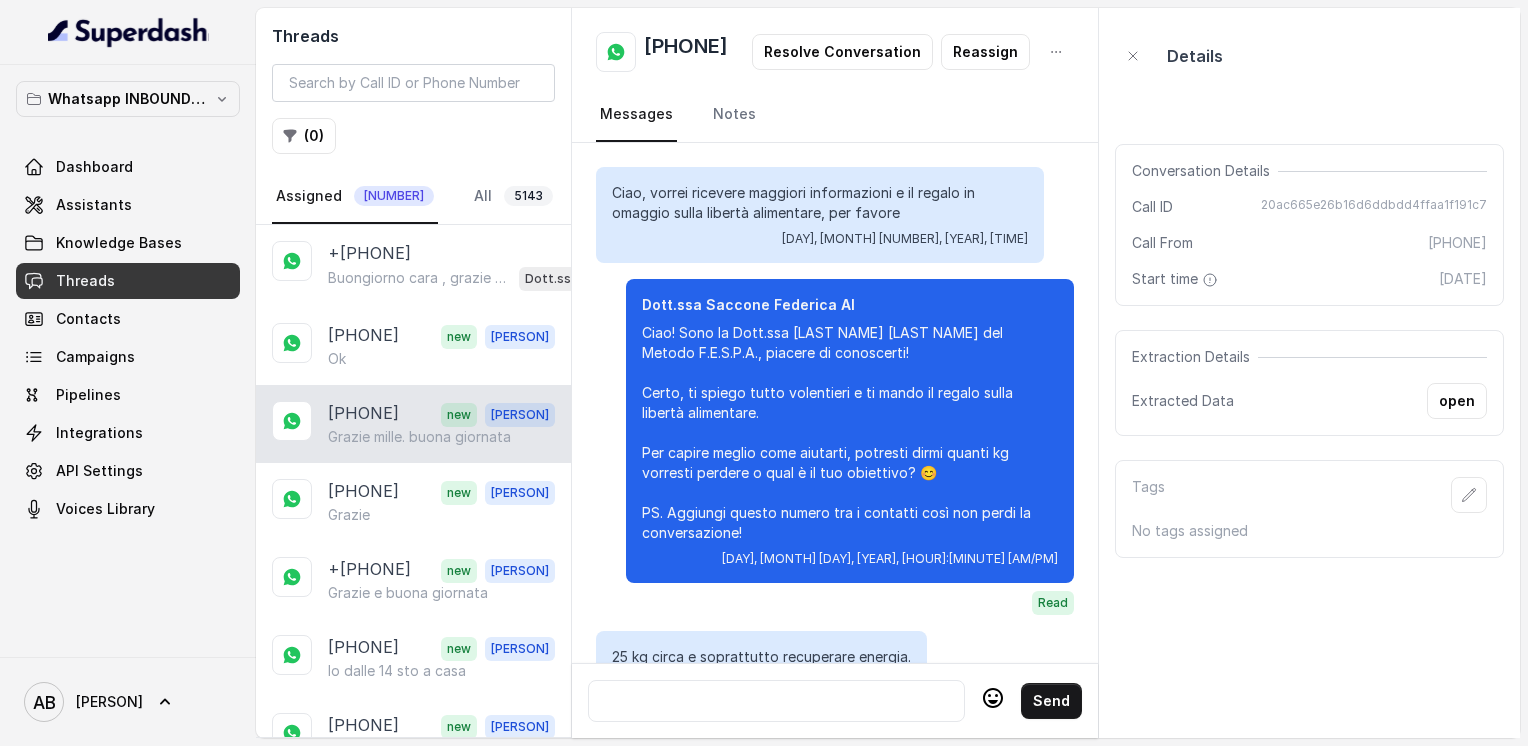 scroll, scrollTop: 1920, scrollLeft: 0, axis: vertical 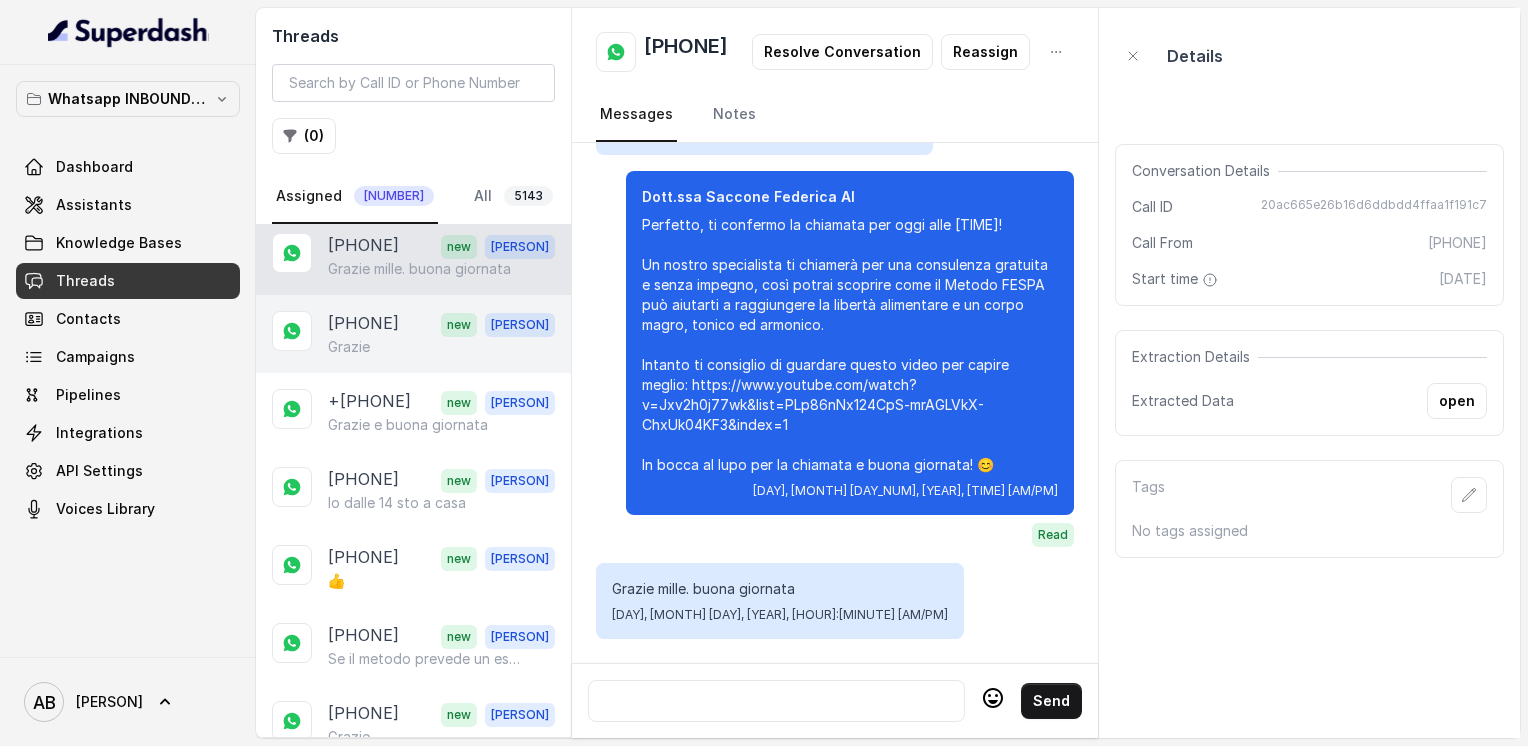 click on "Grazie" at bounding box center [349, 347] 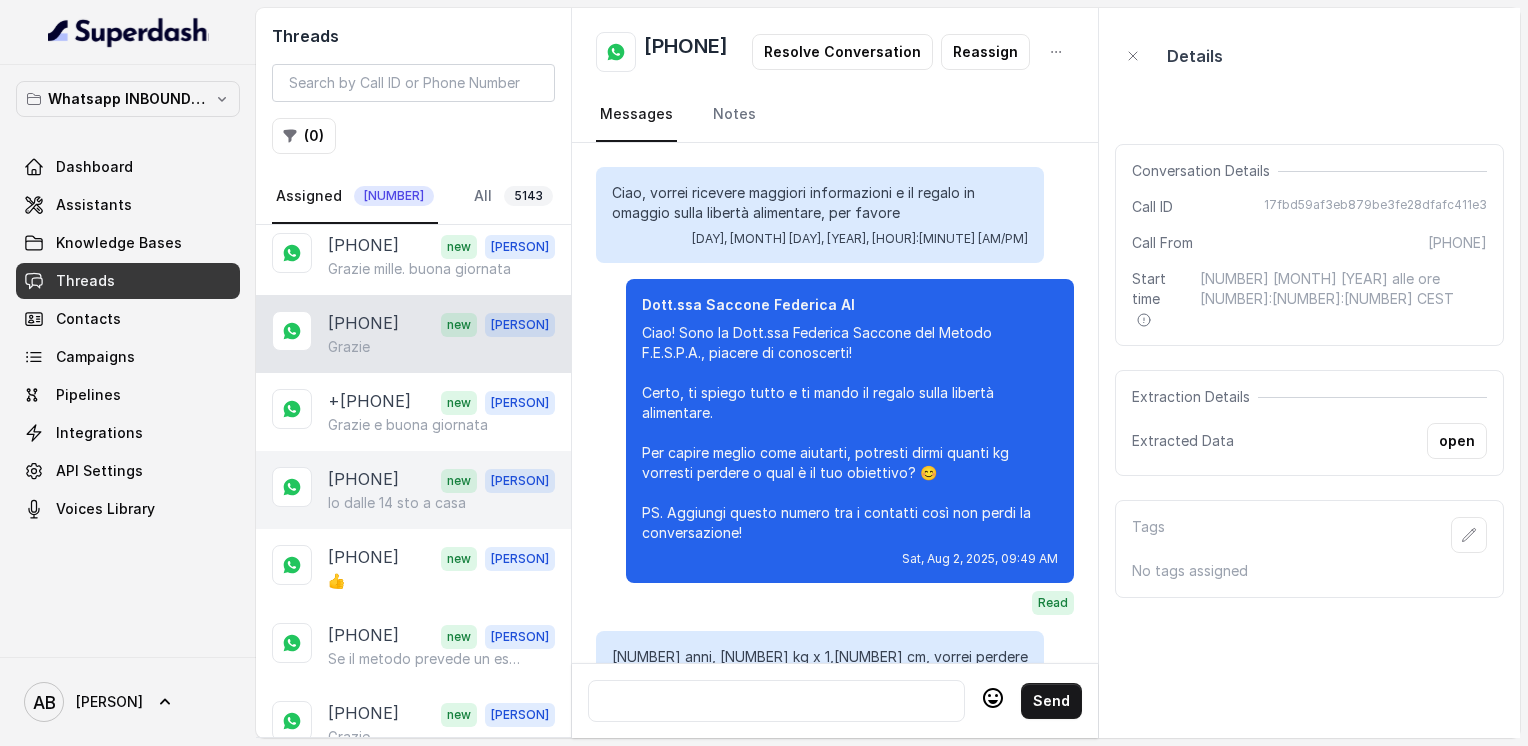 scroll, scrollTop: 1820, scrollLeft: 0, axis: vertical 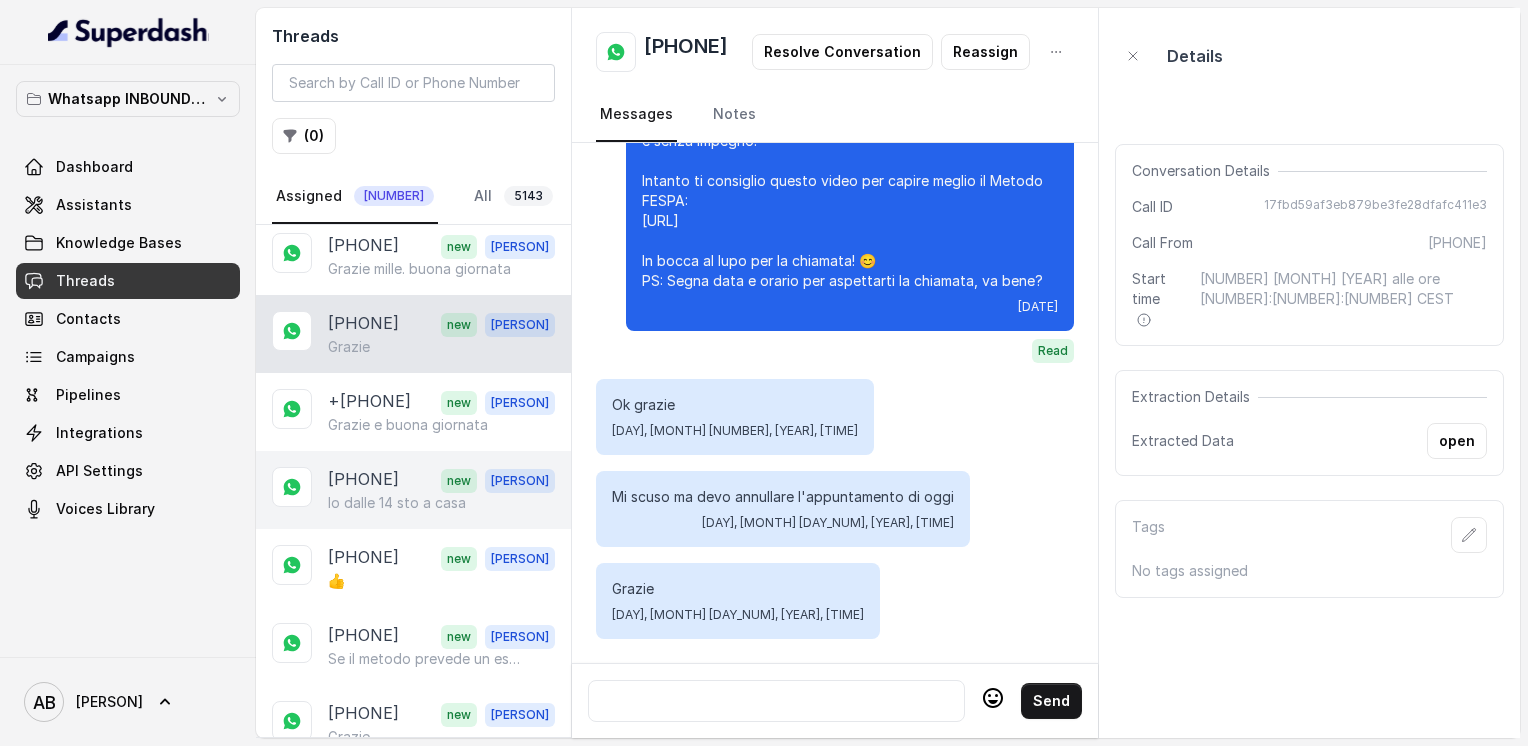 drag, startPoint x: 407, startPoint y: 400, endPoint x: 413, endPoint y: 486, distance: 86.209045 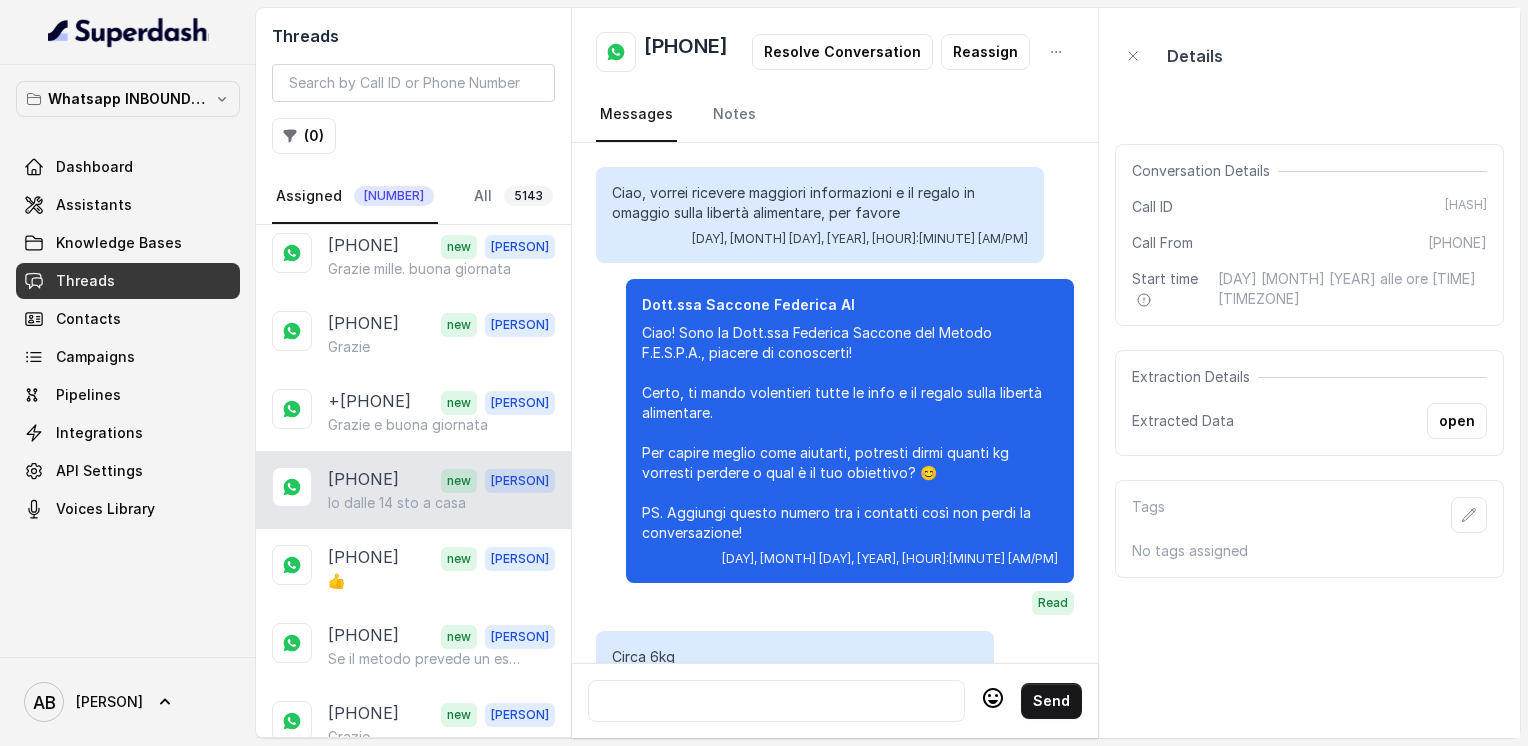 scroll, scrollTop: 2164, scrollLeft: 0, axis: vertical 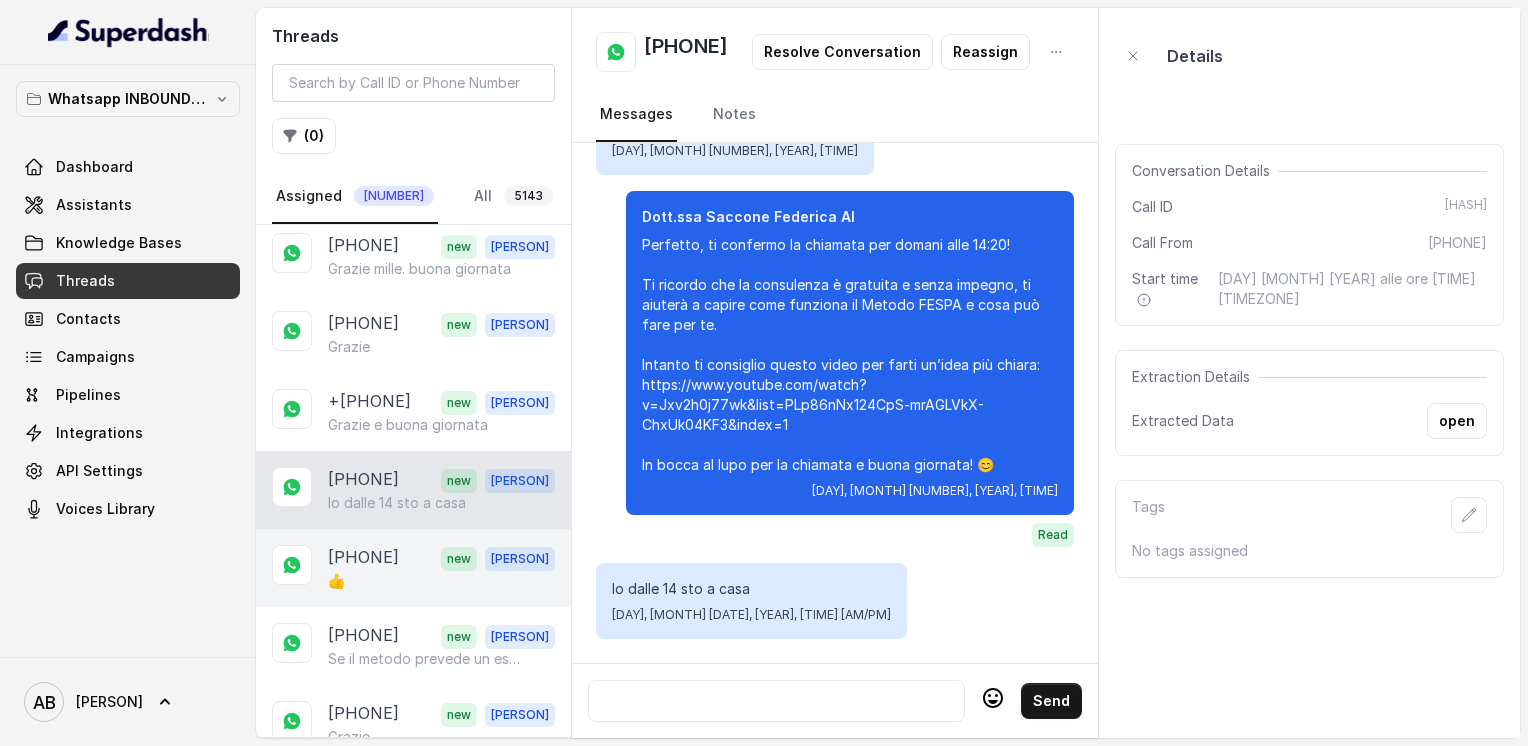 click on "[PHONE]" at bounding box center [363, 558] 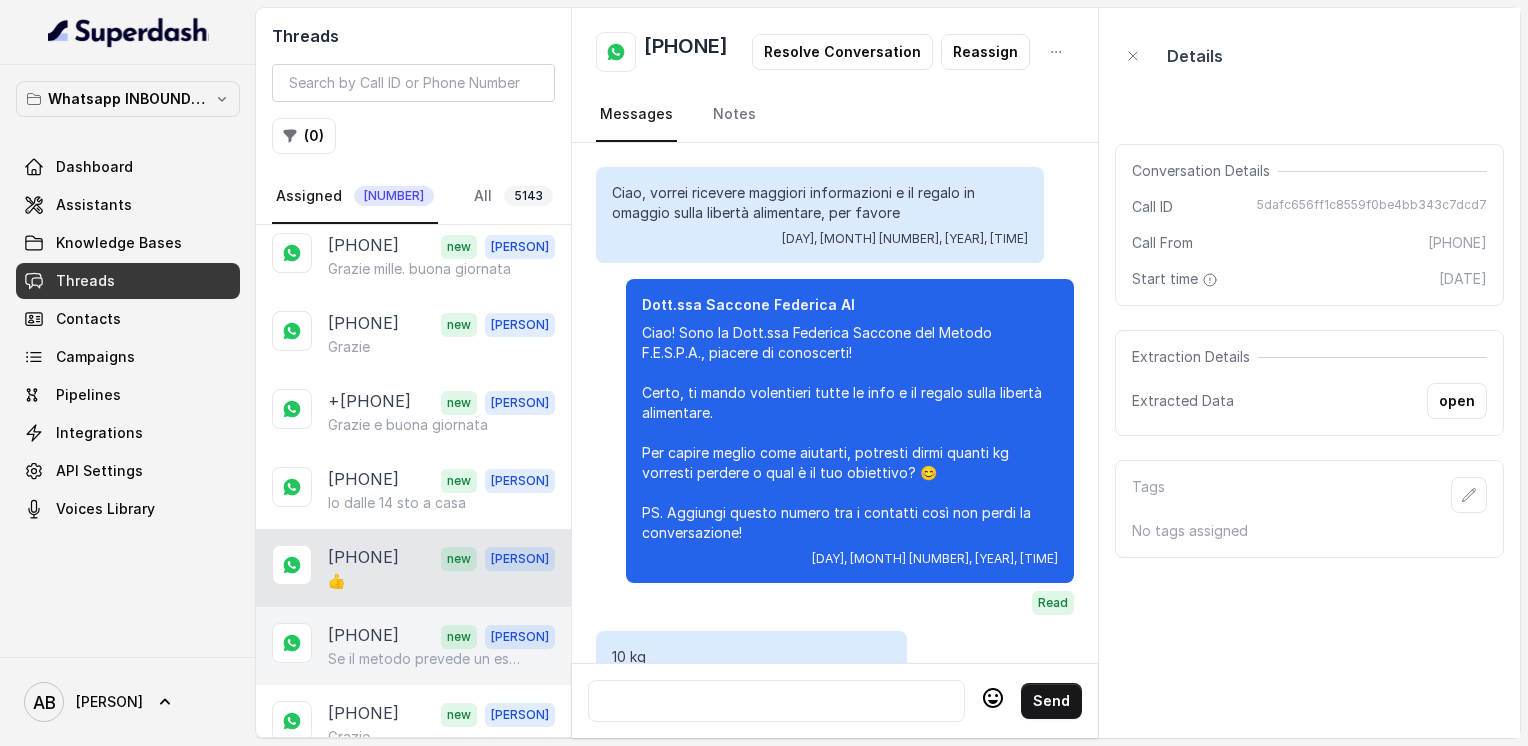 scroll, scrollTop: 2052, scrollLeft: 0, axis: vertical 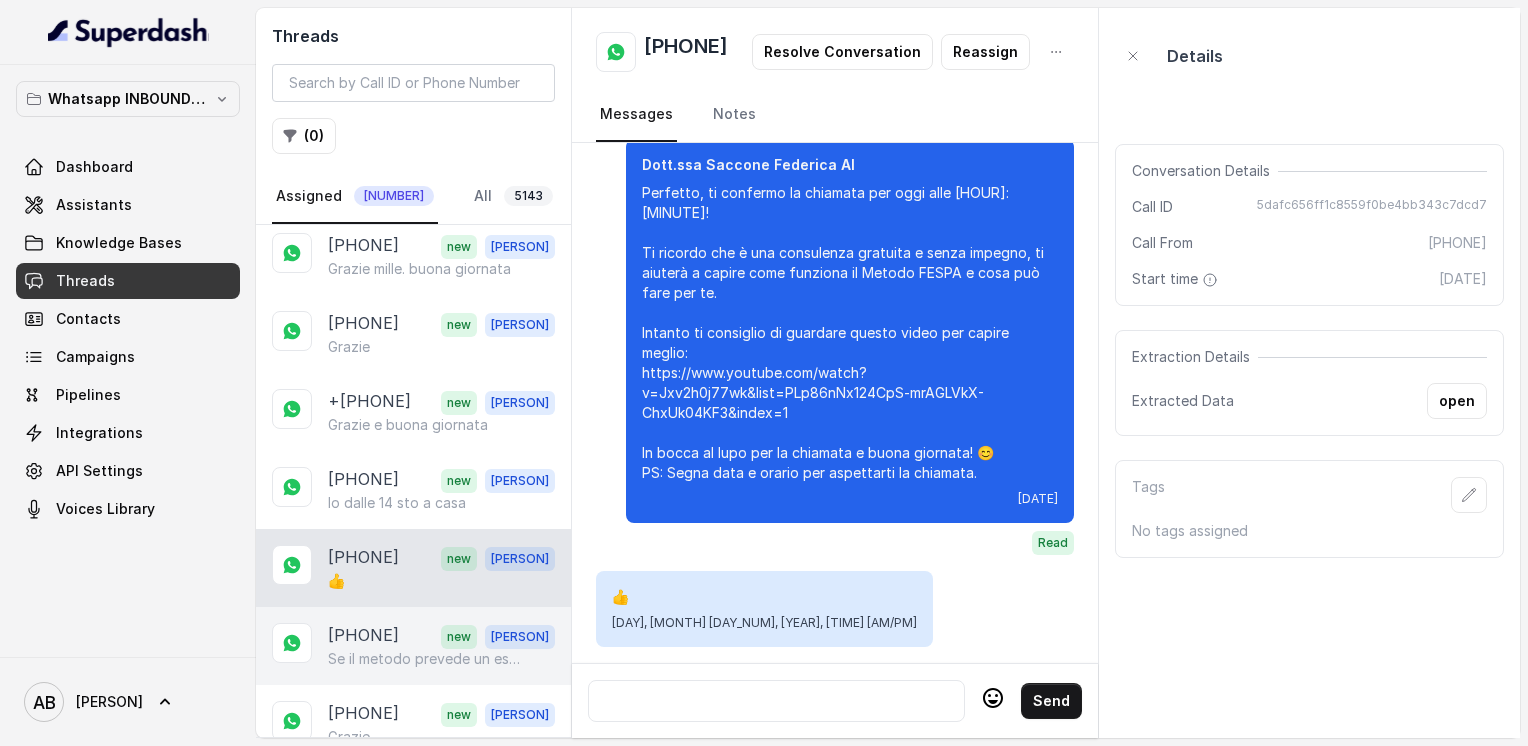 click on "Se il metodo prevede un esborso elevato e continuo nel tempo, lasciamo perdere
Il video l’ho già guardato, grazie" at bounding box center [424, 659] 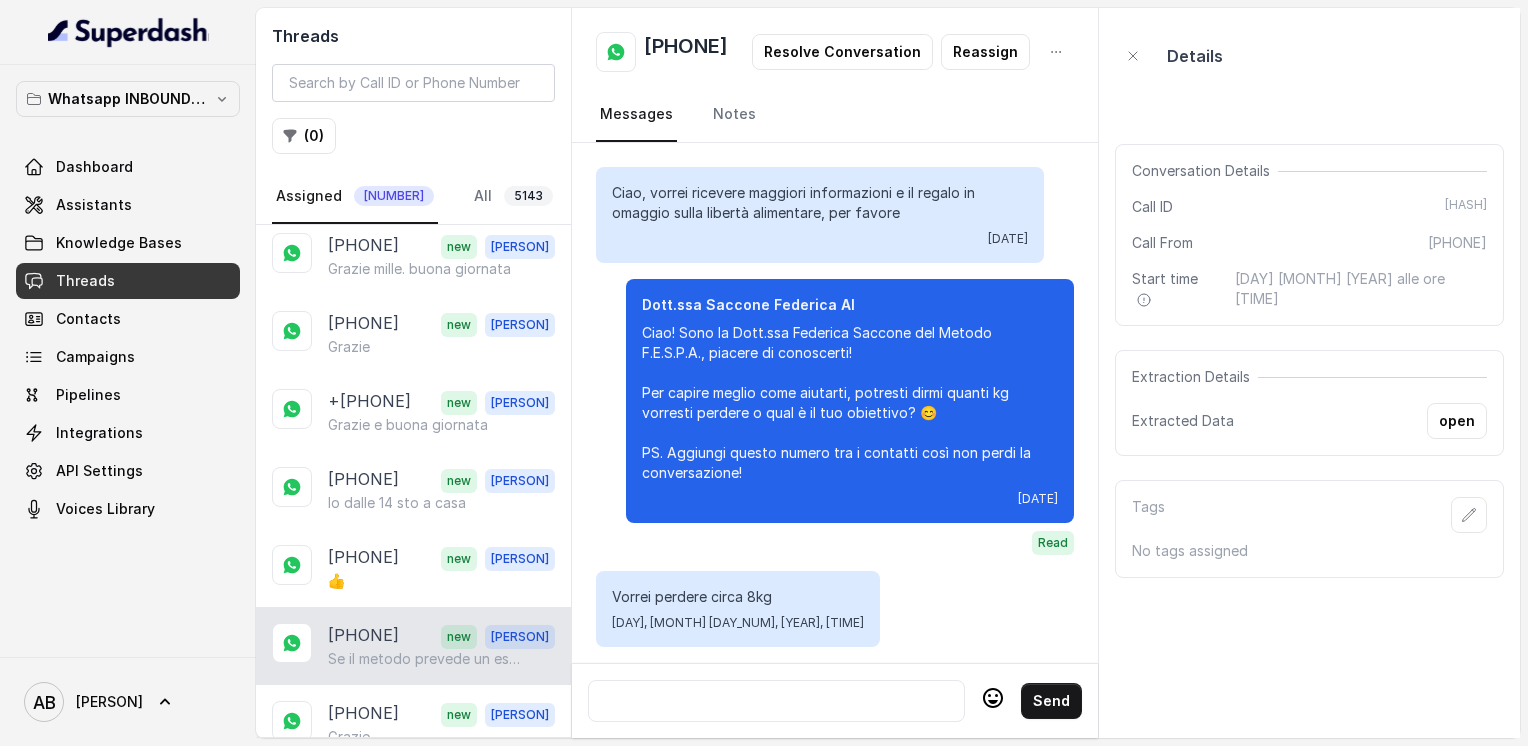 scroll, scrollTop: 1820, scrollLeft: 0, axis: vertical 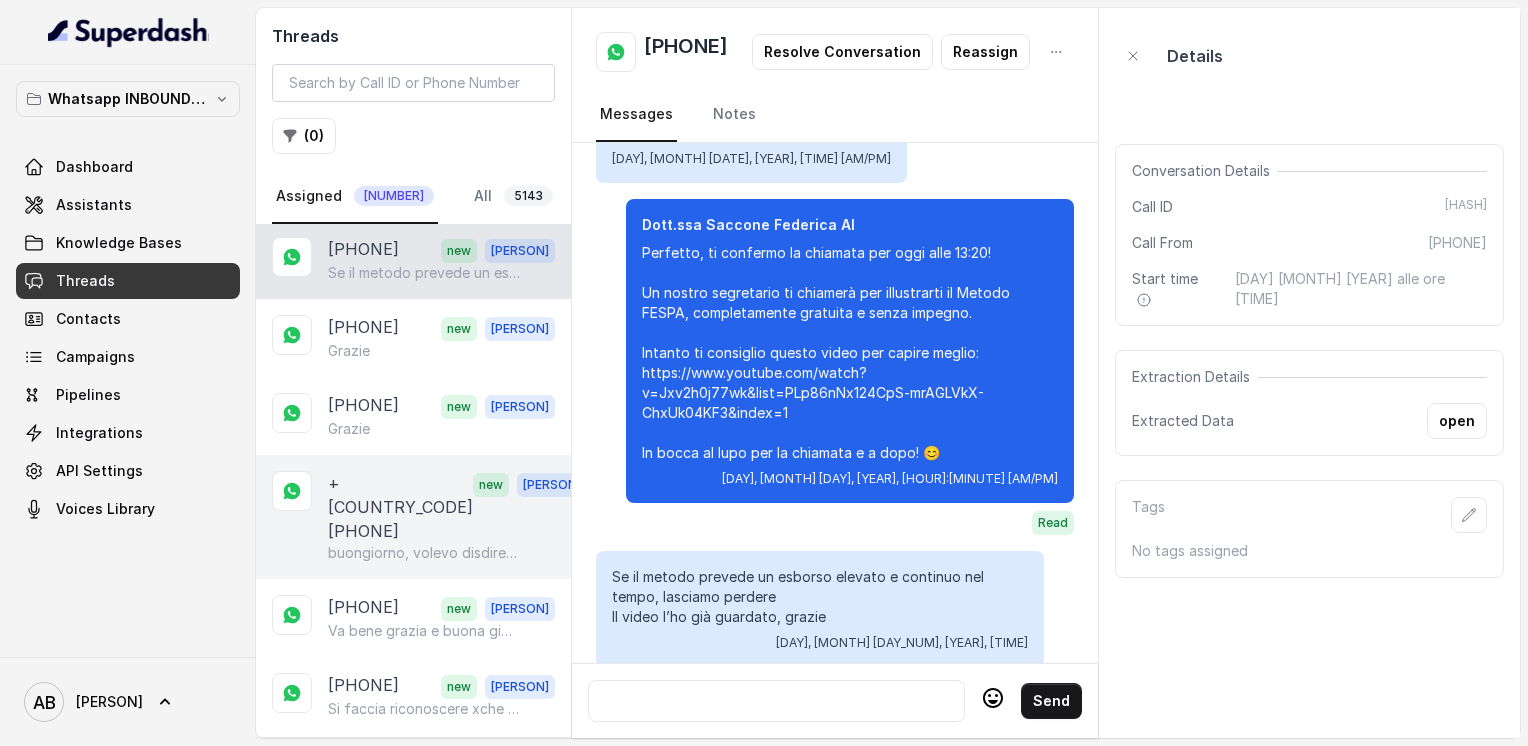 click on "[PHONE] new [FIRST] buongiorno, volevo disdire l’appuntamento grazie" at bounding box center [413, 517] 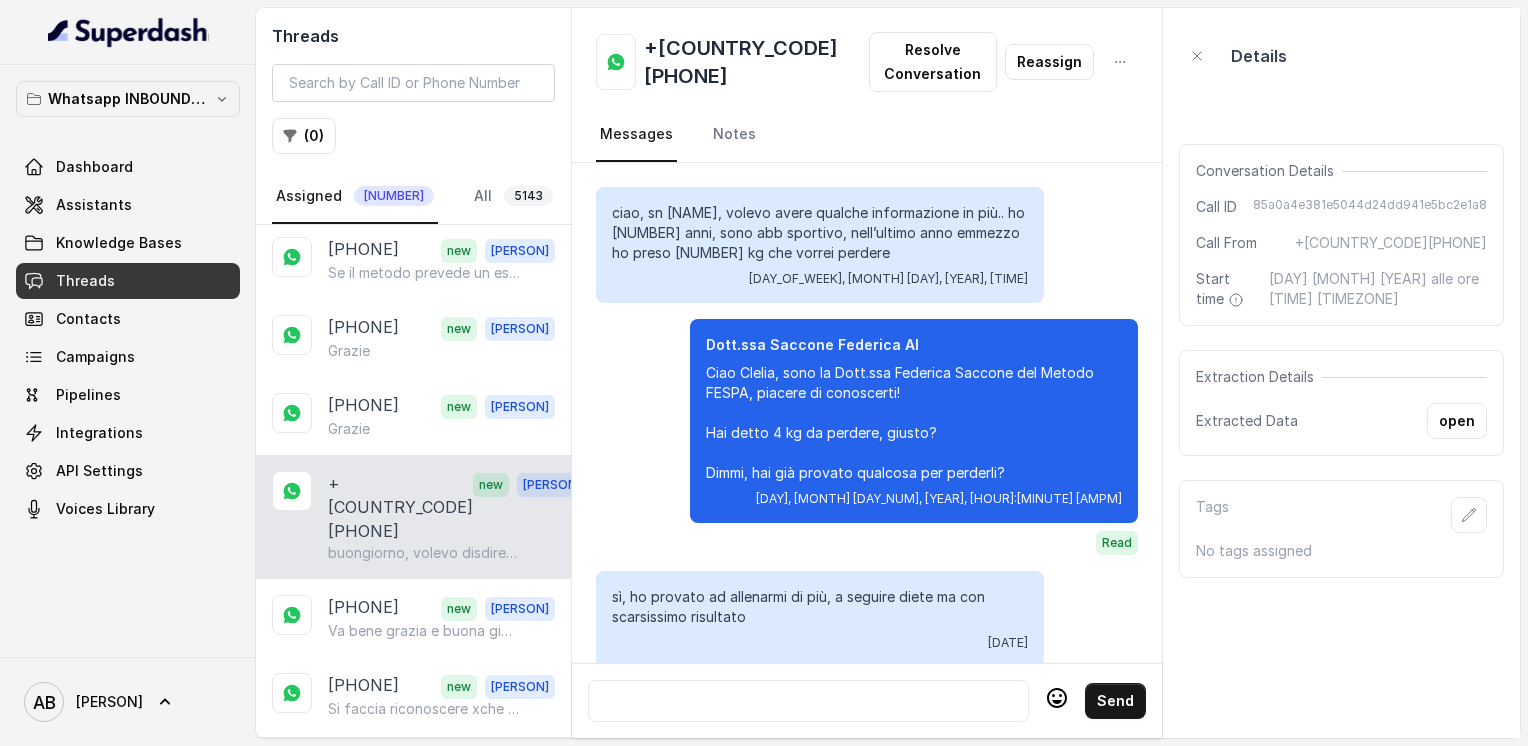 scroll, scrollTop: 1676, scrollLeft: 0, axis: vertical 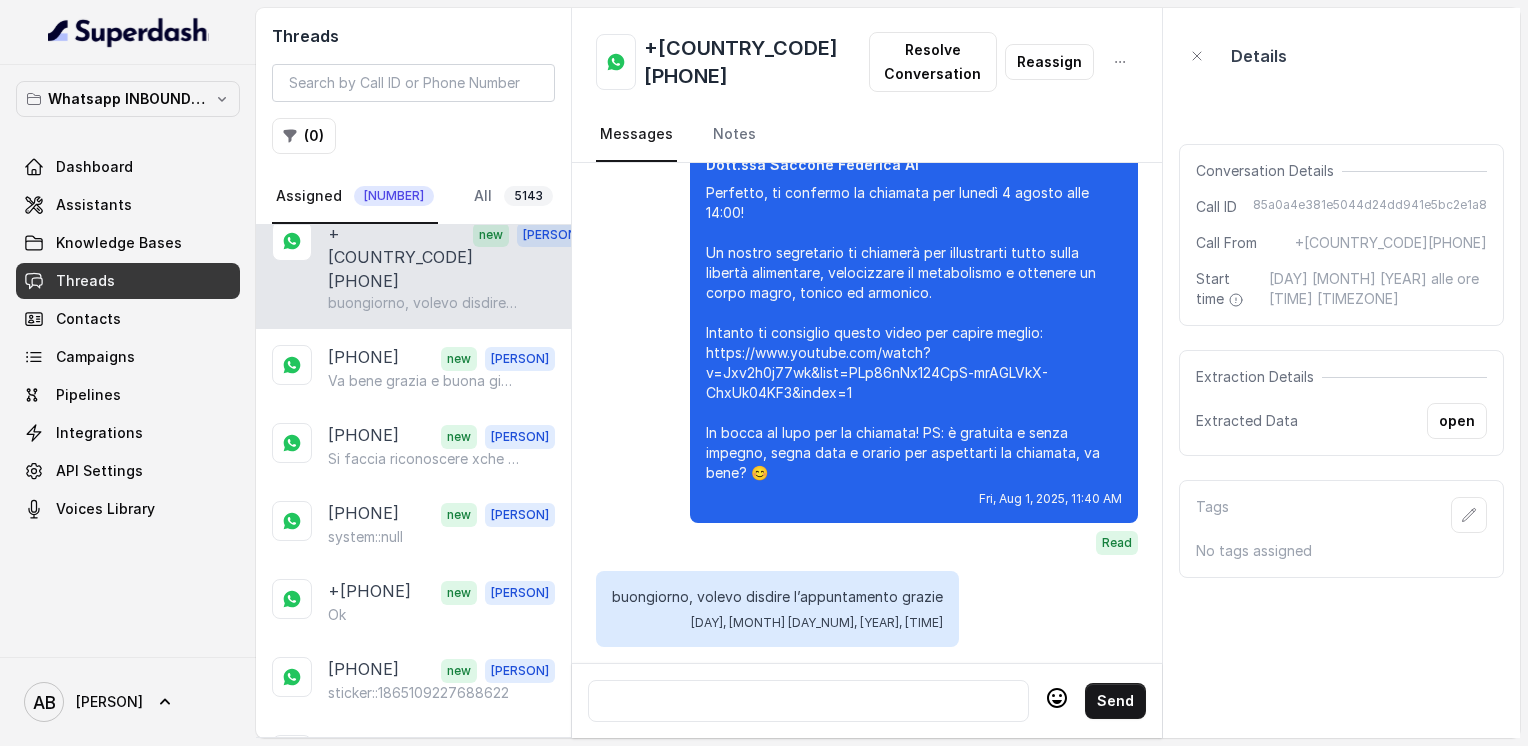 click at bounding box center (808, 701) 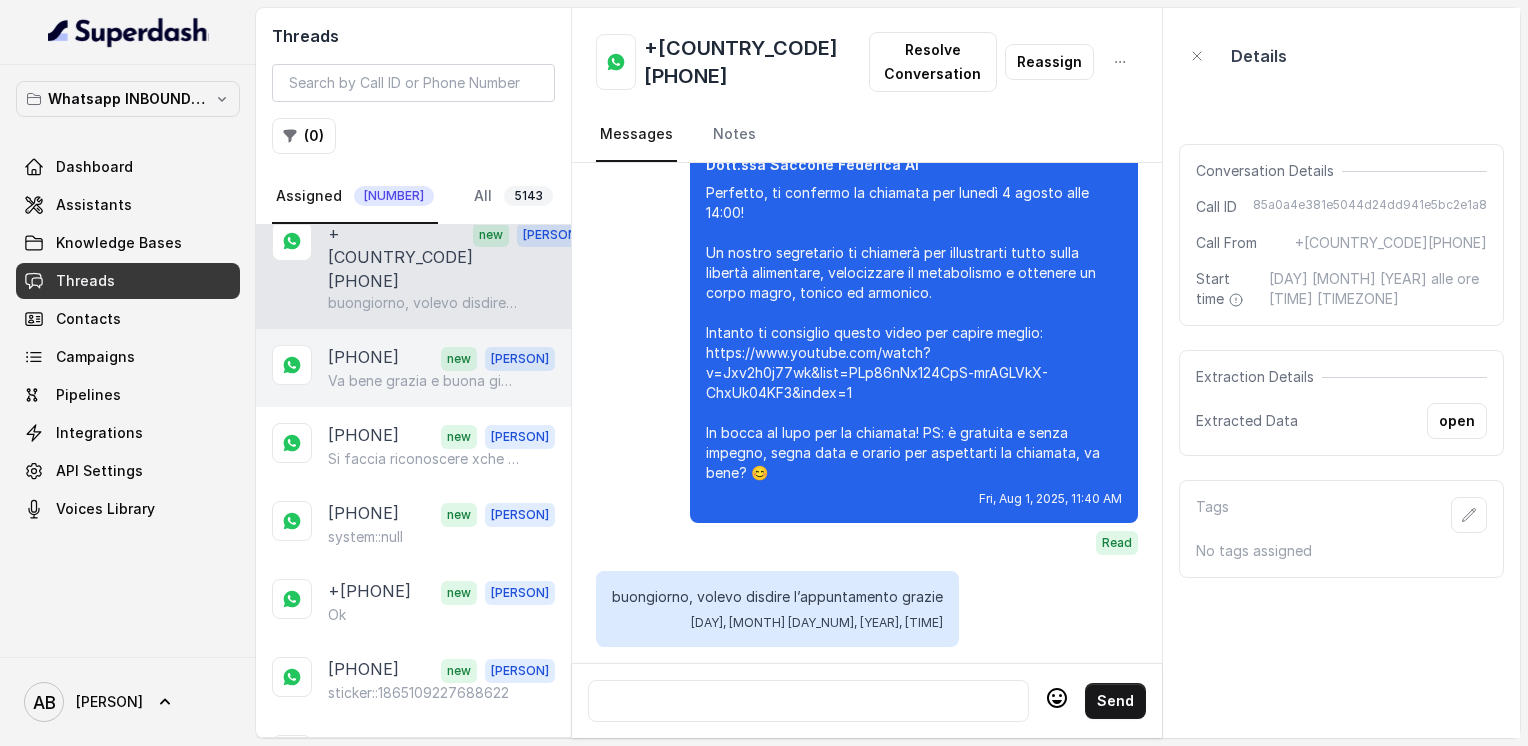 click on "Va bene grazia e buona giornata" at bounding box center [424, 381] 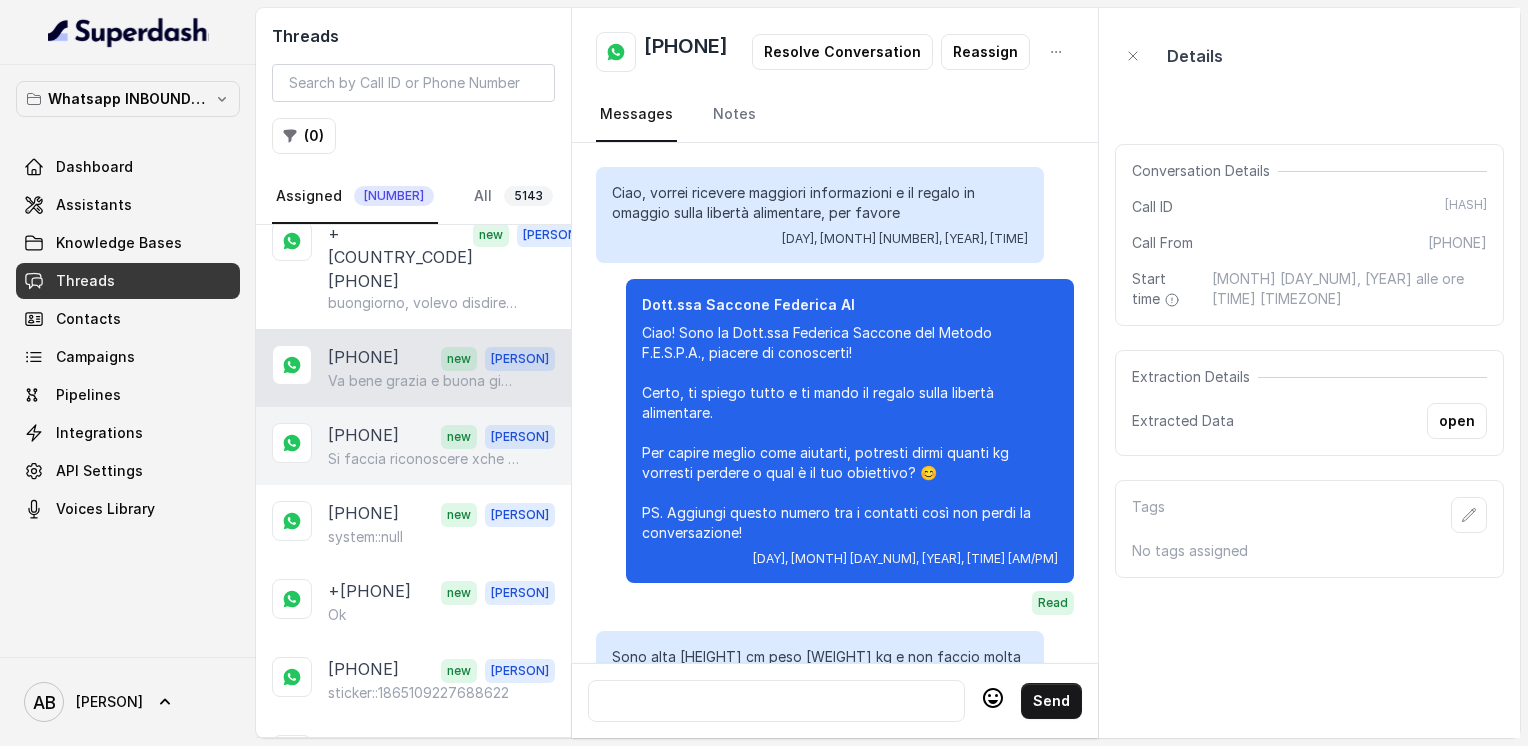 scroll, scrollTop: 3052, scrollLeft: 0, axis: vertical 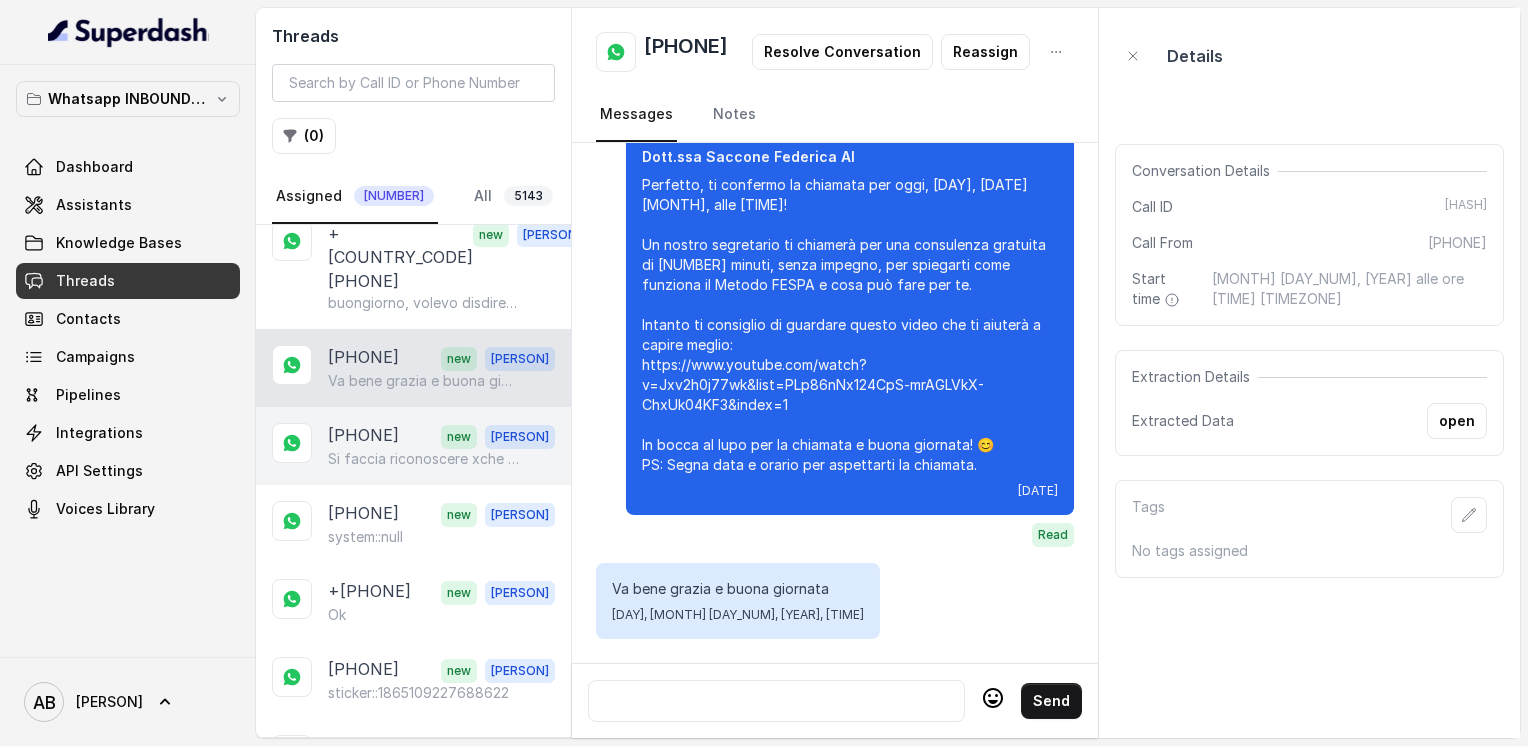 click on "[PHONE] new Alessandro Ok" at bounding box center [413, 446] 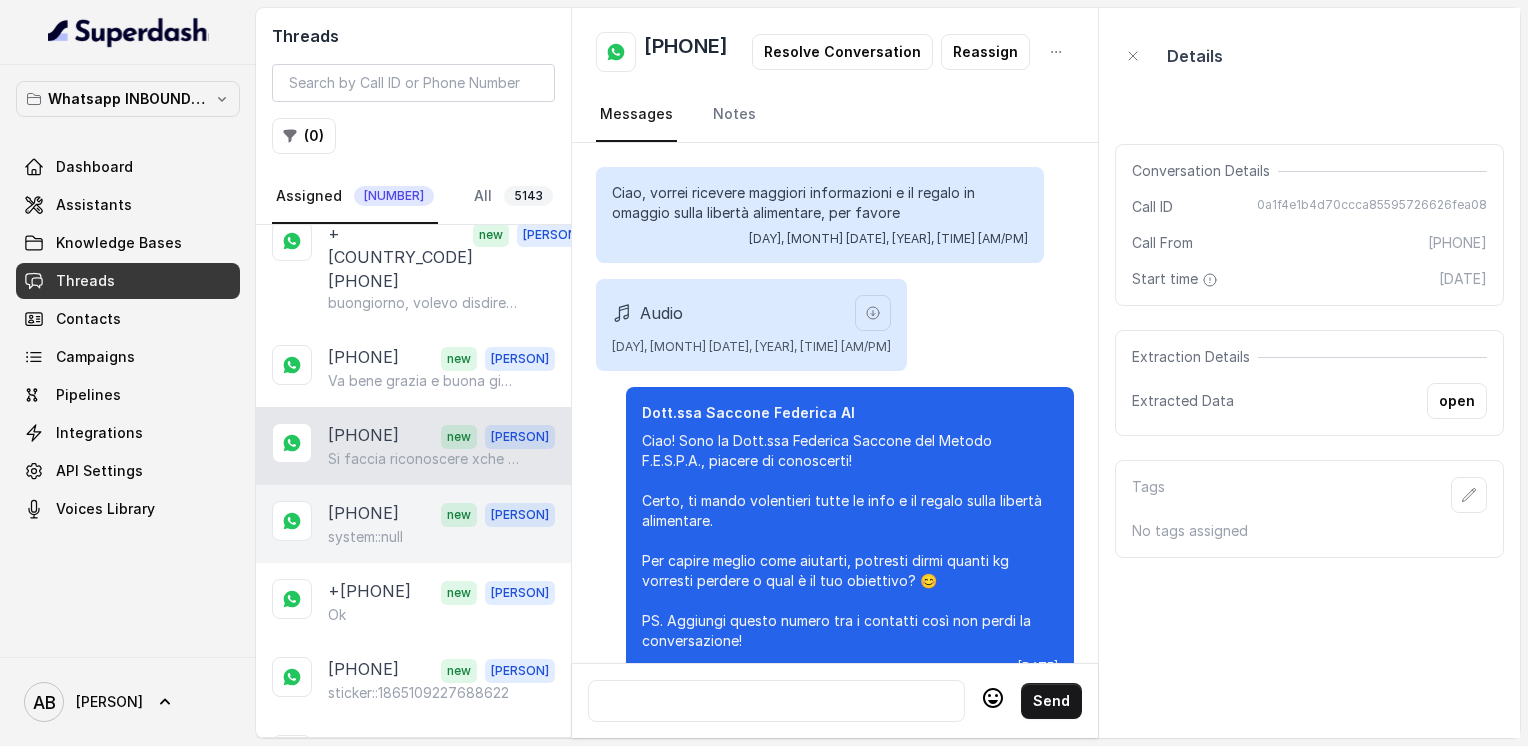 scroll, scrollTop: 2544, scrollLeft: 0, axis: vertical 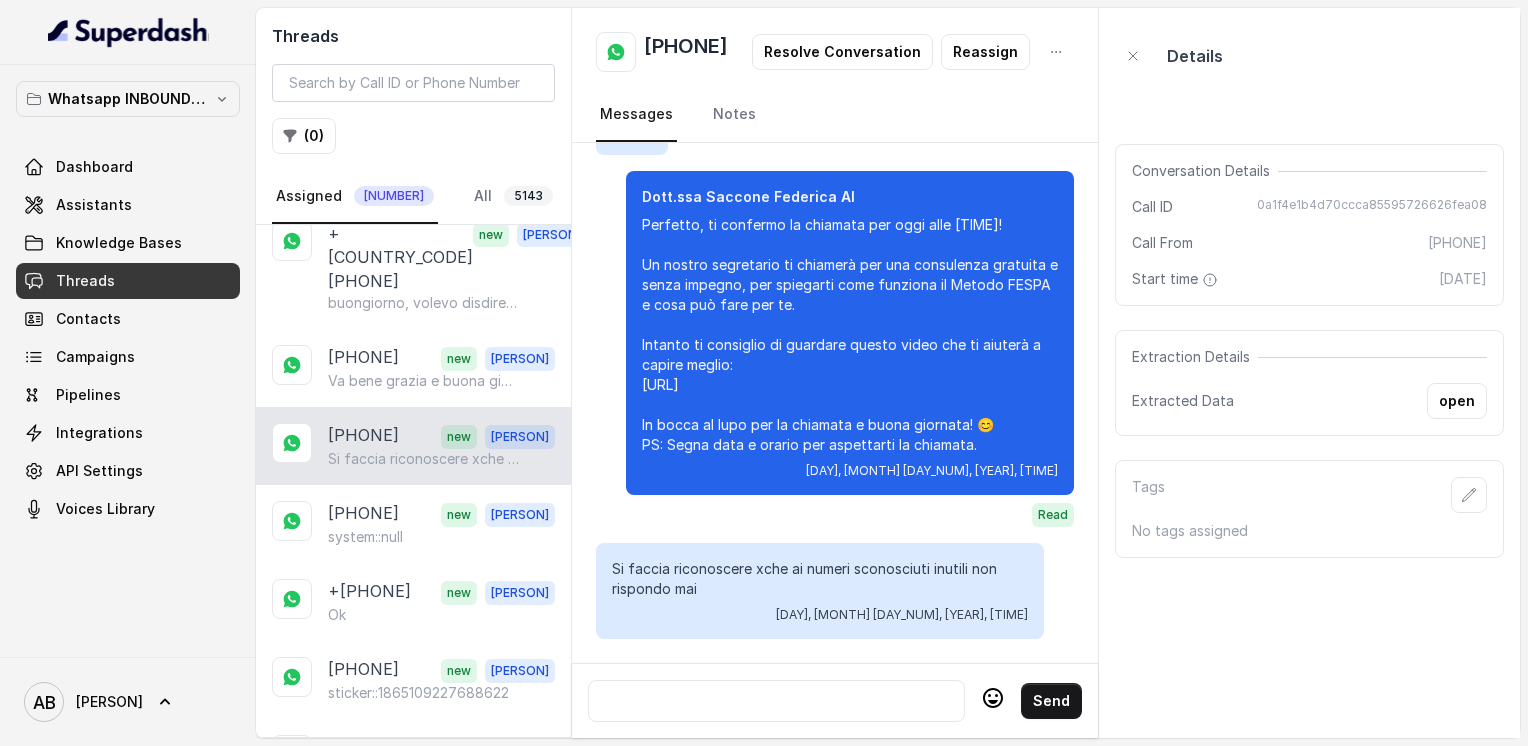 click on "[PHONE]" at bounding box center [686, 52] 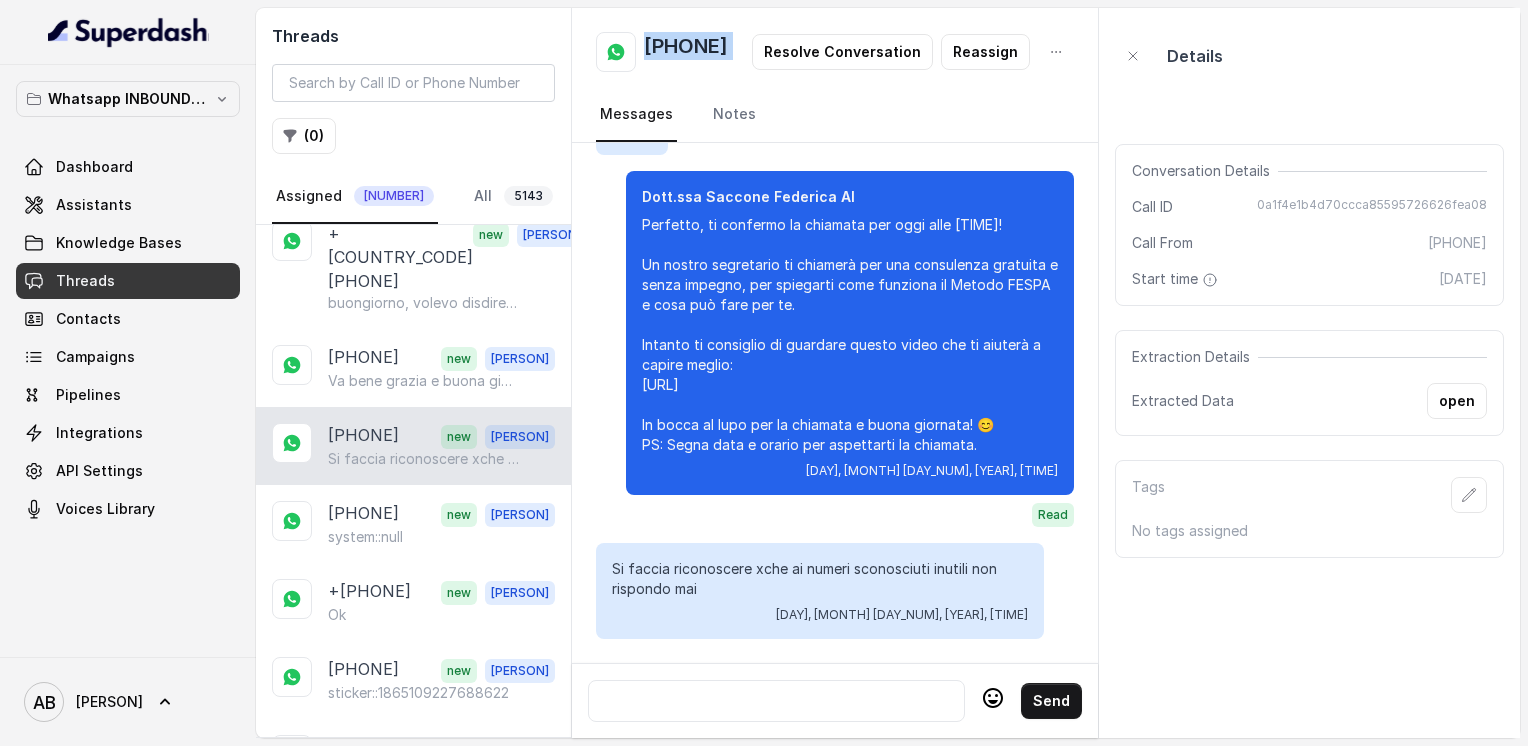 click on "[PHONE]" at bounding box center [686, 52] 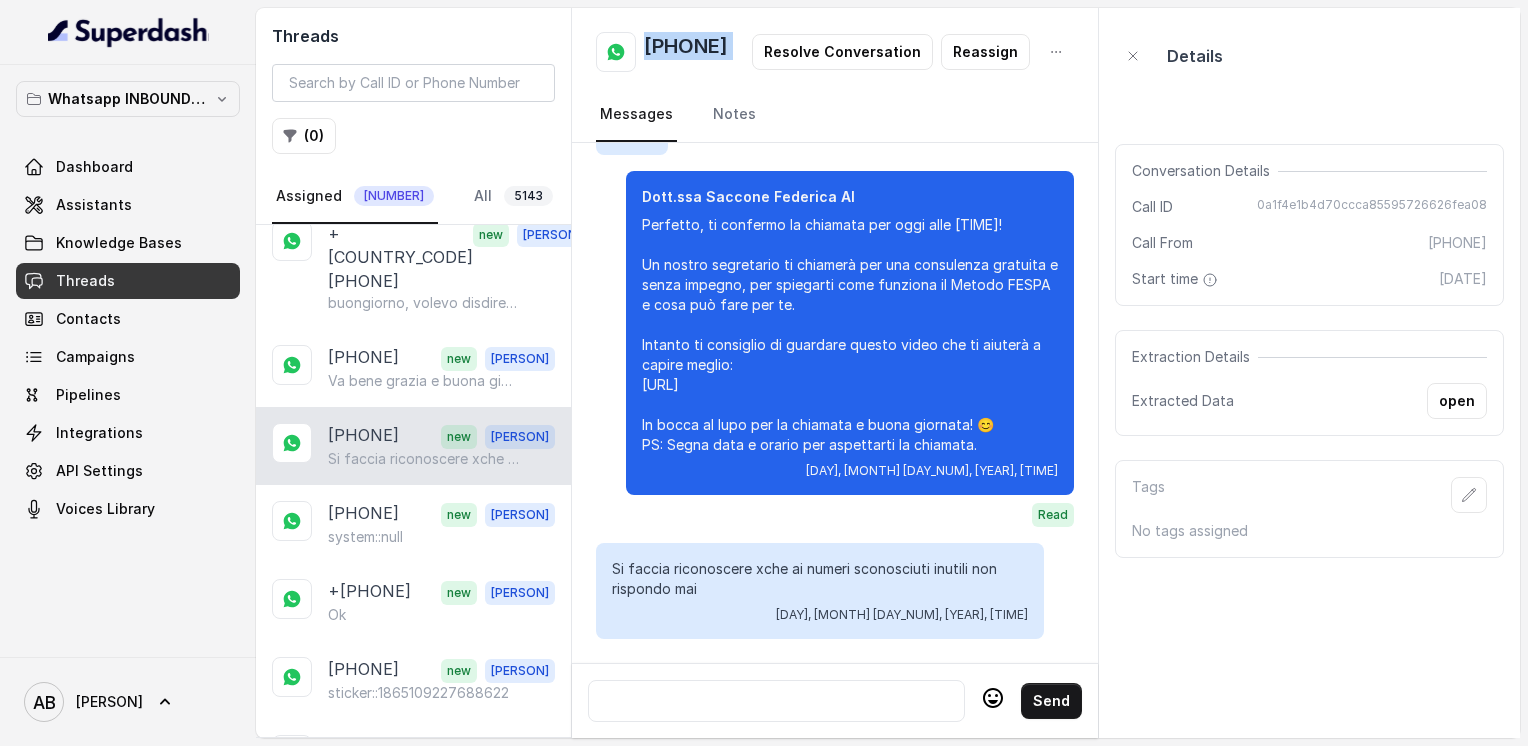 copy on "[PHONE]" 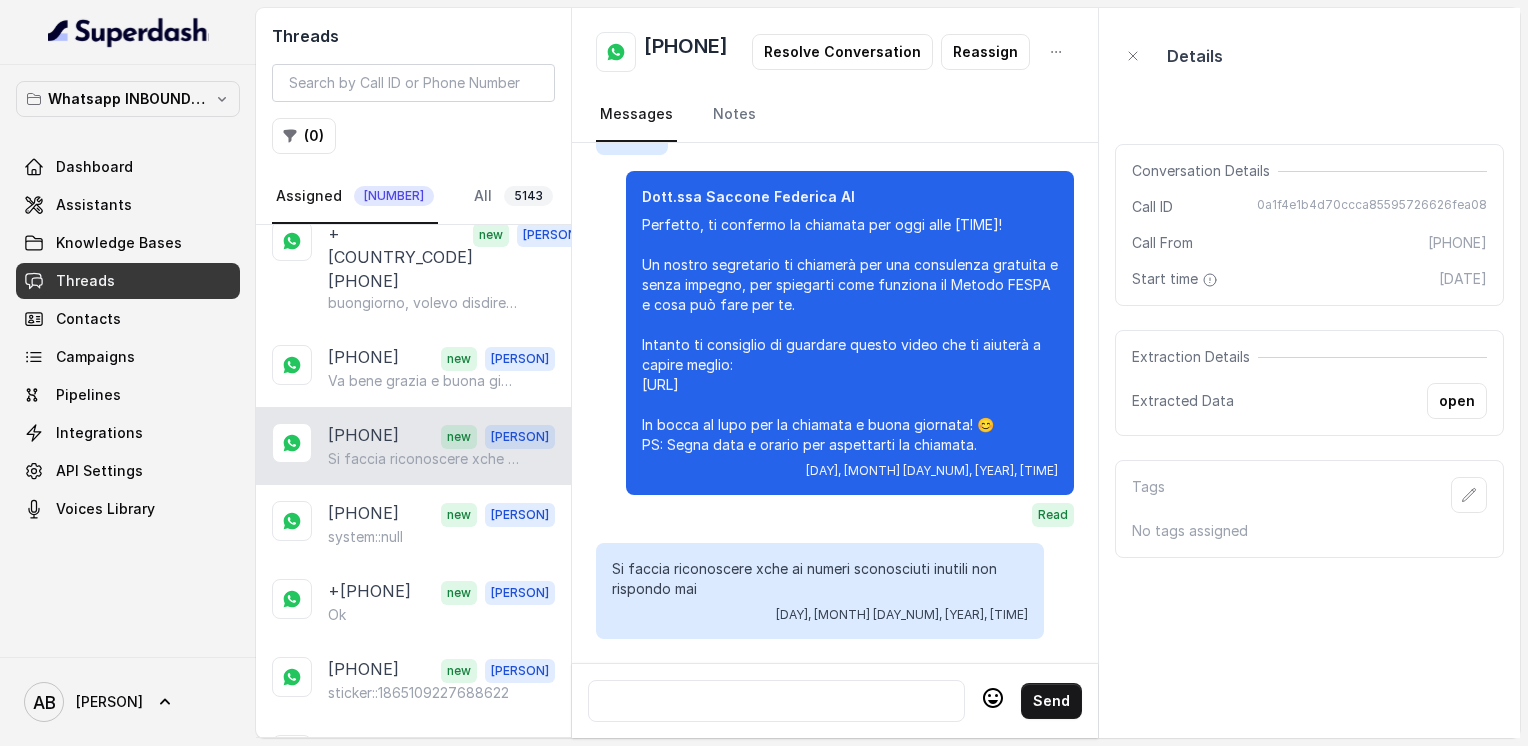 click at bounding box center [776, 701] 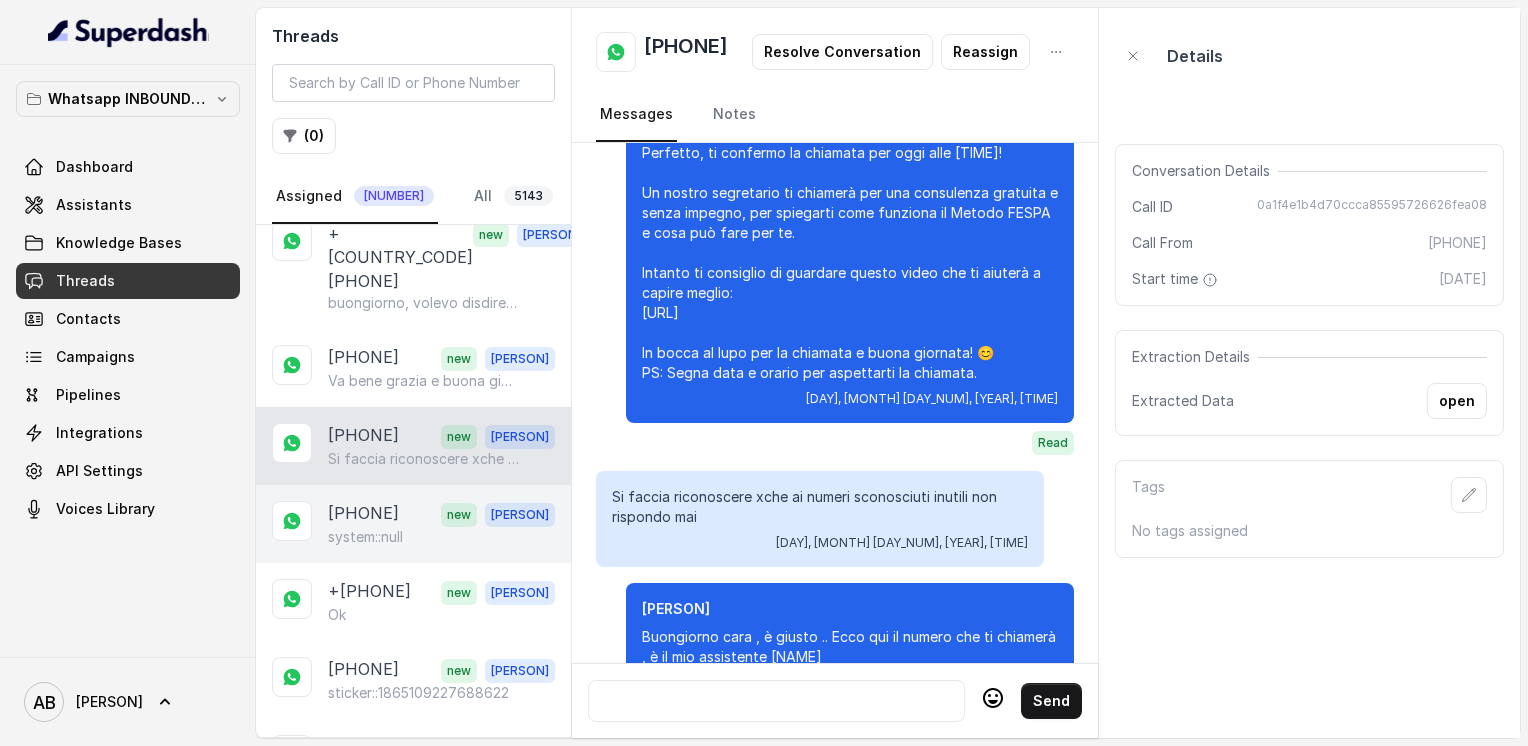 click on "[PHONE]" at bounding box center [363, 514] 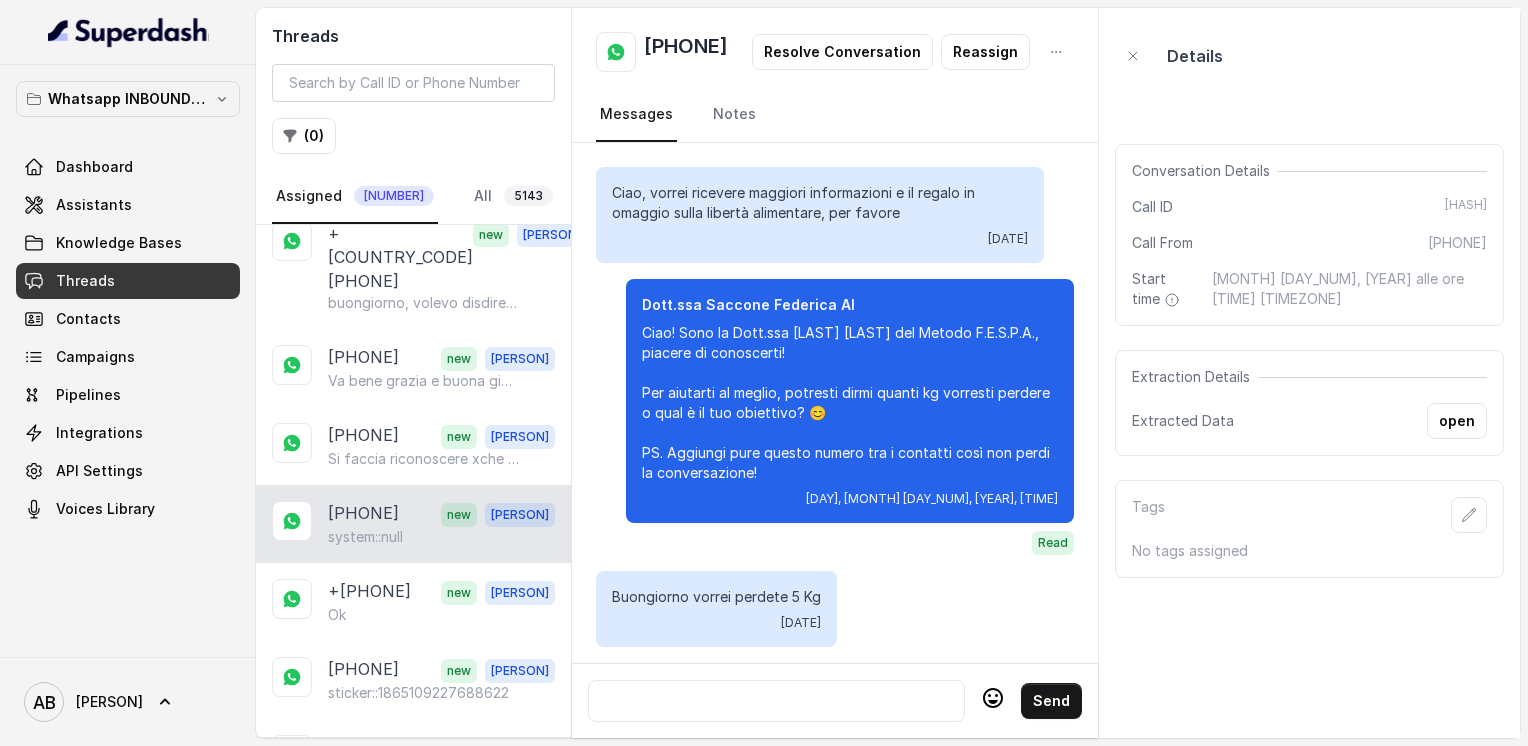 scroll, scrollTop: 1072, scrollLeft: 0, axis: vertical 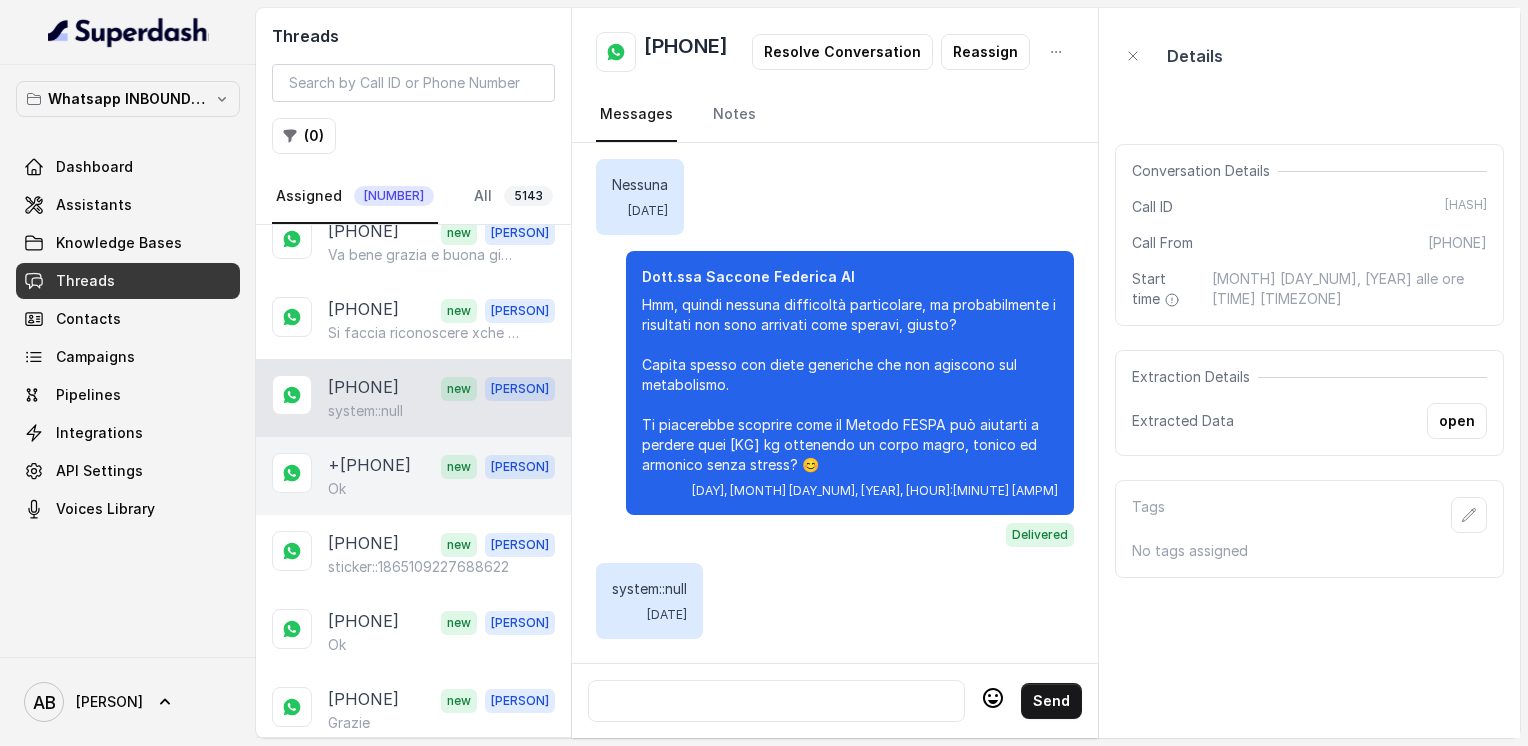 click on "[PHONE] new [NAME] Ok" at bounding box center (413, 476) 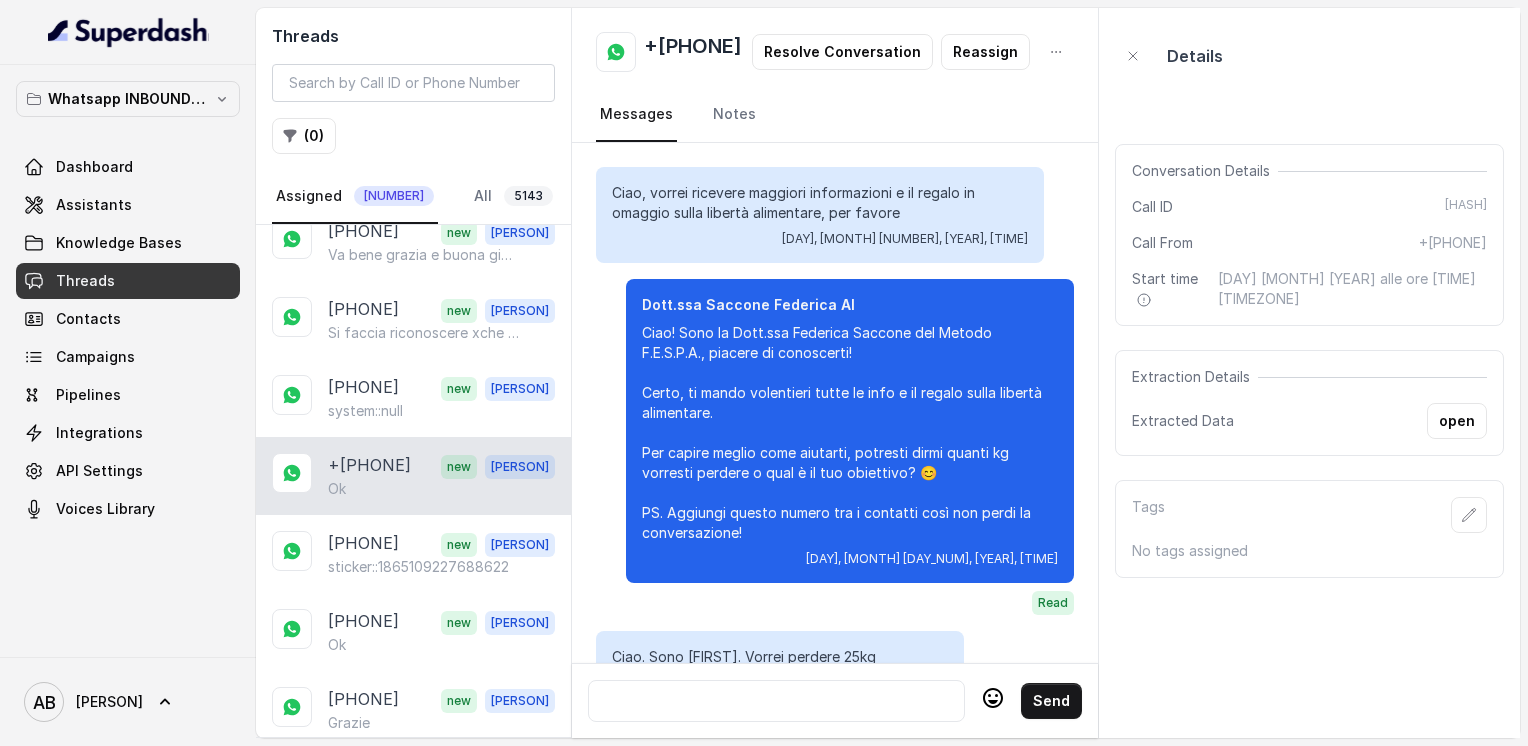 scroll, scrollTop: 3132, scrollLeft: 0, axis: vertical 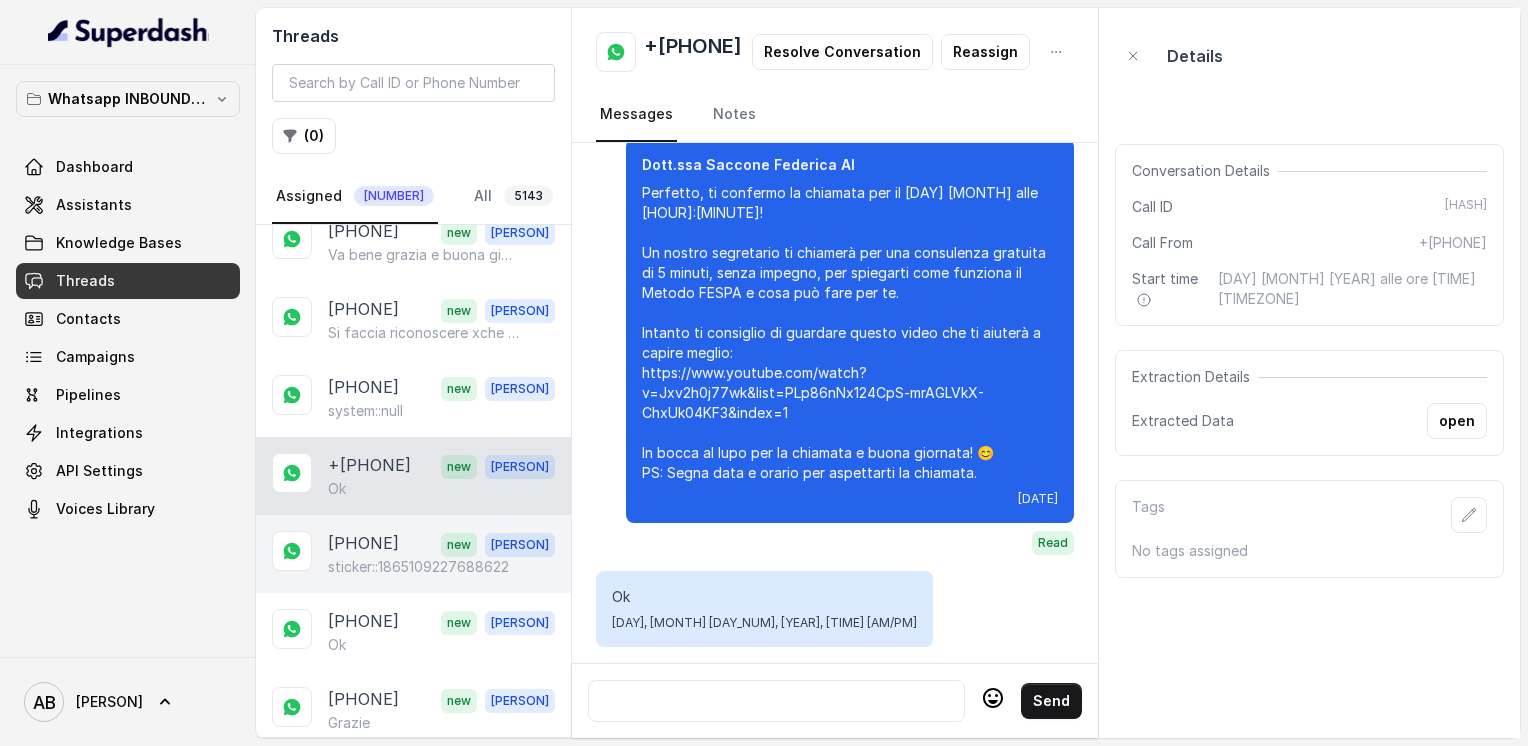 click on "sticker::1865109227688622" at bounding box center [418, 567] 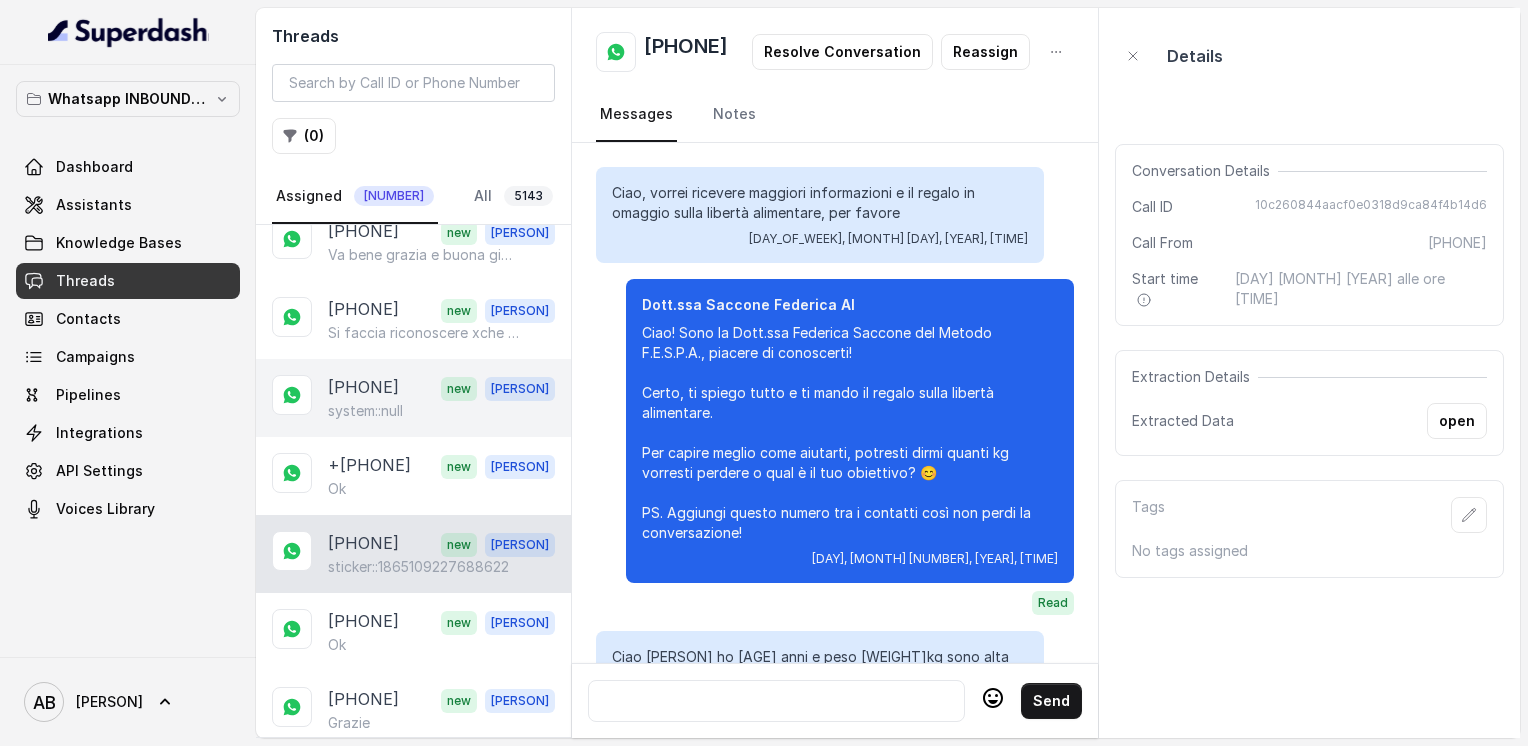scroll, scrollTop: 2384, scrollLeft: 0, axis: vertical 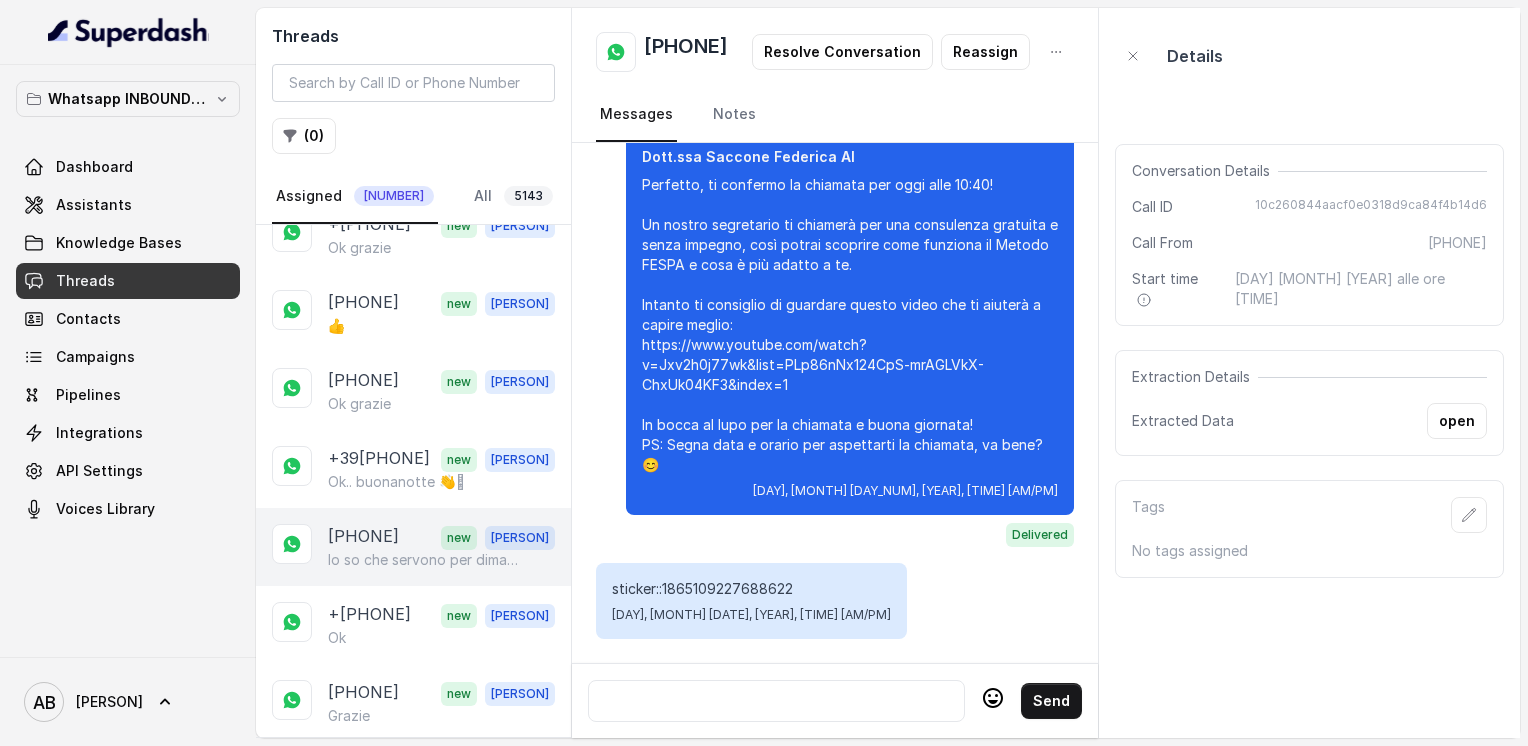 click on "[PHONE]" at bounding box center [363, 537] 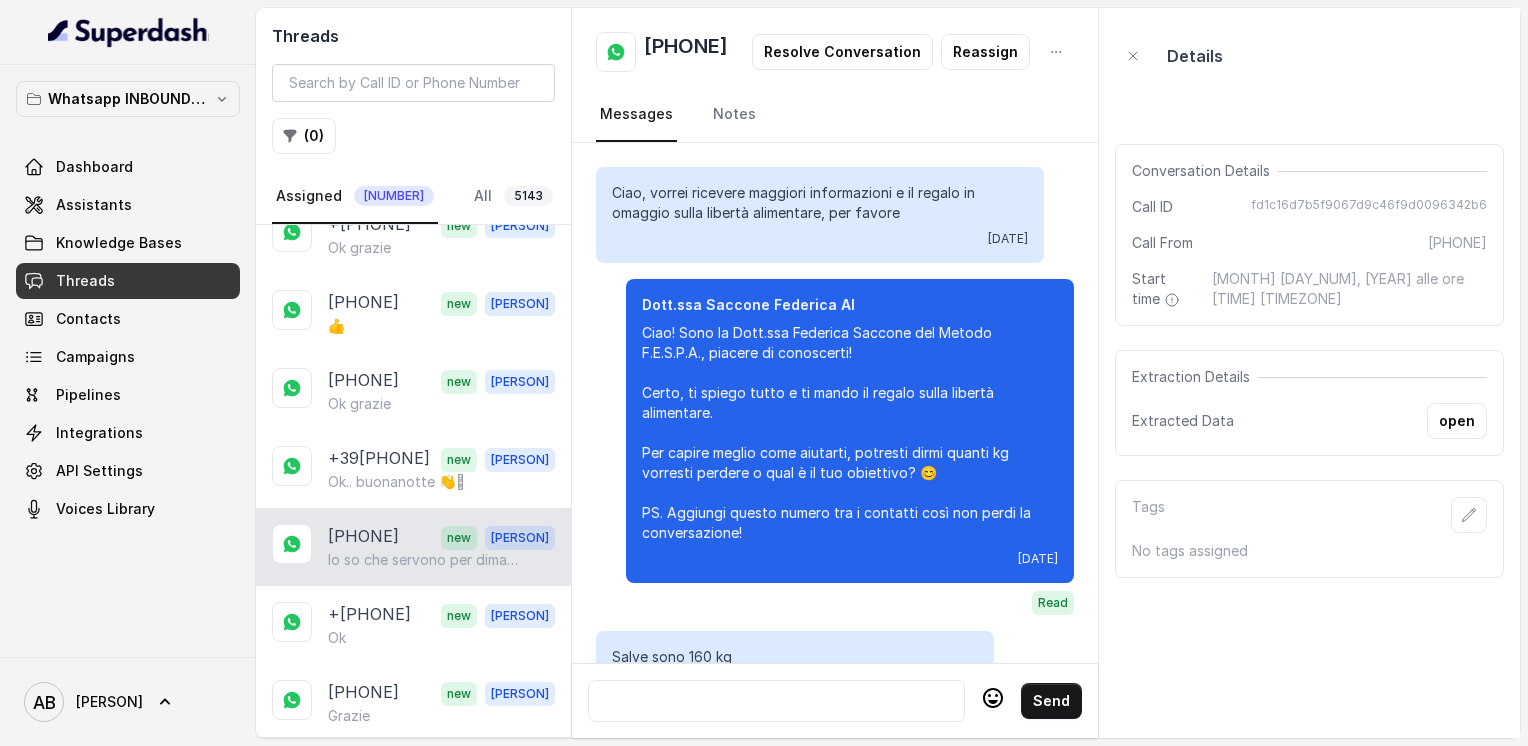 scroll, scrollTop: 1284, scrollLeft: 0, axis: vertical 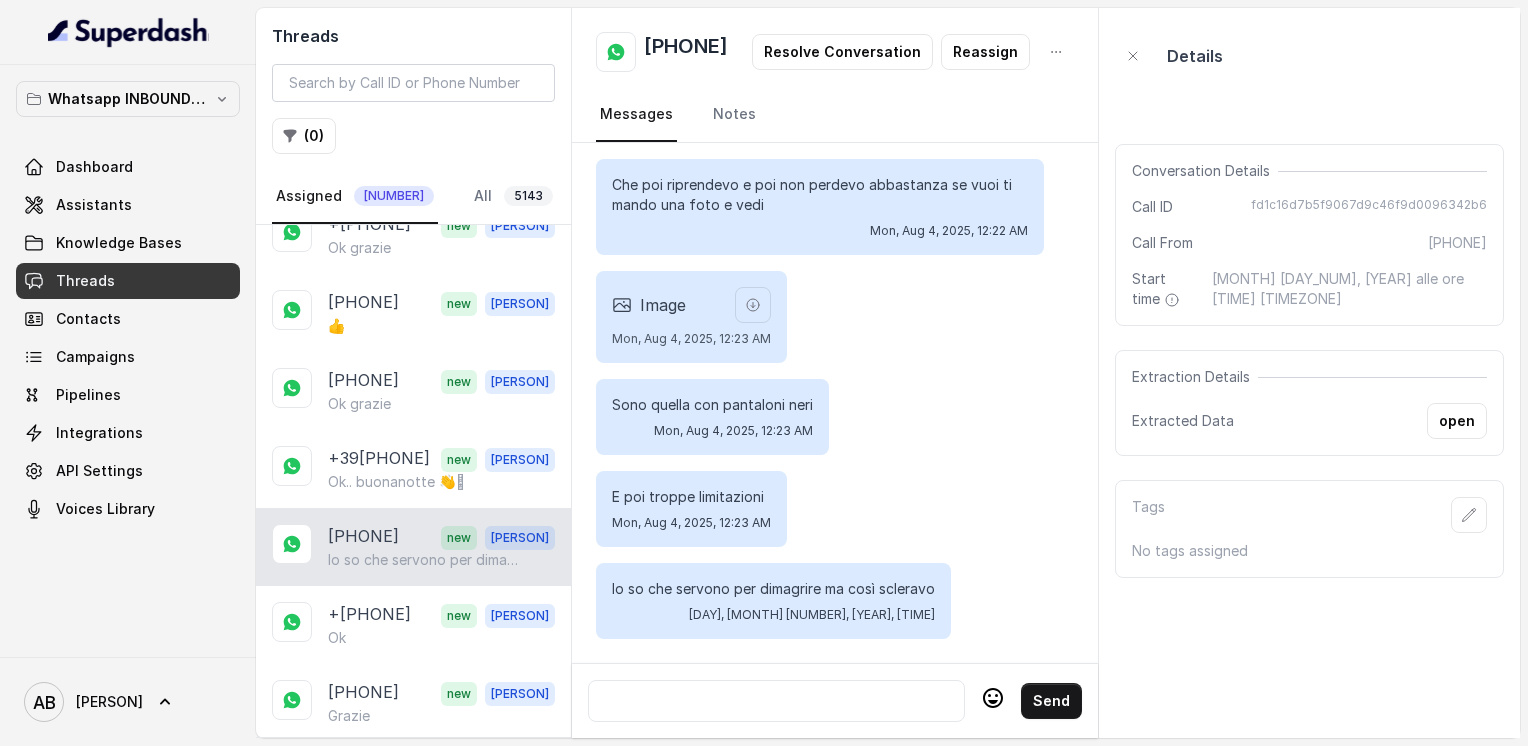 click at bounding box center (776, 701) 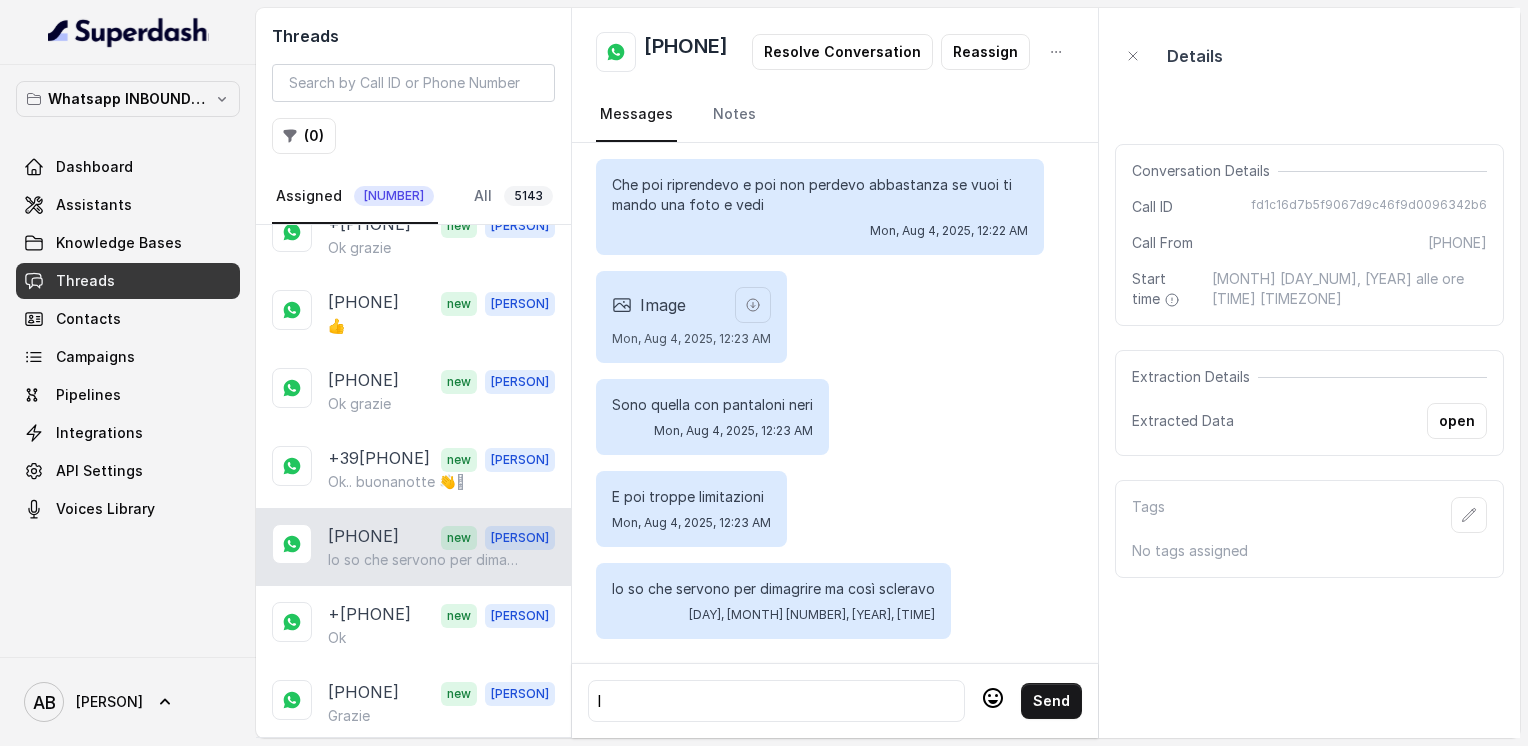 type 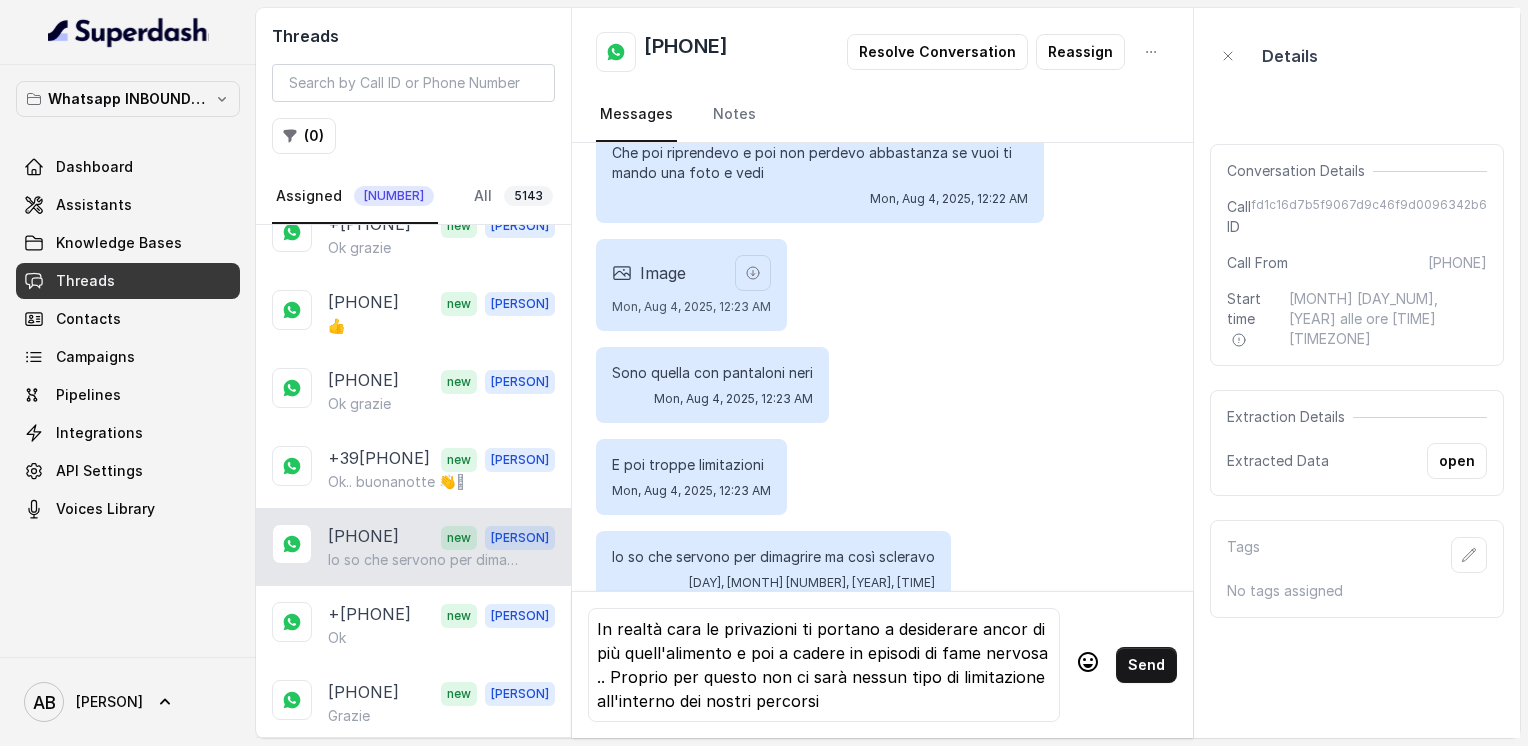 click 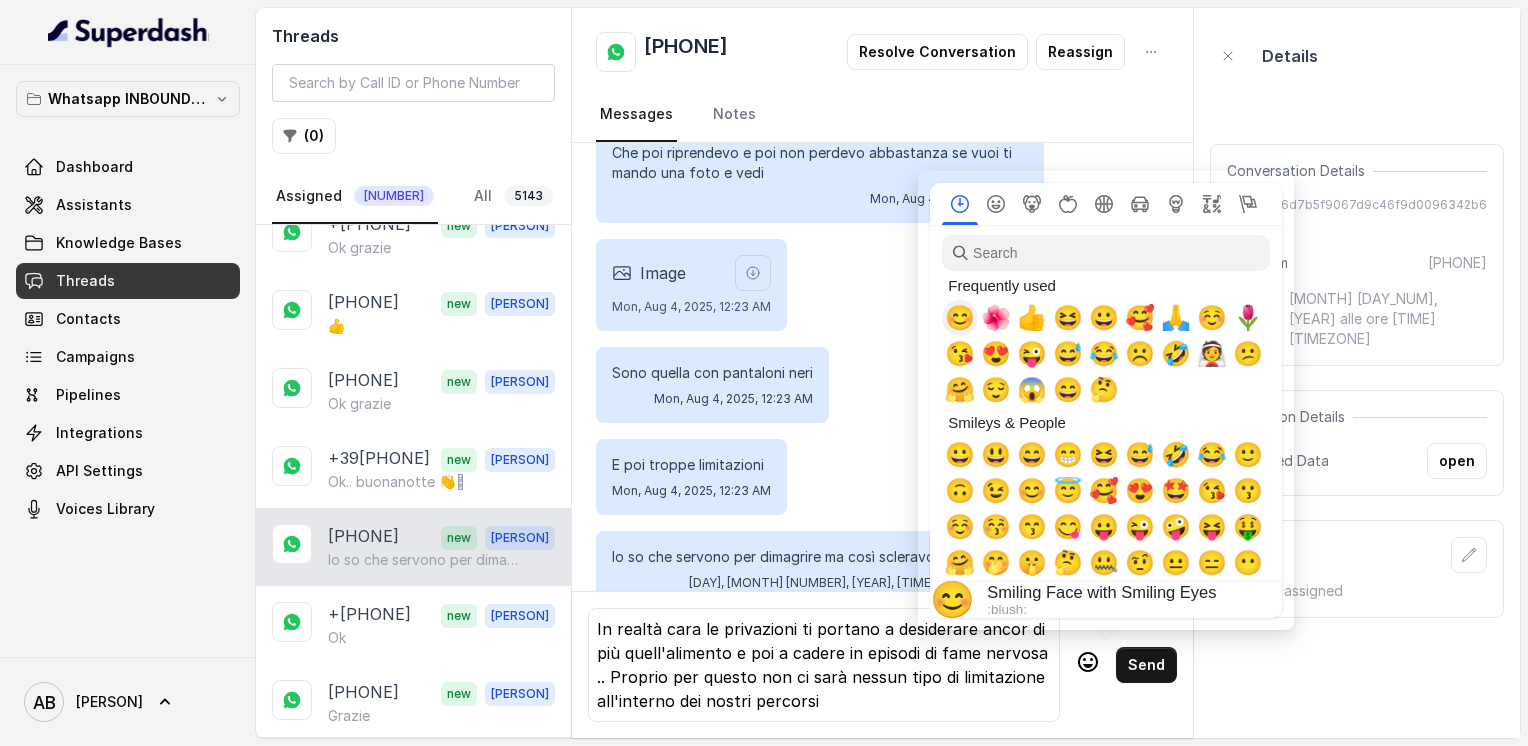 click on "😊" at bounding box center (960, 318) 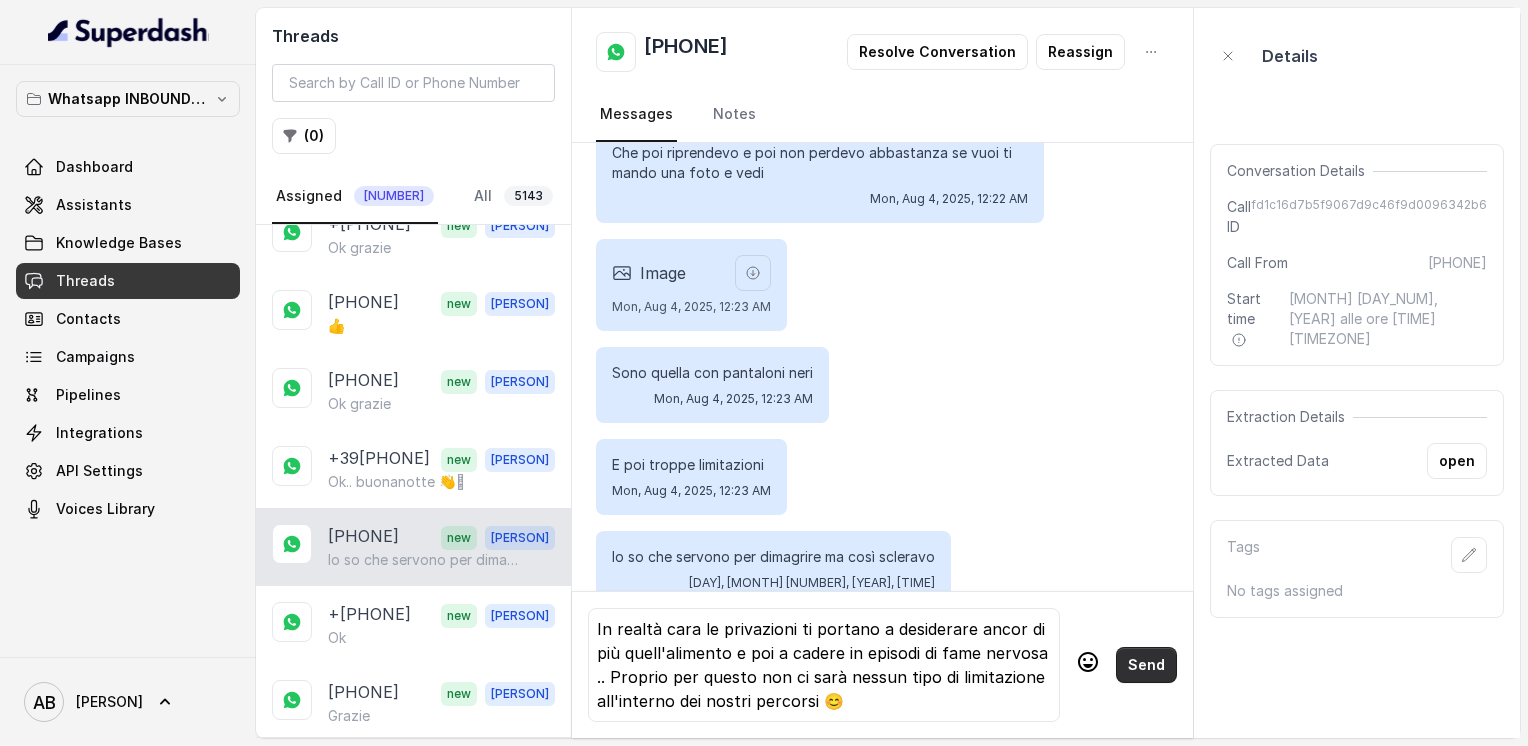 click on "Send" at bounding box center (1146, 665) 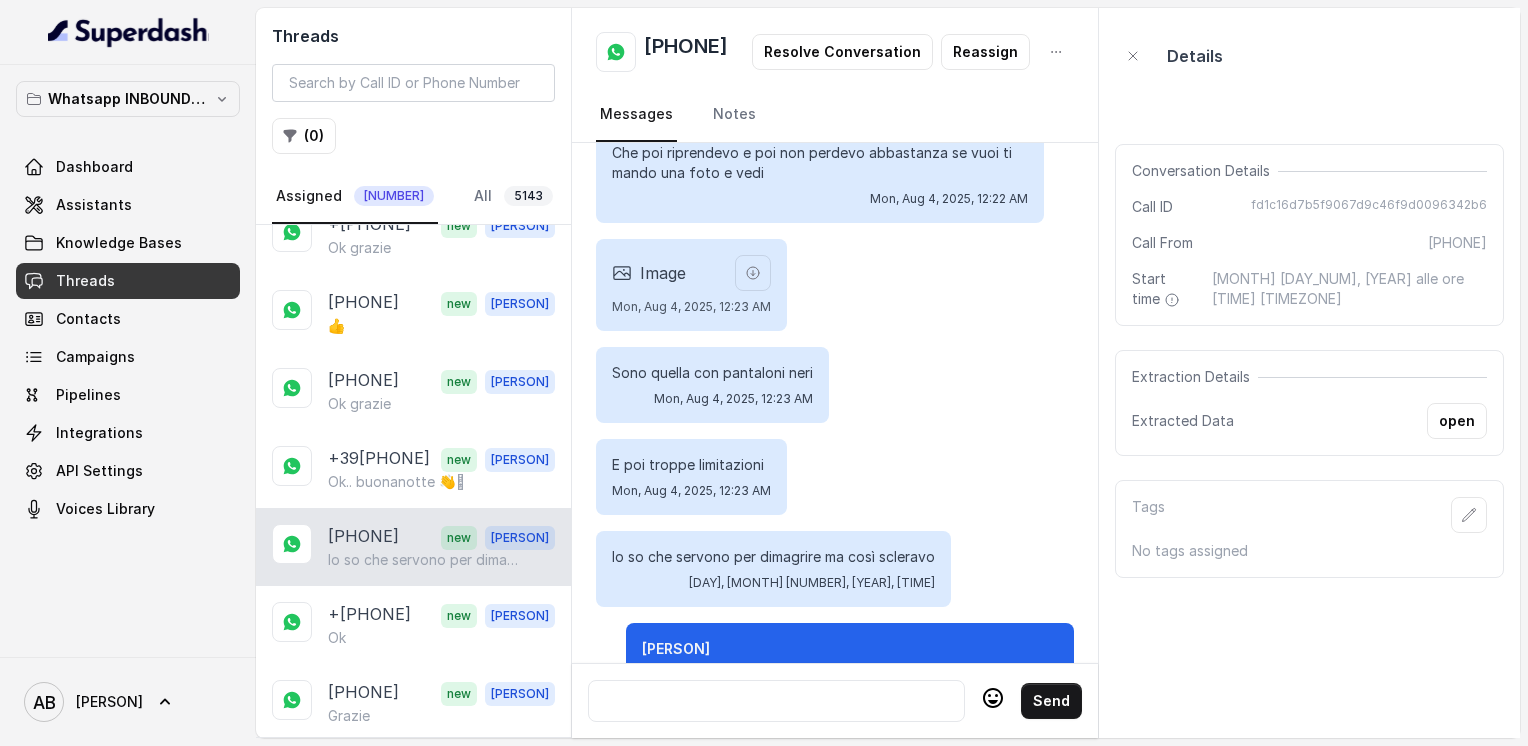 click at bounding box center (776, 701) 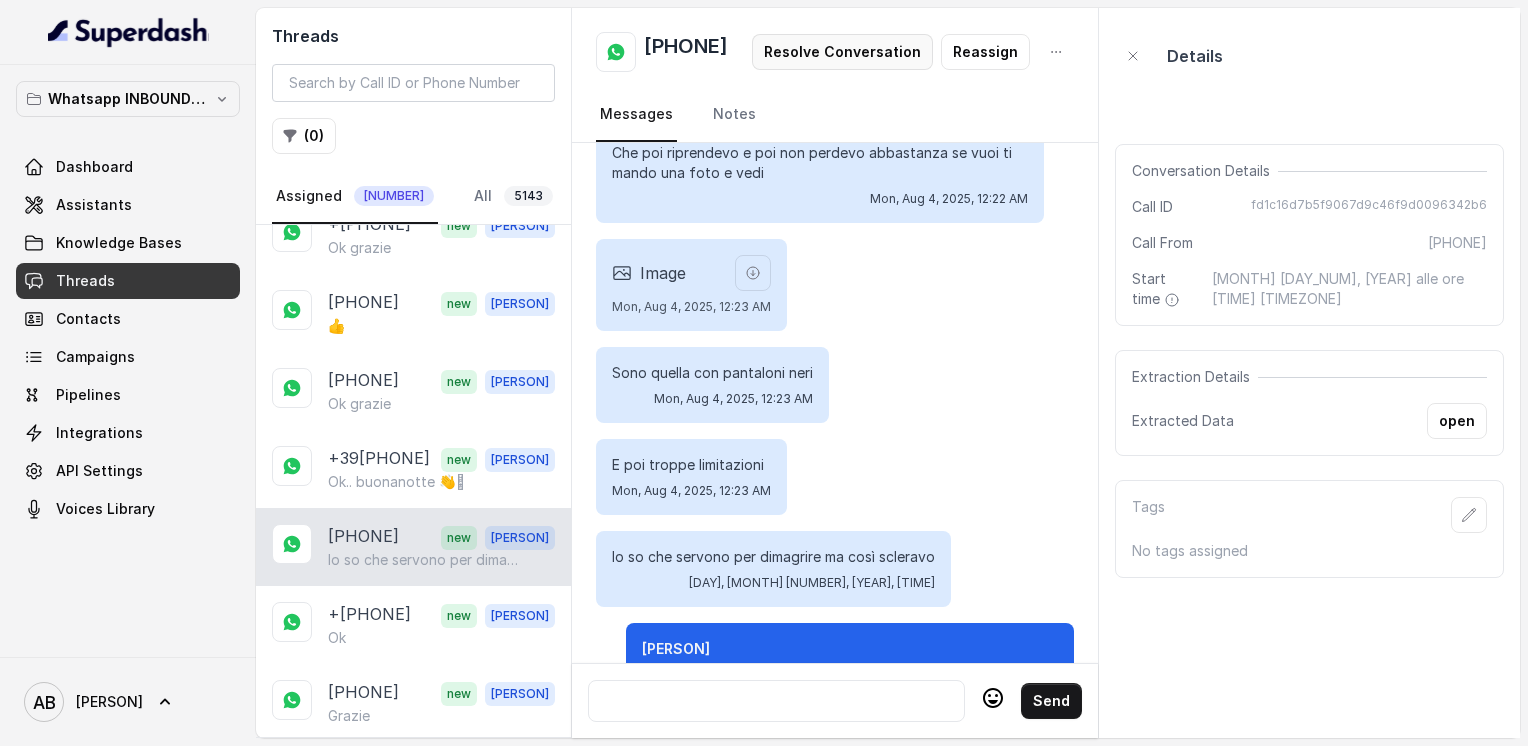 click on "Resolve Conversation" at bounding box center [842, 52] 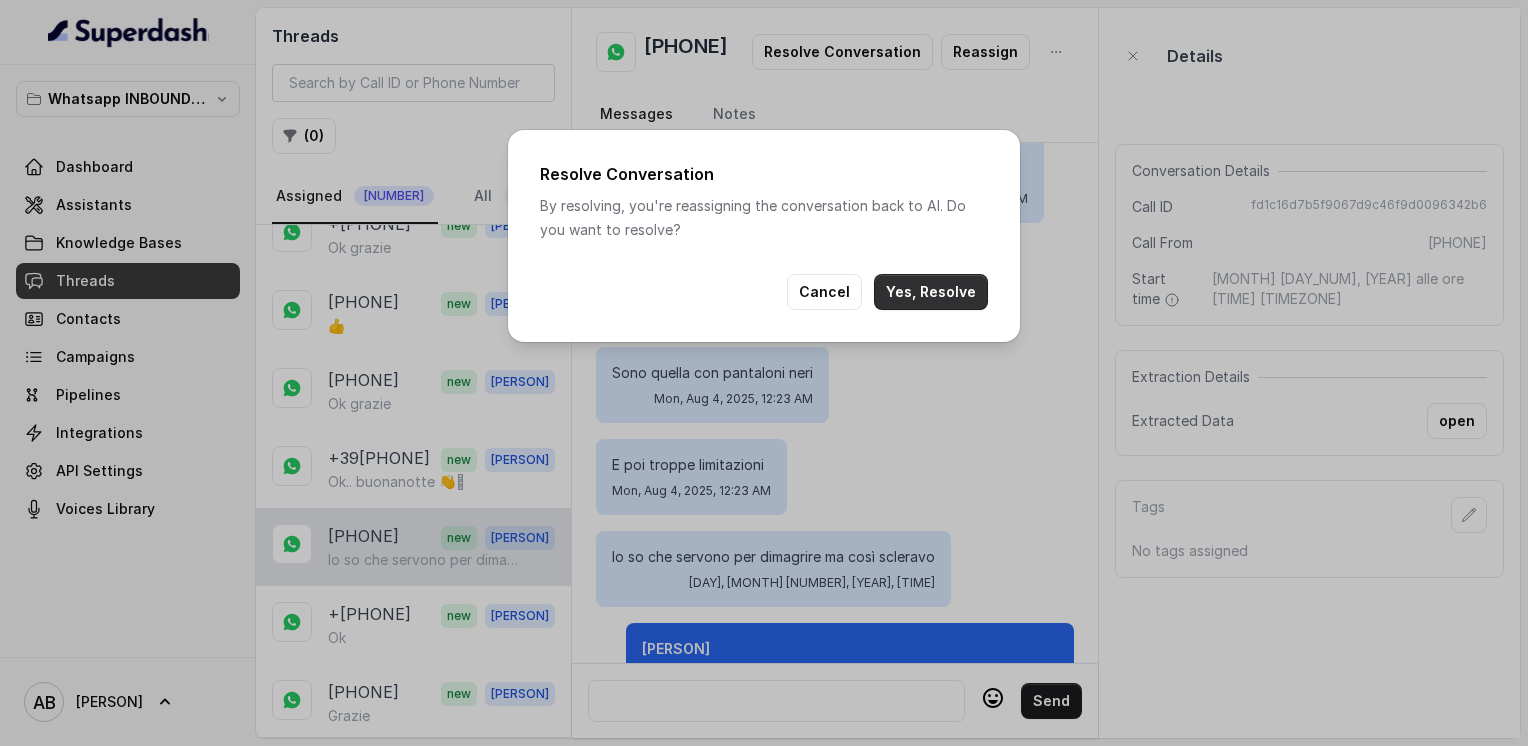 click on "Yes, Resolve" at bounding box center (931, 292) 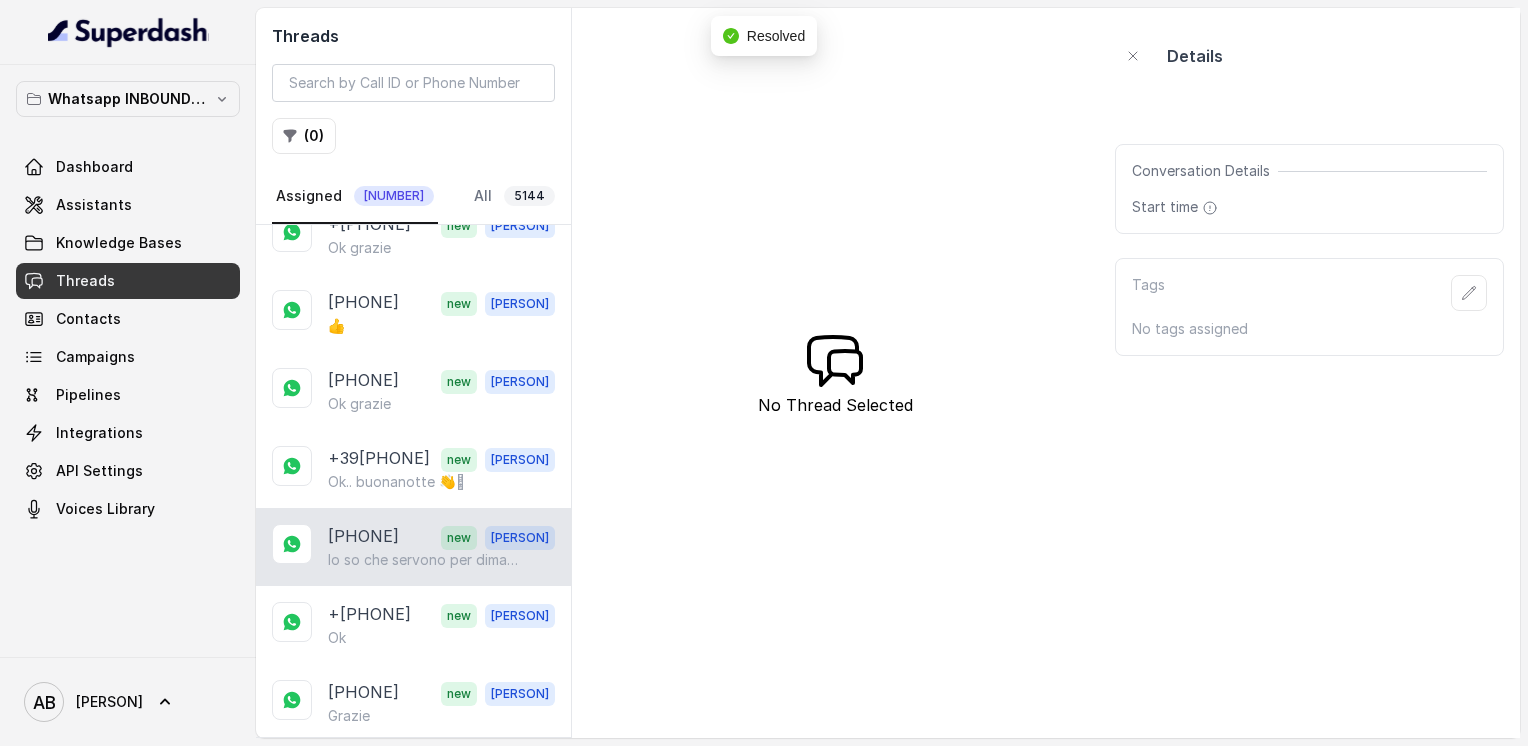 scroll, scrollTop: 1635, scrollLeft: 0, axis: vertical 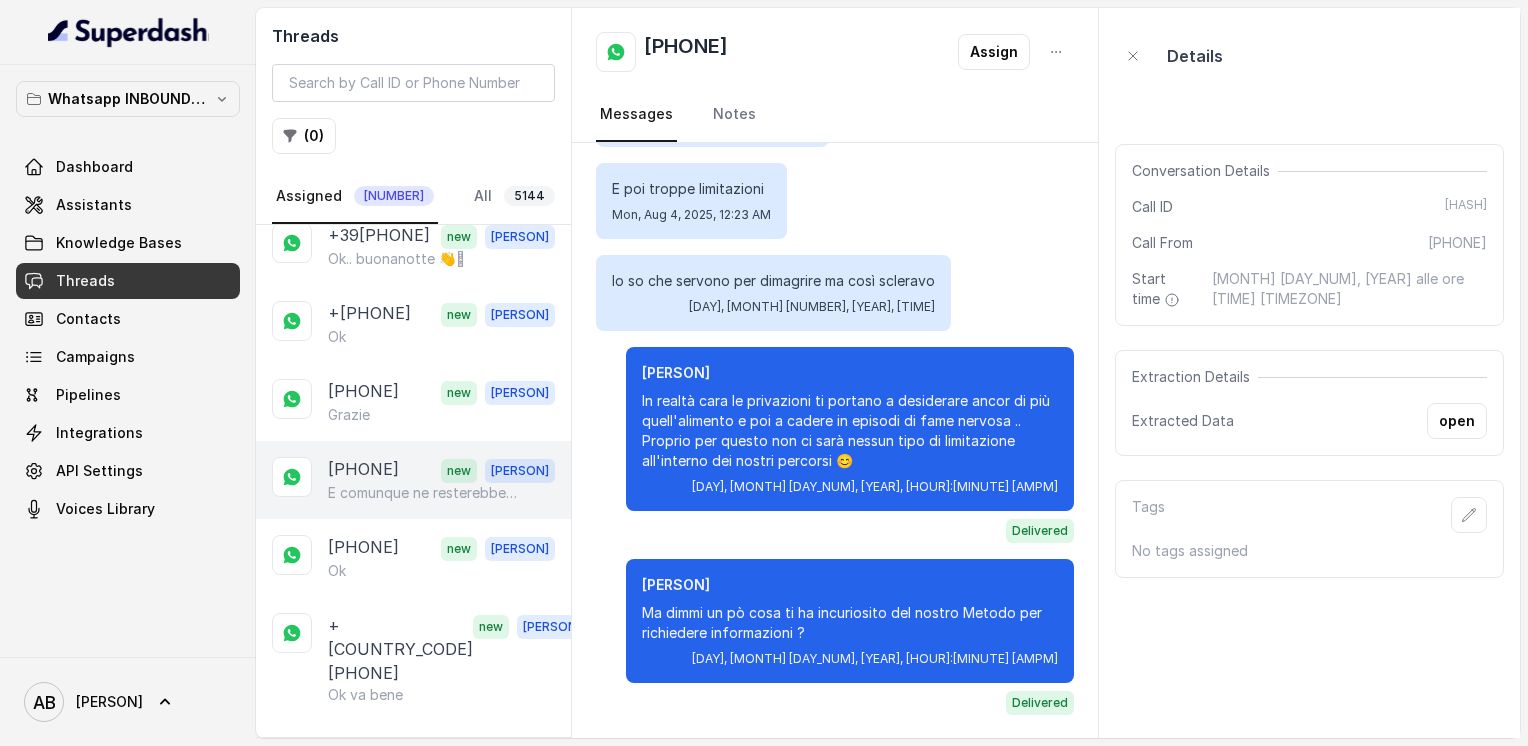 click on "E comunque ne resterebbero ancora molti" at bounding box center (424, 493) 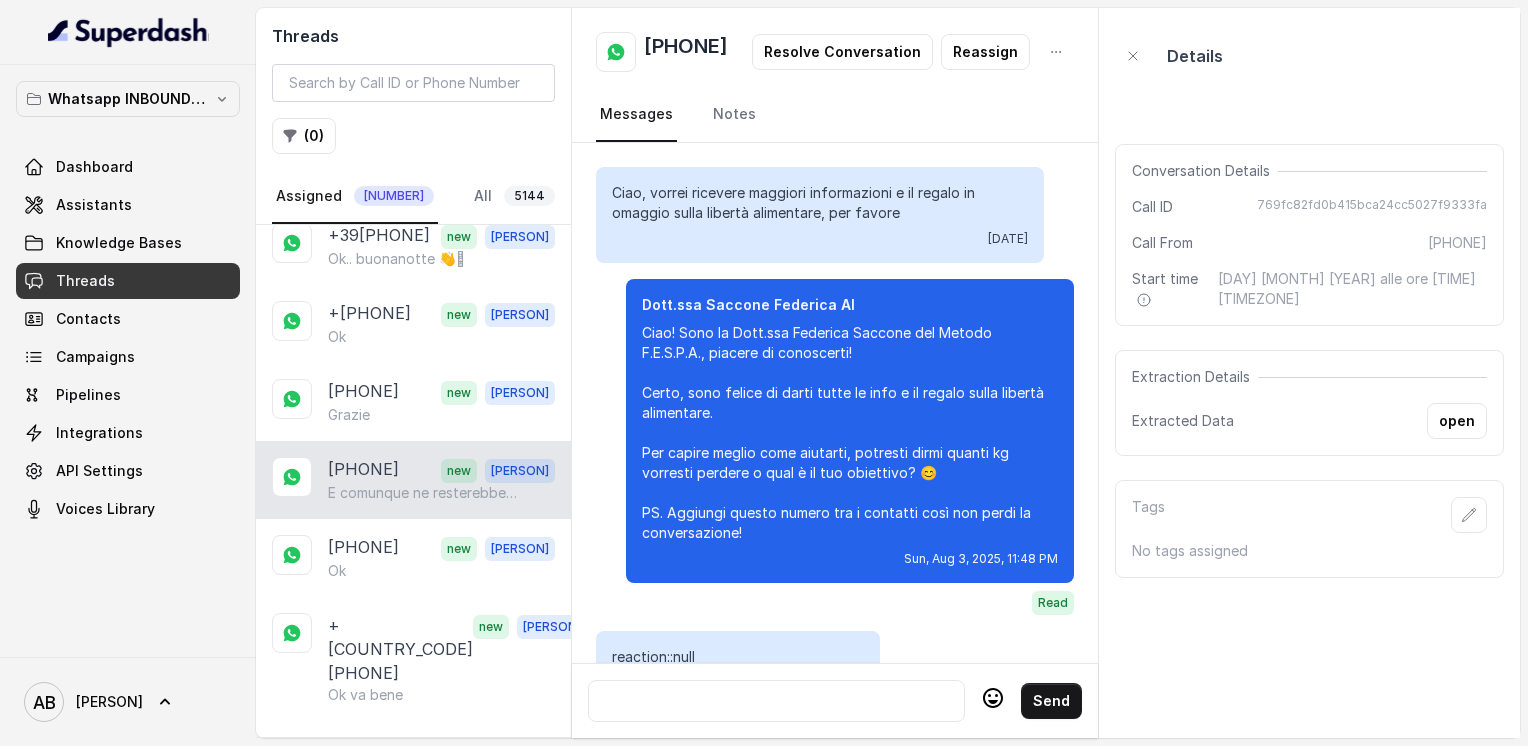scroll, scrollTop: 468, scrollLeft: 0, axis: vertical 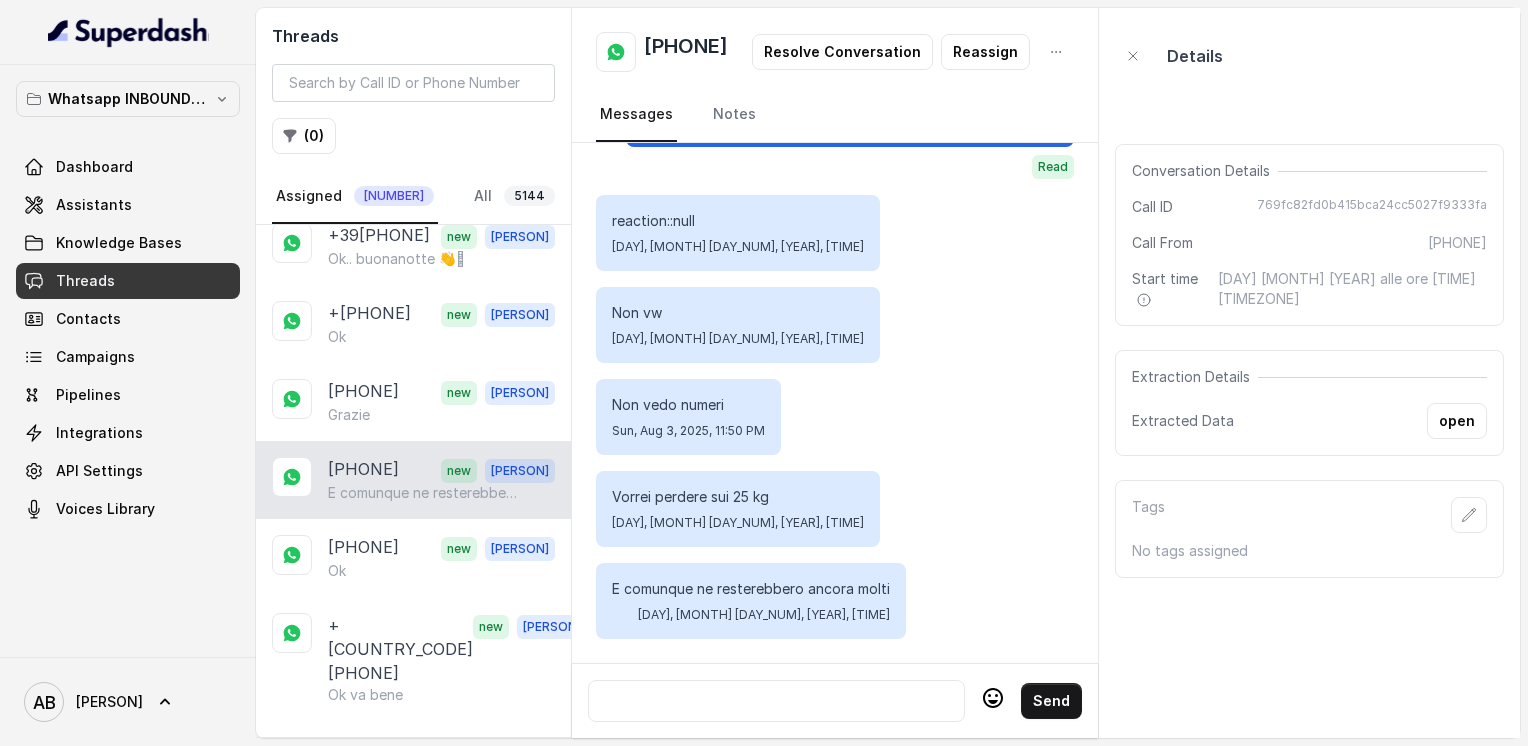 click at bounding box center (776, 701) 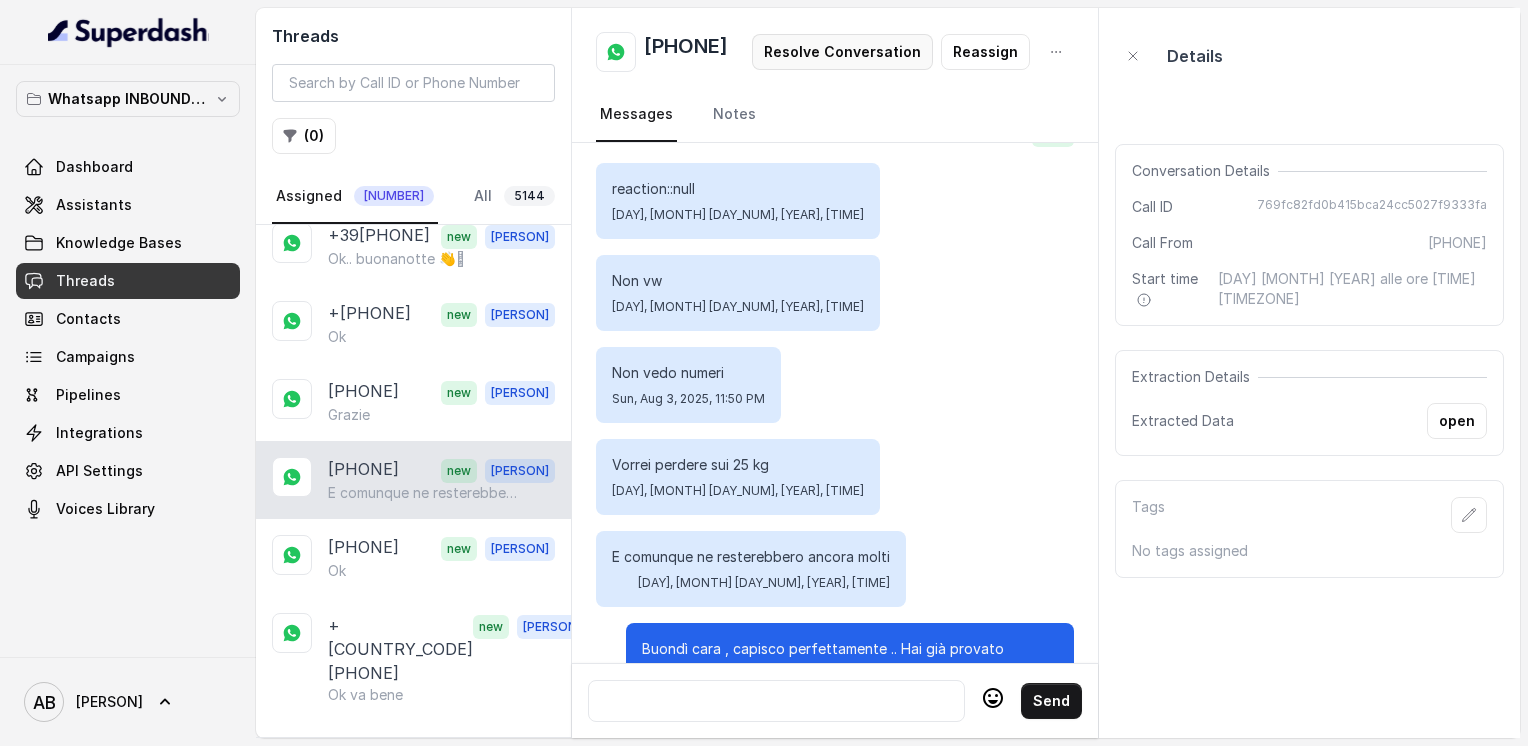 click on "Resolve Conversation" at bounding box center [842, 52] 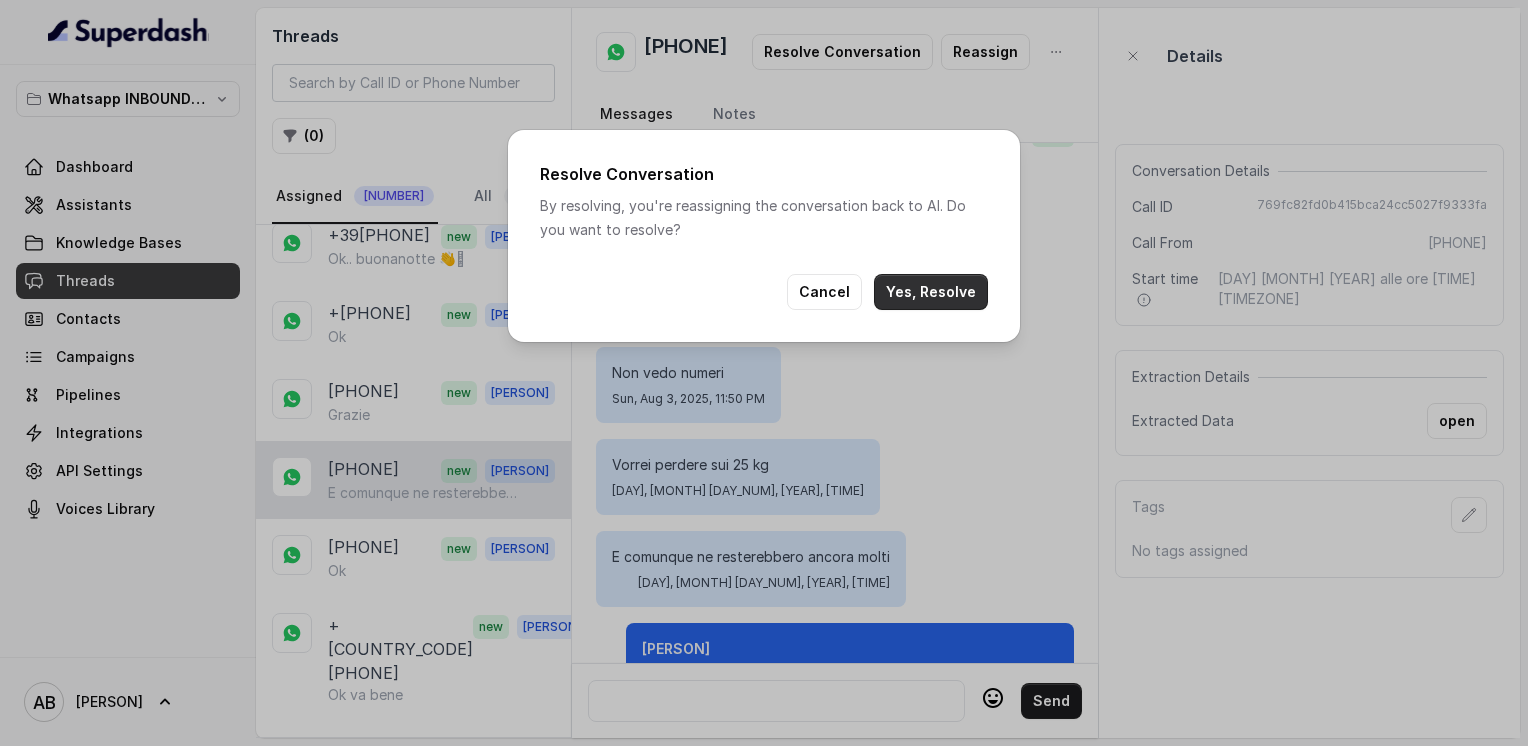 click on "Yes, Resolve" at bounding box center (931, 292) 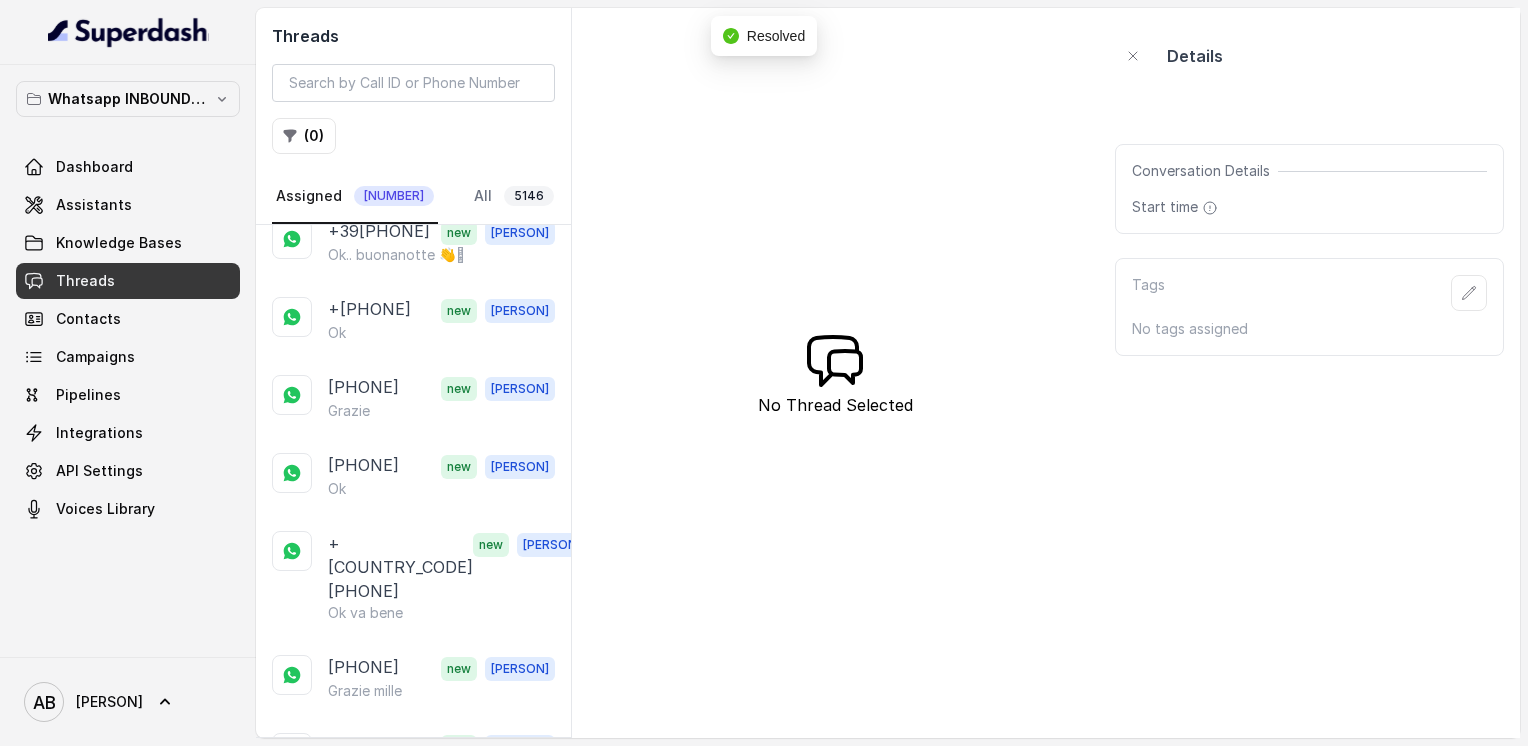 scroll, scrollTop: 1990, scrollLeft: 0, axis: vertical 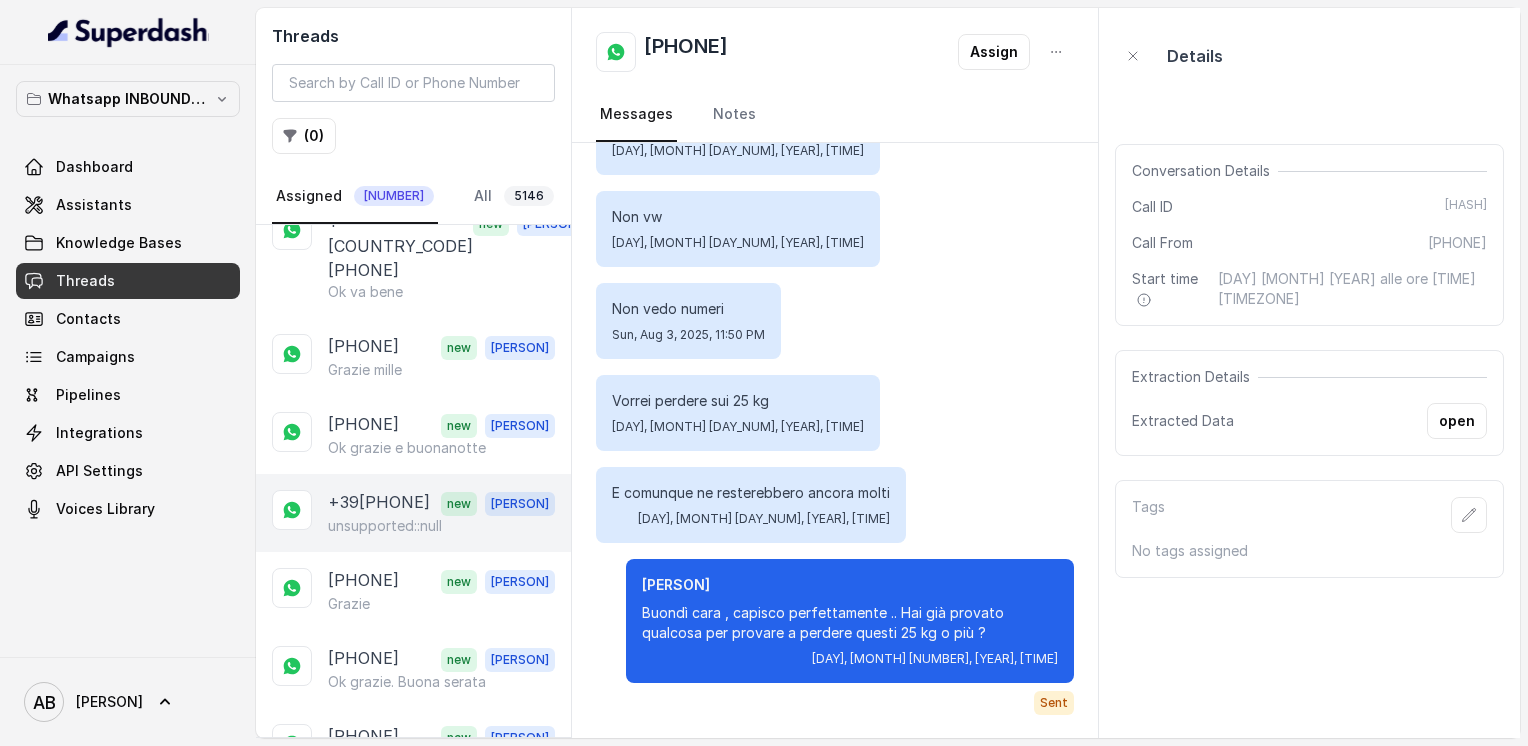 click on "+39[PHONE]" at bounding box center [379, 503] 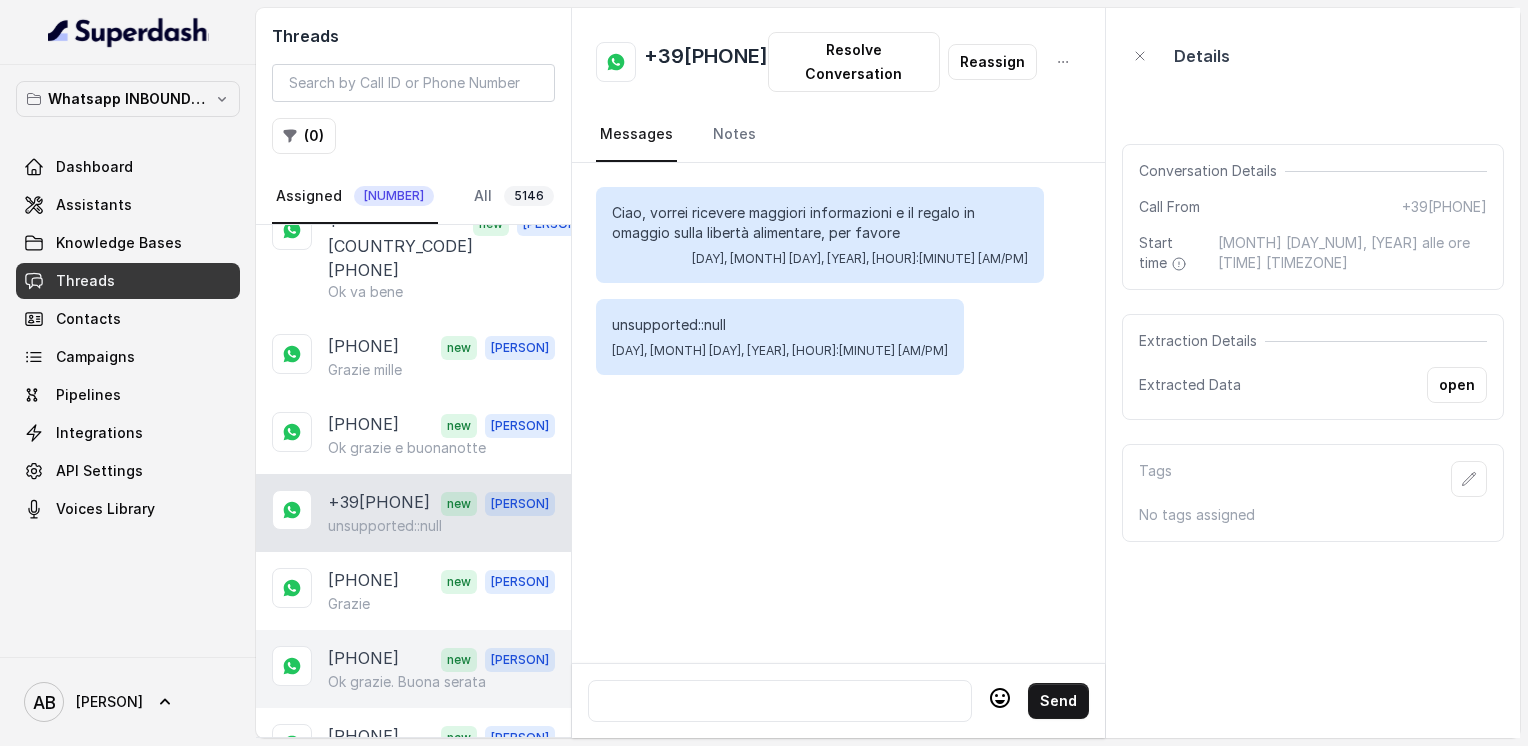 click on "Ok grazie. Buona serata" at bounding box center [407, 682] 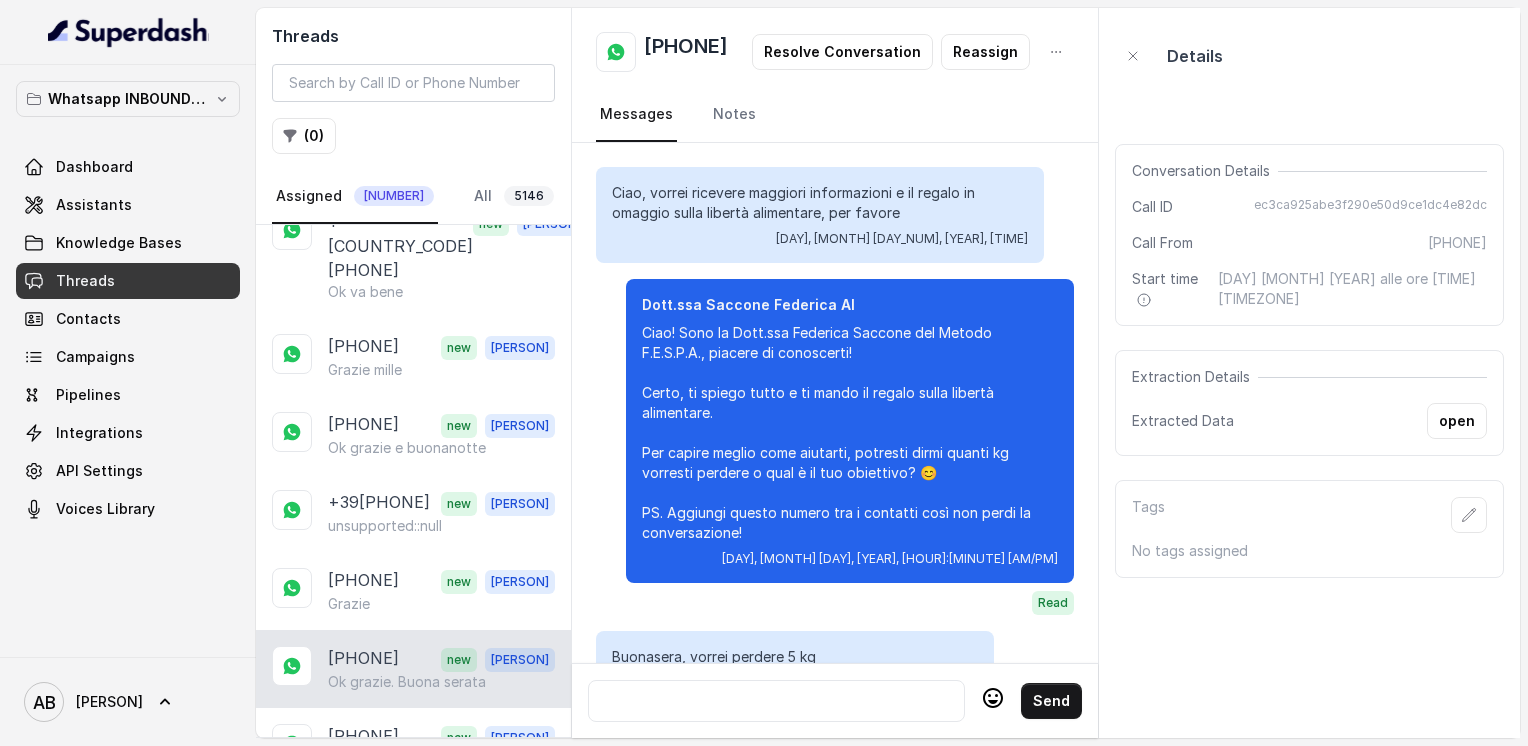 scroll, scrollTop: 2040, scrollLeft: 0, axis: vertical 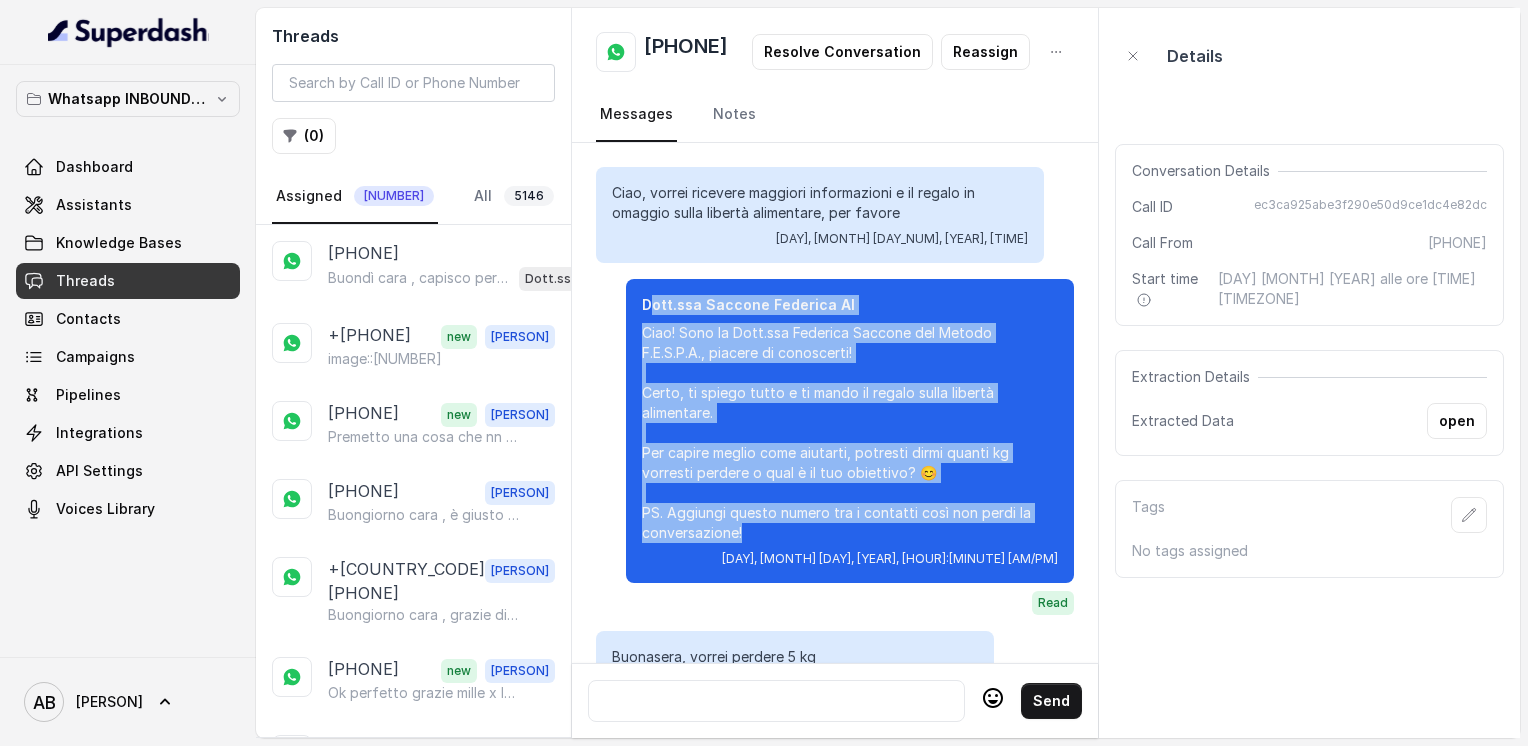drag, startPoint x: 649, startPoint y: 321, endPoint x: 816, endPoint y: 550, distance: 283.42548 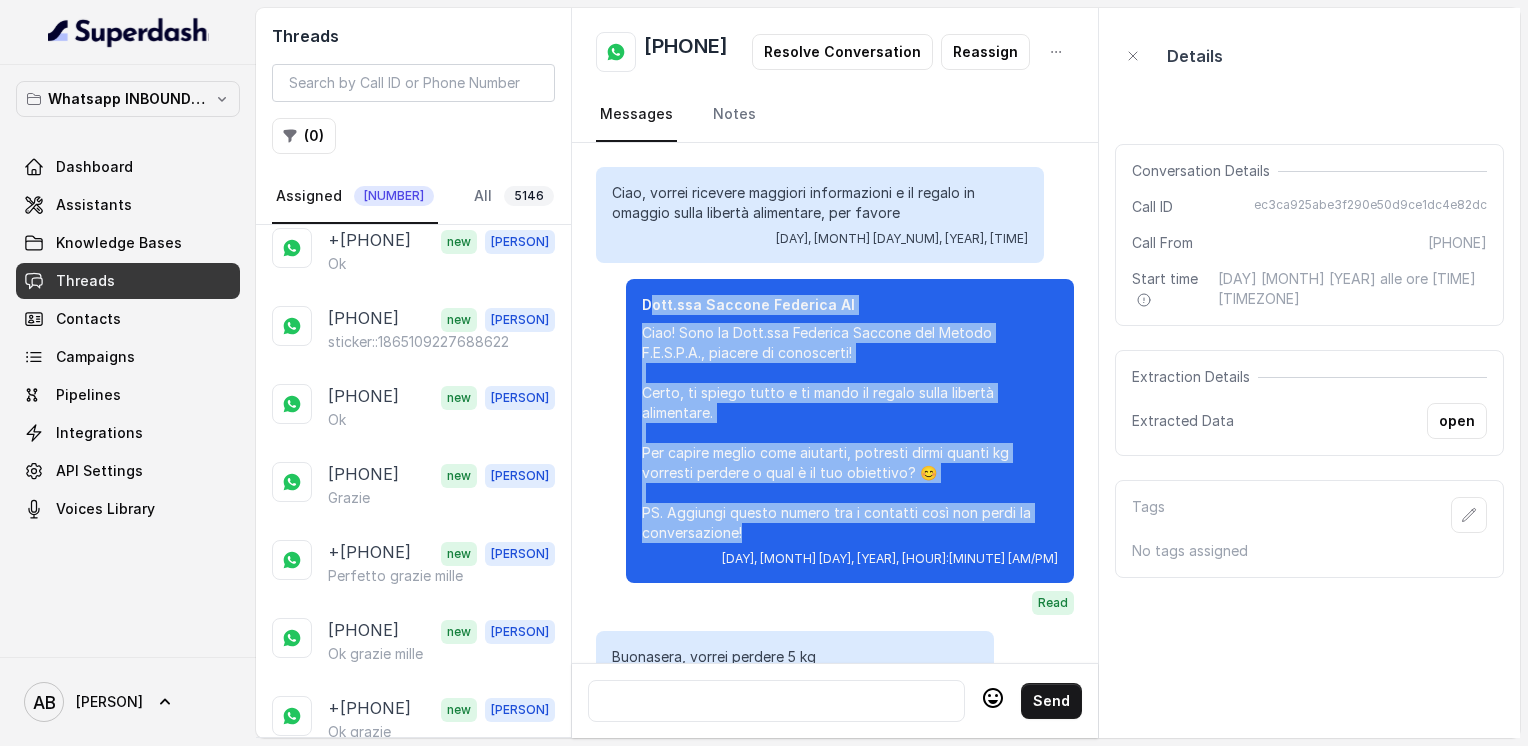 scroll, scrollTop: 1392, scrollLeft: 0, axis: vertical 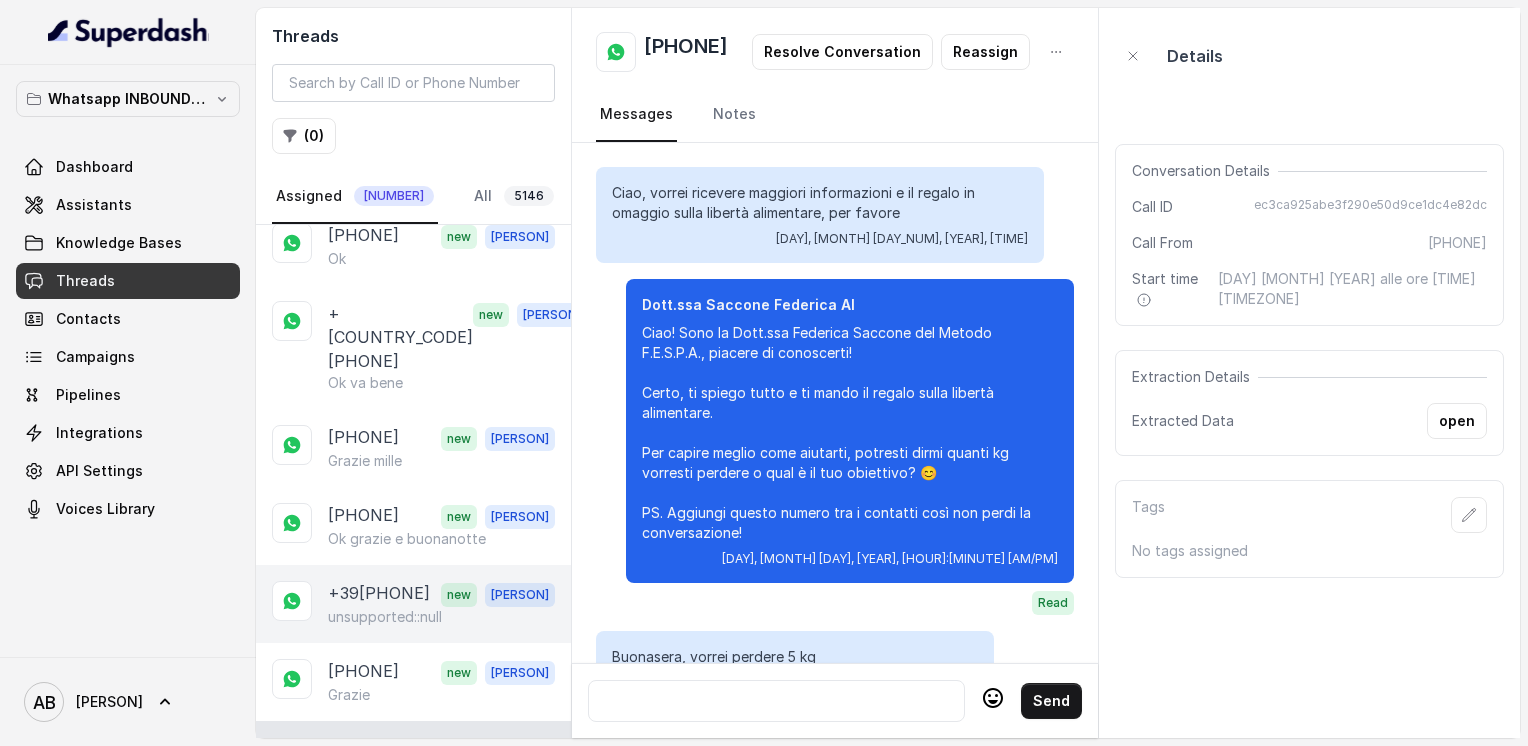 click on "unsupported::null" at bounding box center (385, 617) 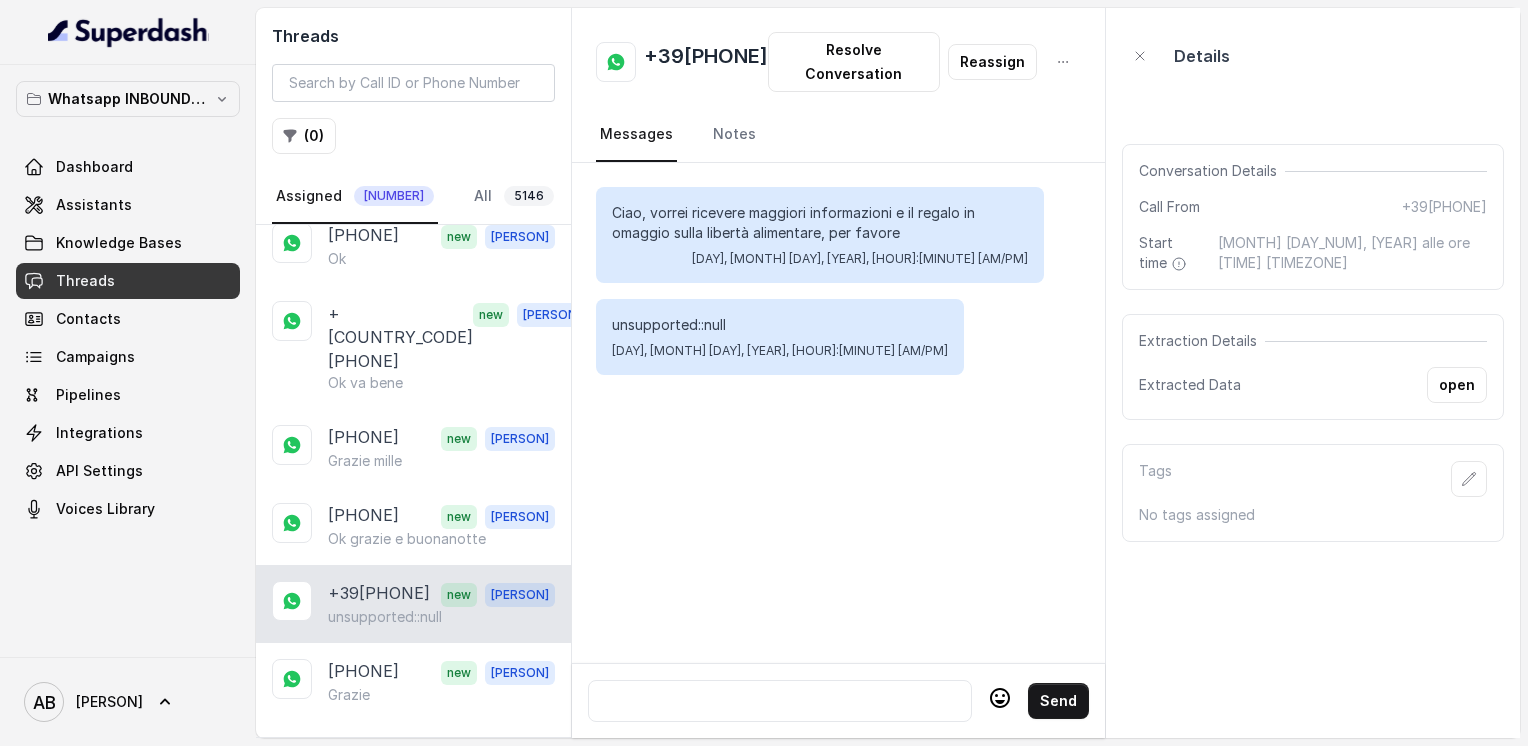 click at bounding box center [780, 701] 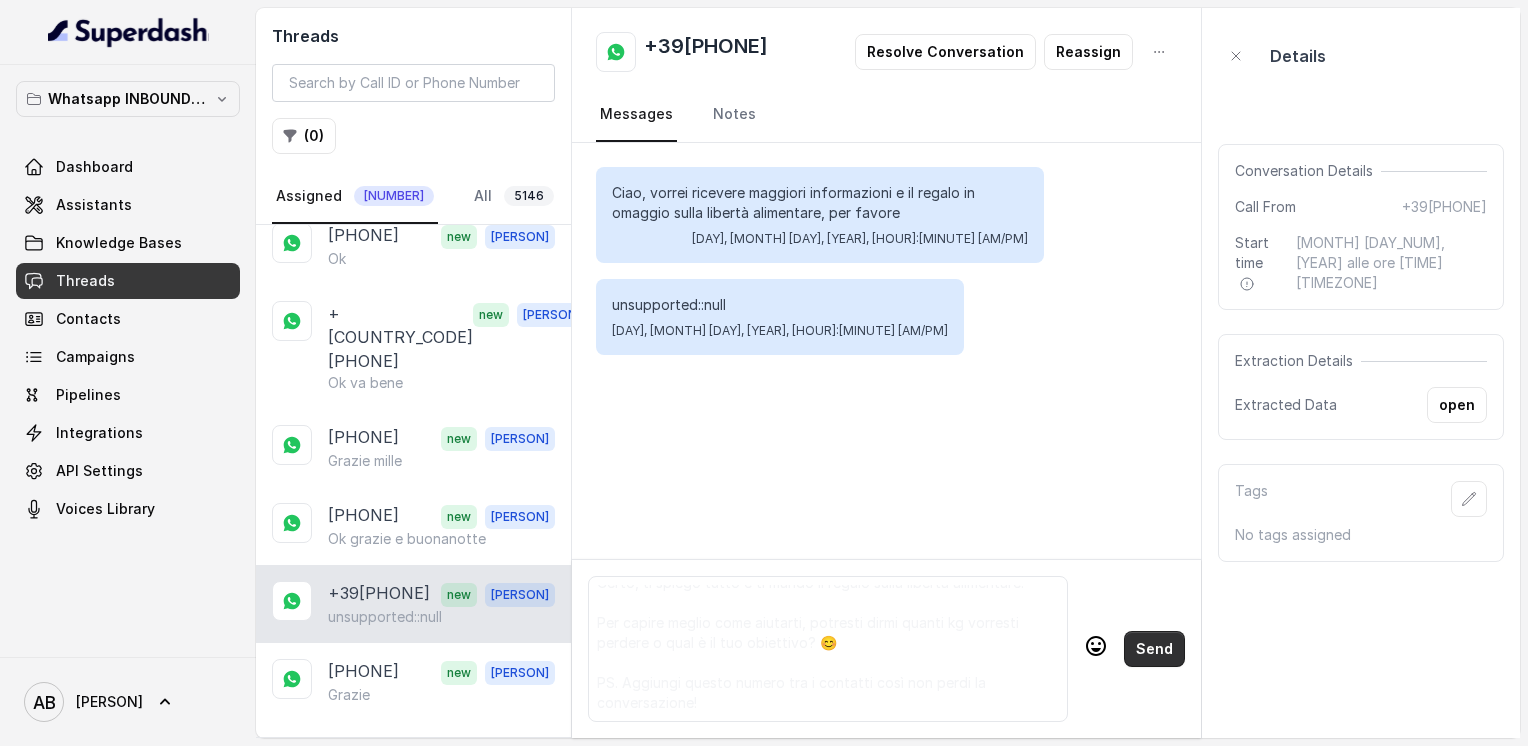 click on "Send" at bounding box center (1154, 649) 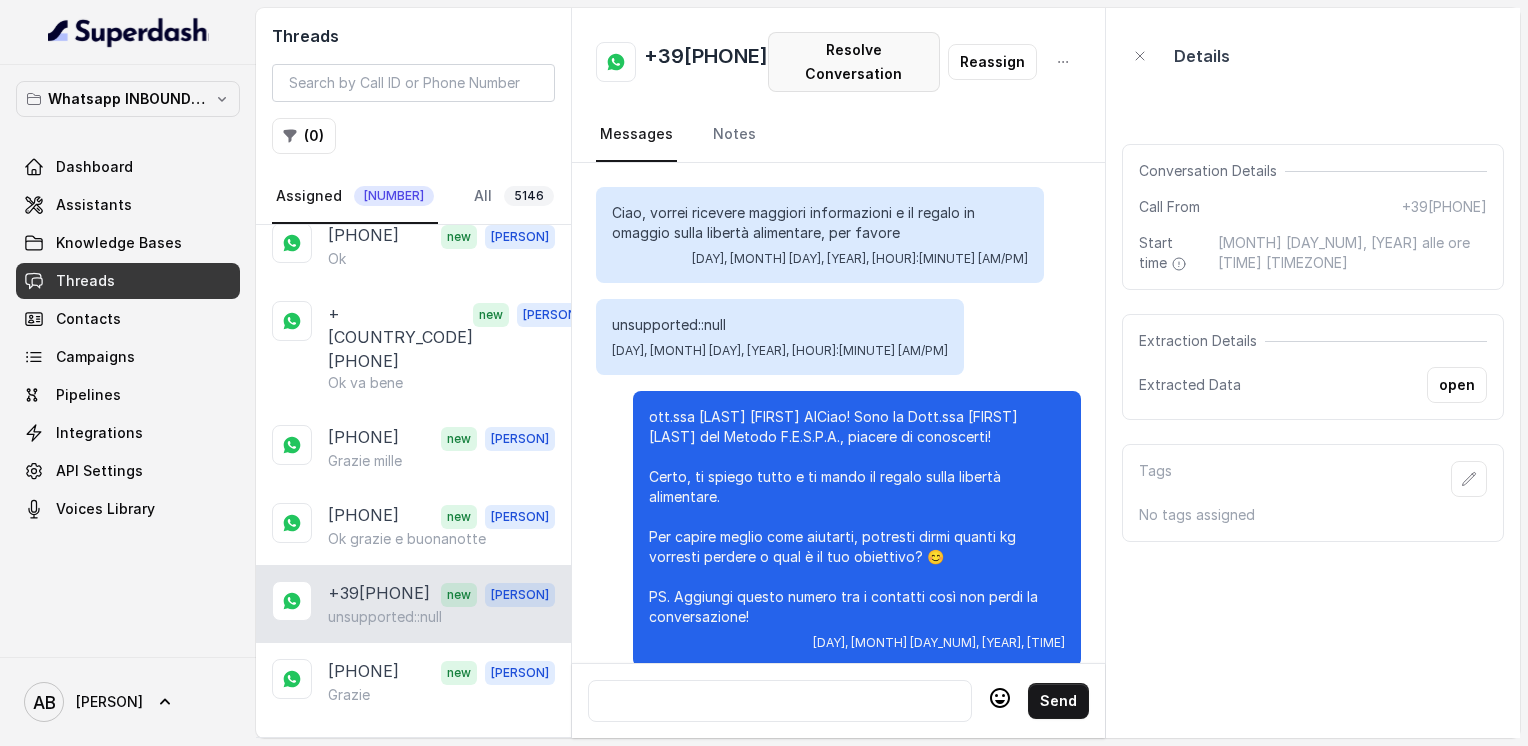 click on "Resolve Conversation" at bounding box center [854, 62] 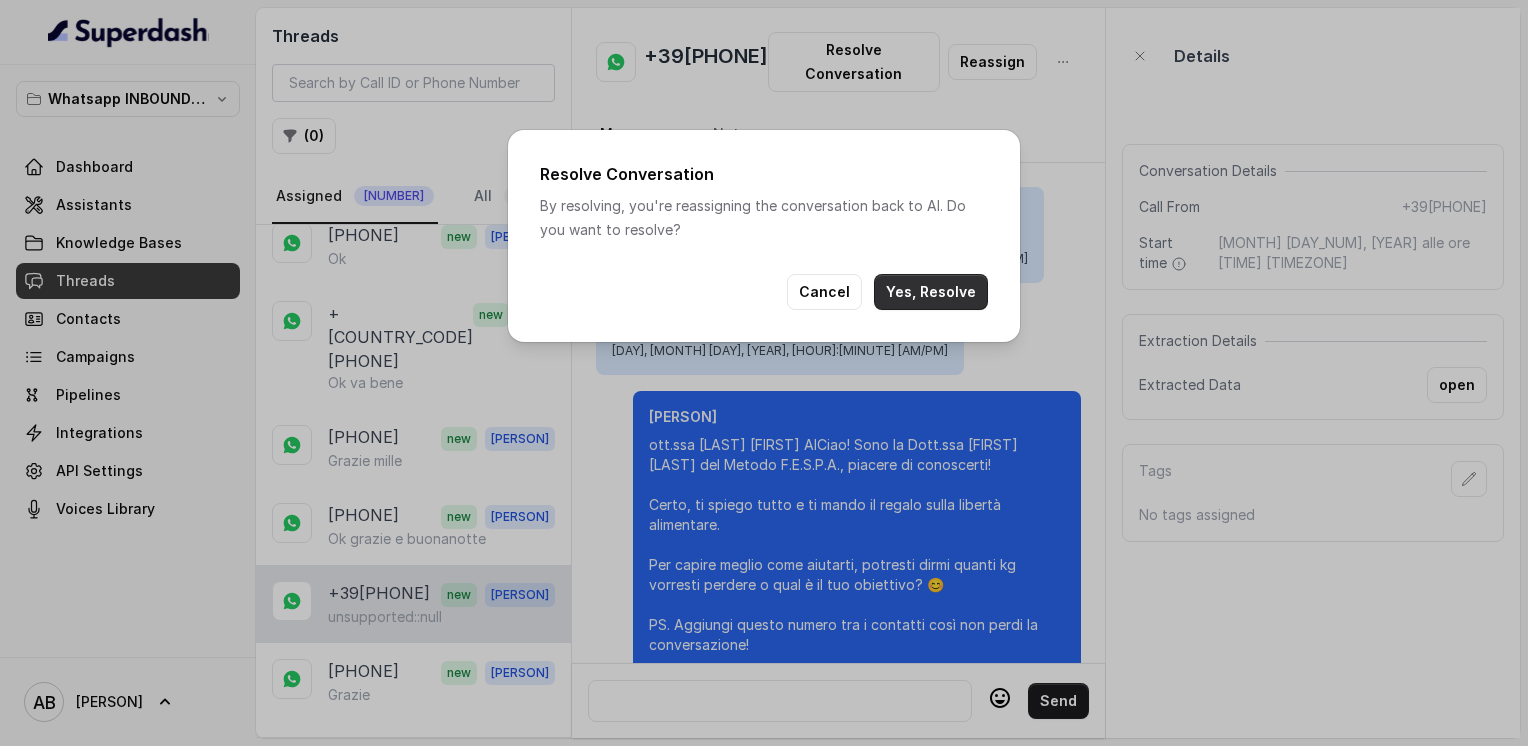 click on "Yes, Resolve" at bounding box center (931, 292) 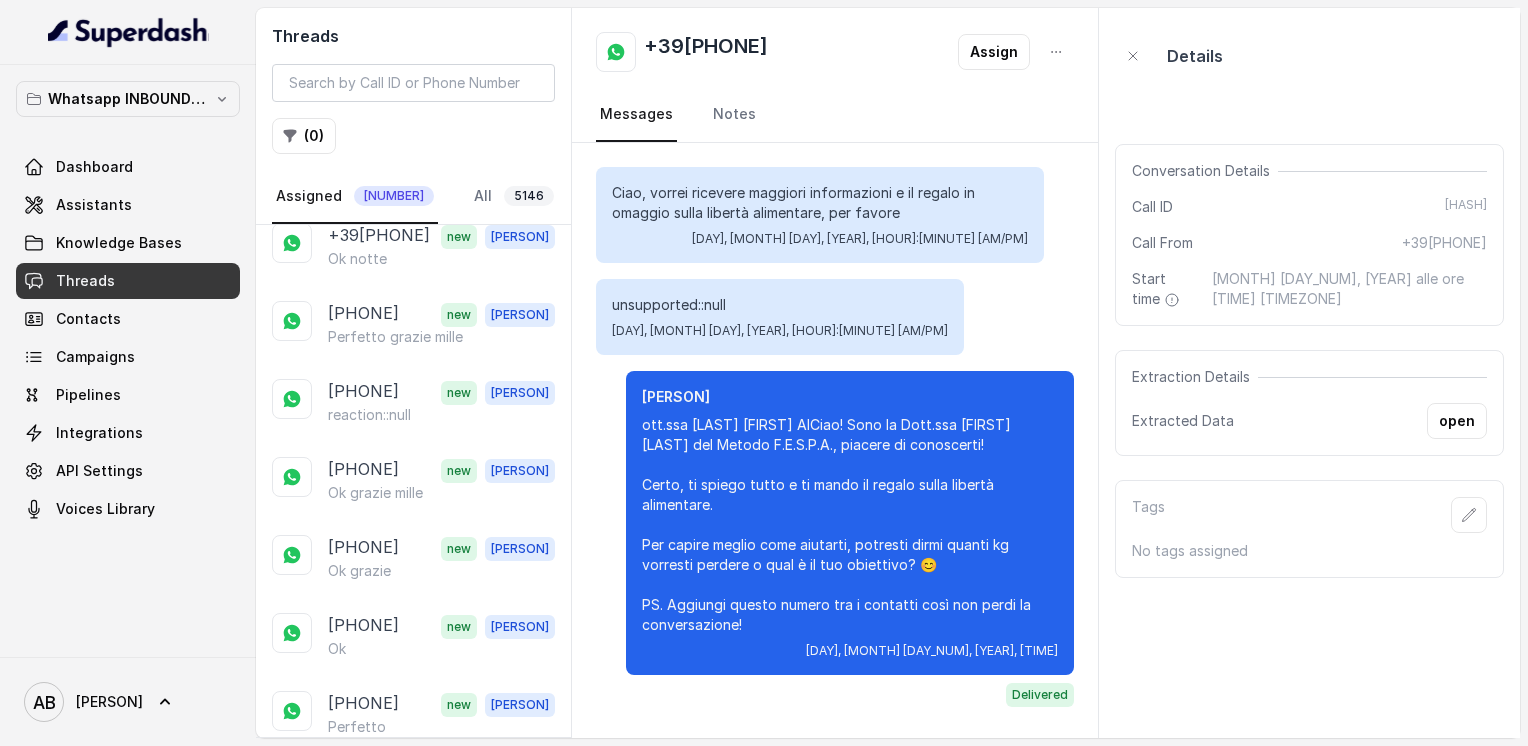 scroll, scrollTop: 2989, scrollLeft: 0, axis: vertical 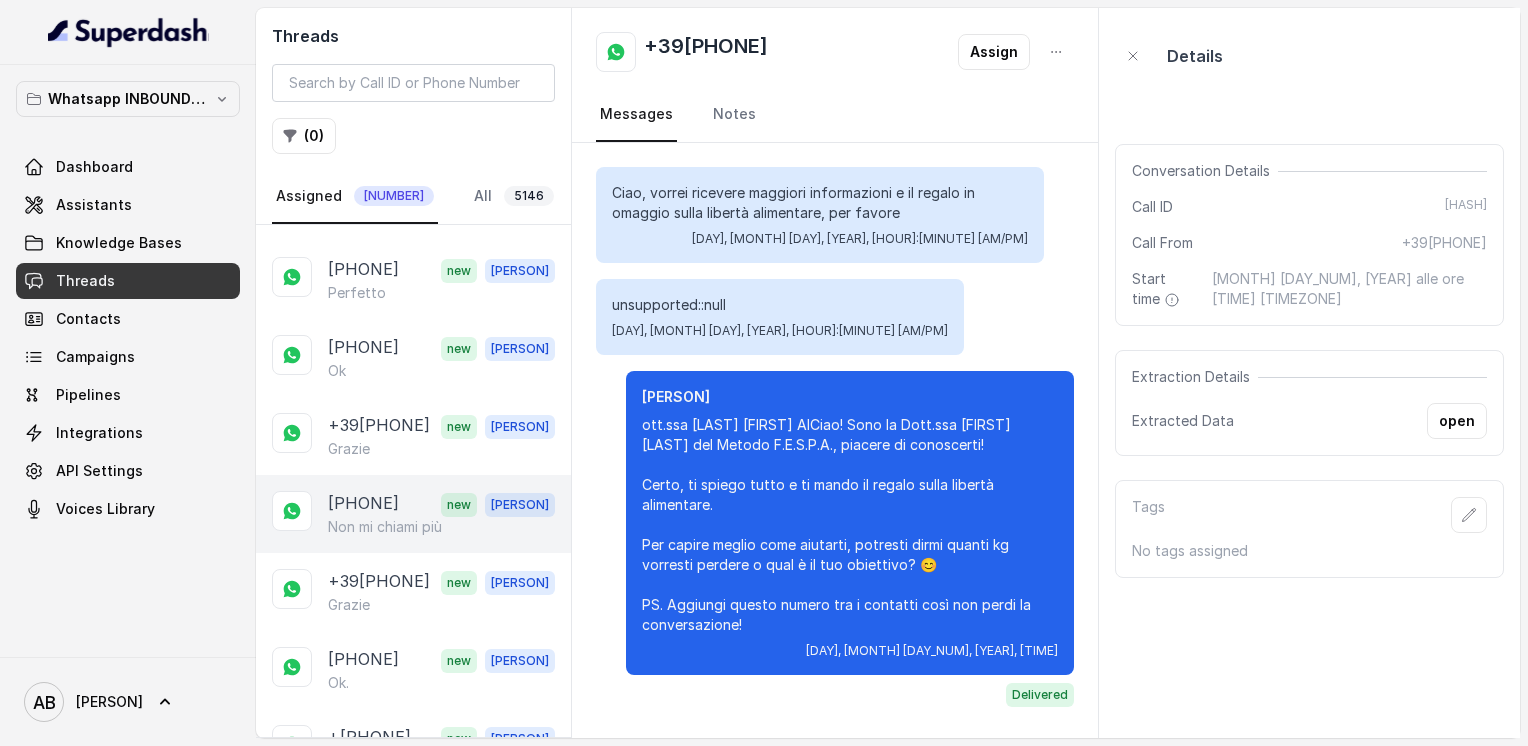 click on "[PHONE]" at bounding box center (363, 504) 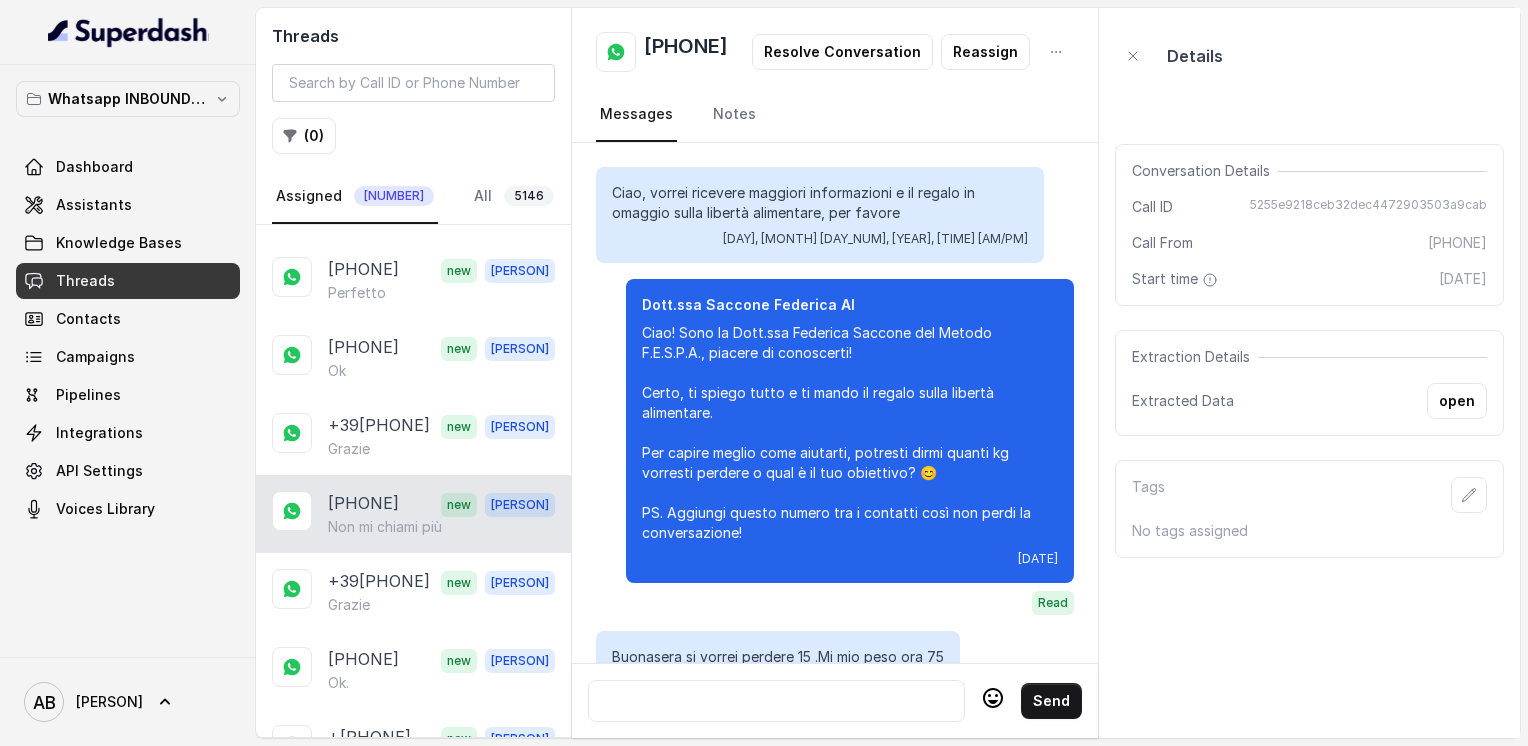 scroll, scrollTop: 2272, scrollLeft: 0, axis: vertical 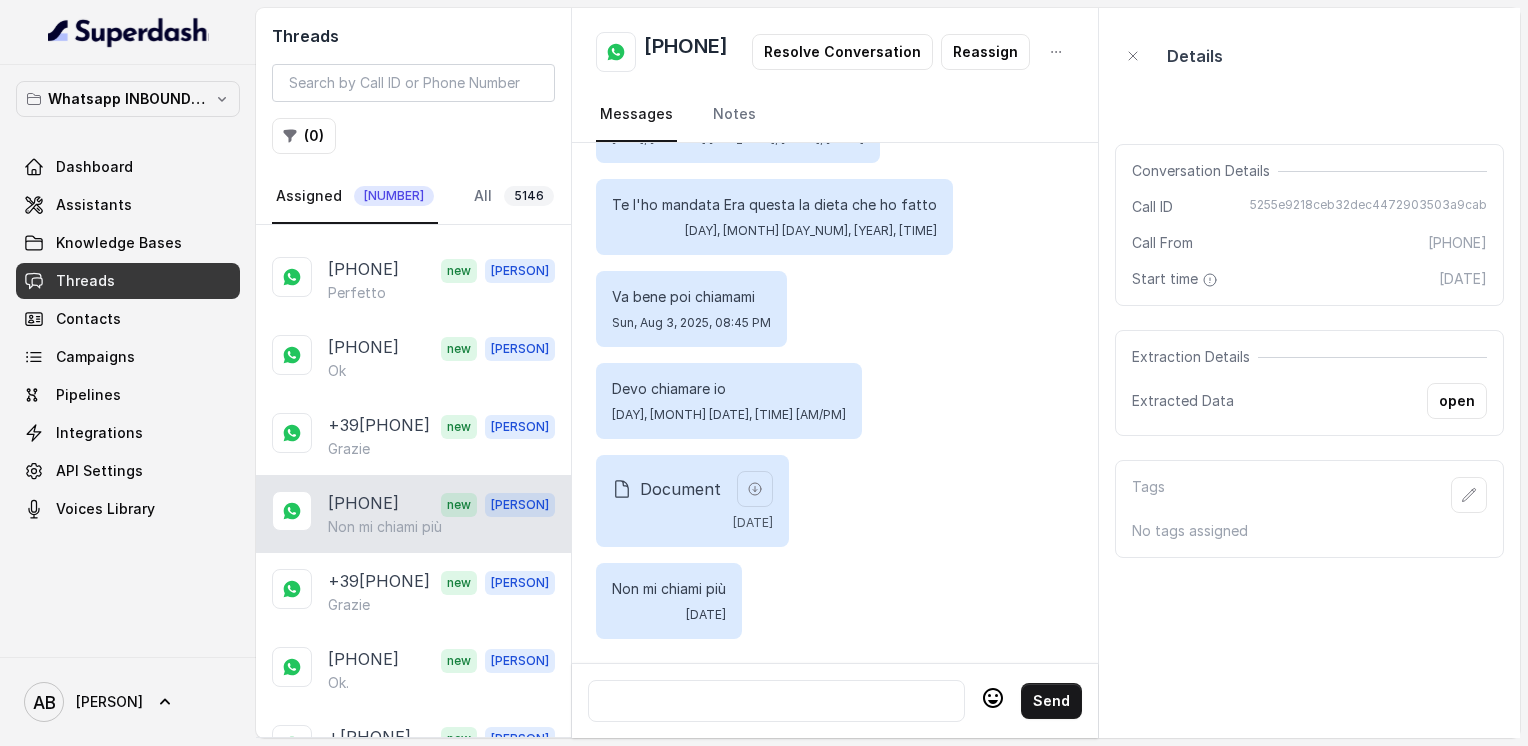 click at bounding box center (776, 701) 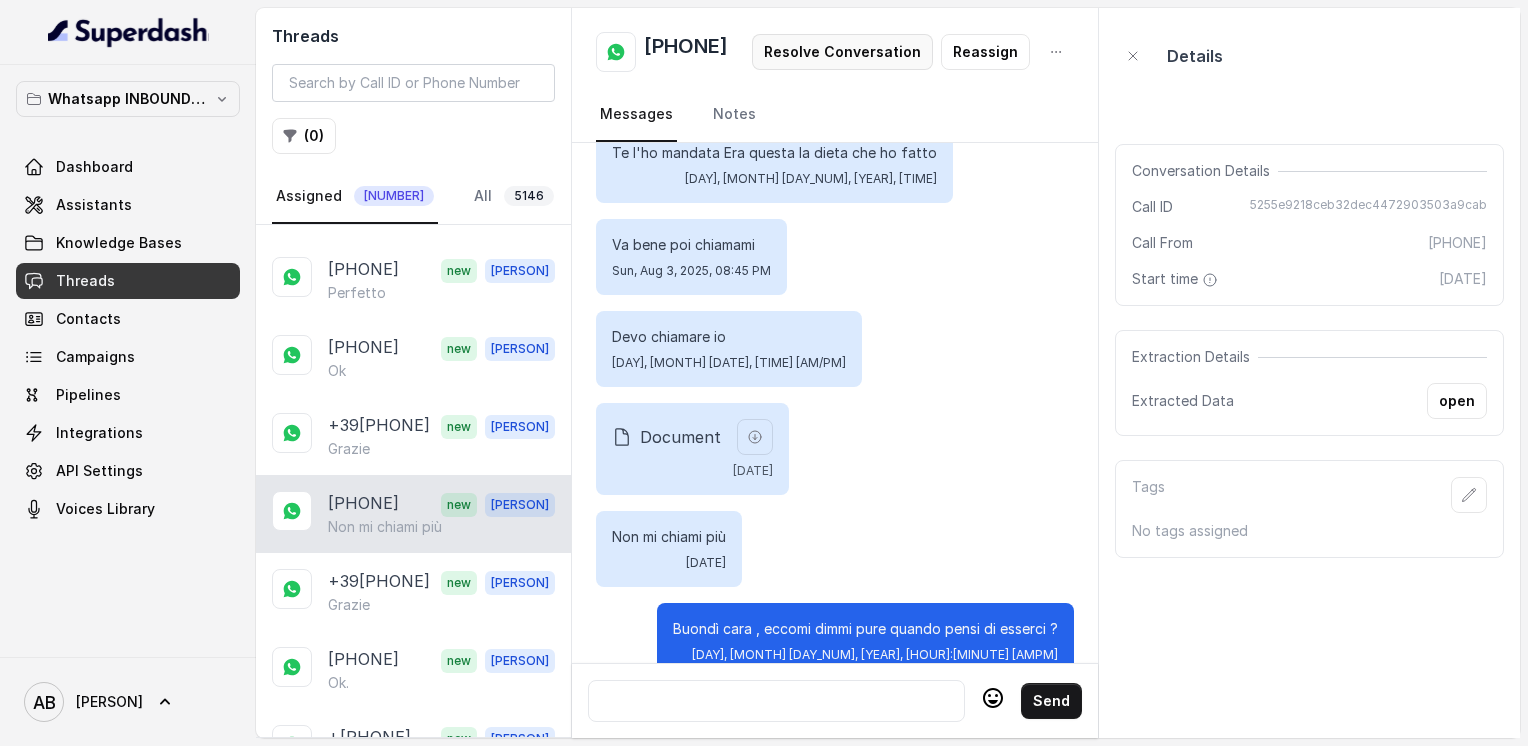 click on "Resolve Conversation" at bounding box center (842, 52) 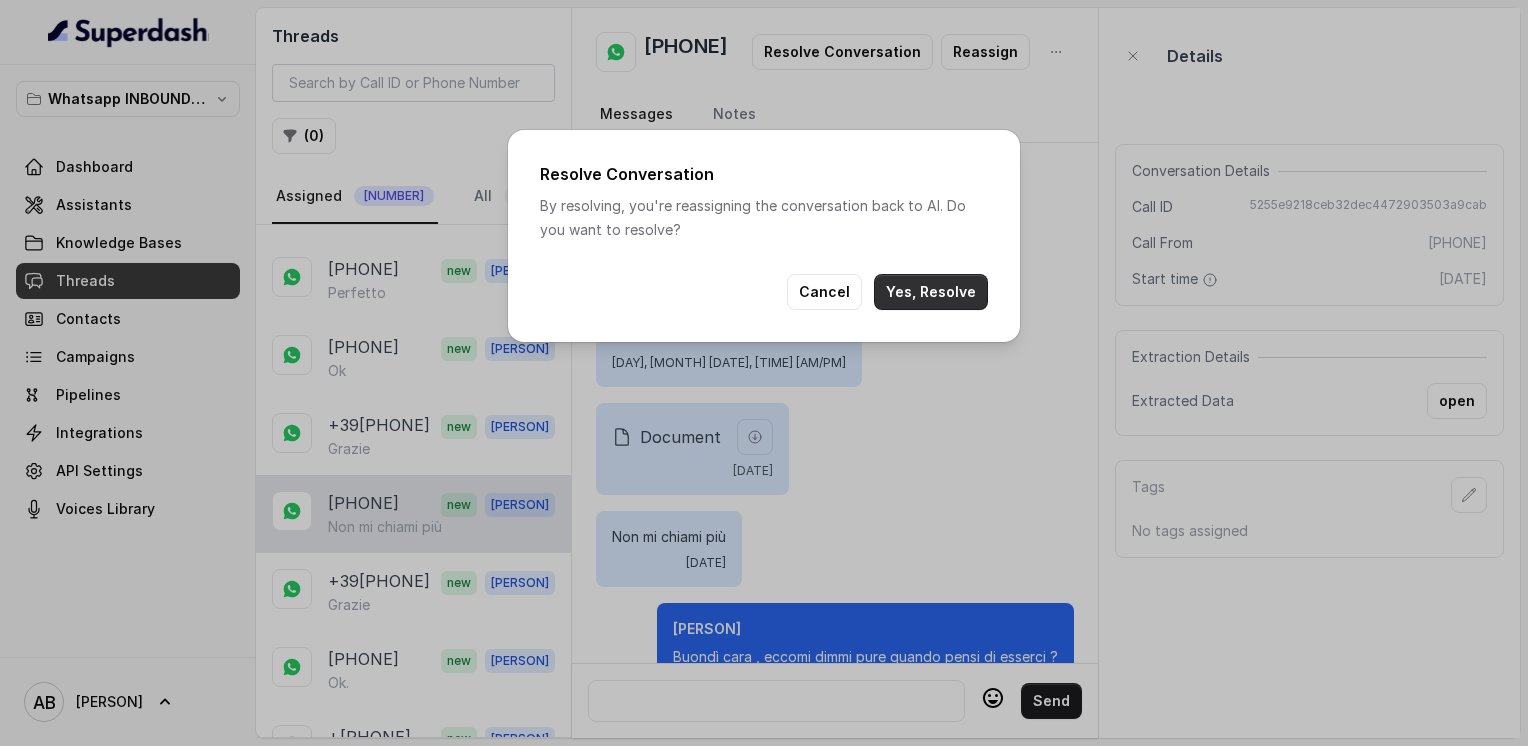 click on "Yes, Resolve" at bounding box center [931, 292] 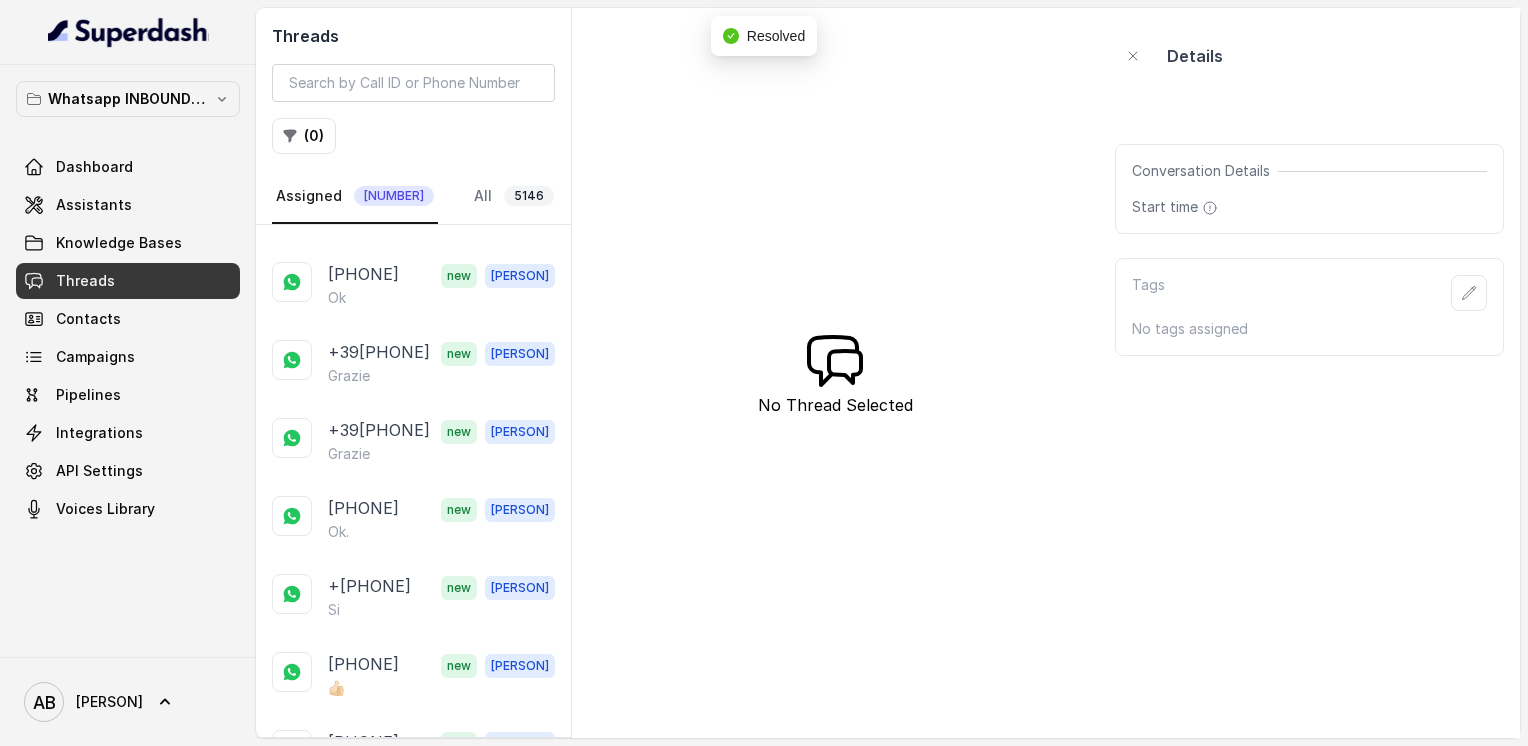 scroll, scrollTop: 3410, scrollLeft: 0, axis: vertical 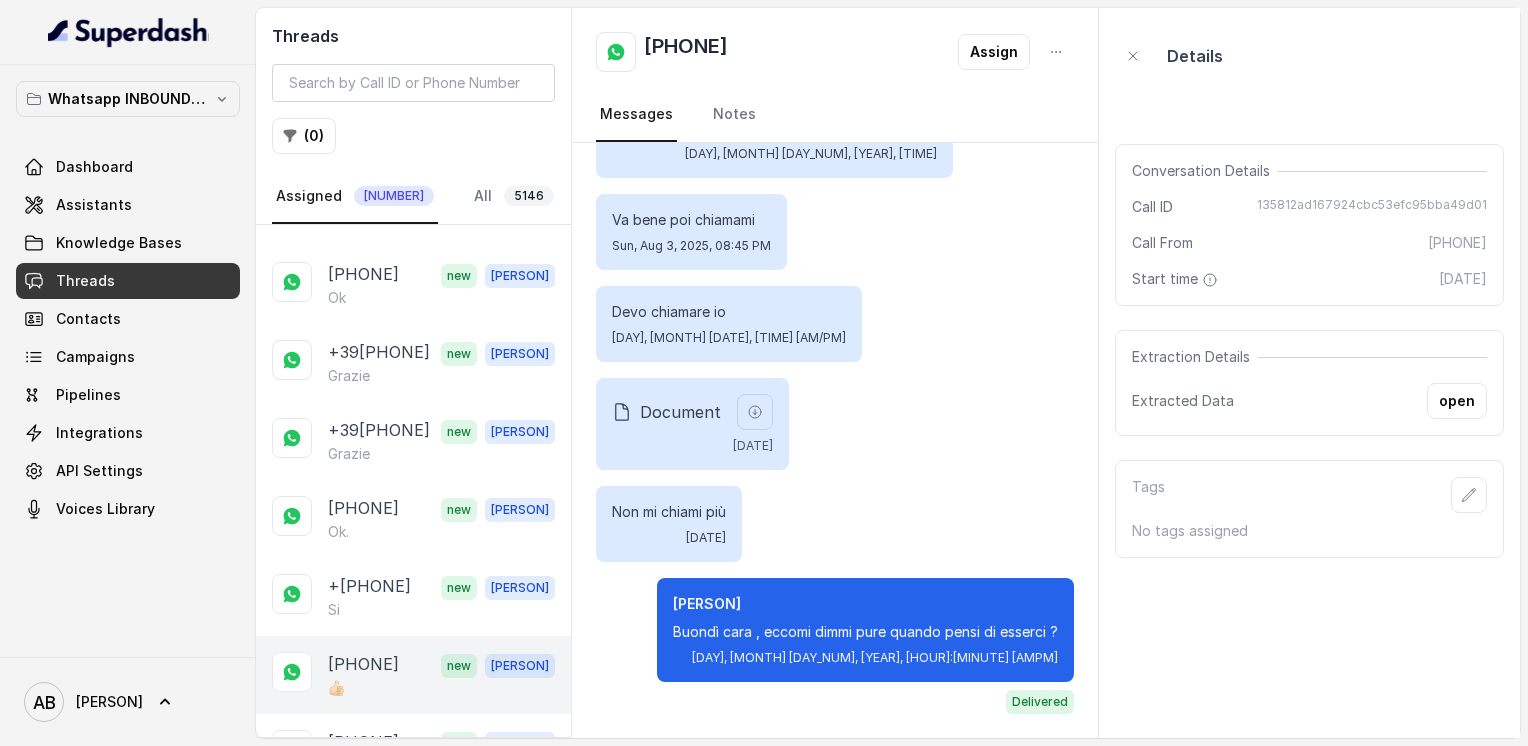 click on "[PHONE] new [NAME] 👍🏻" at bounding box center [413, 675] 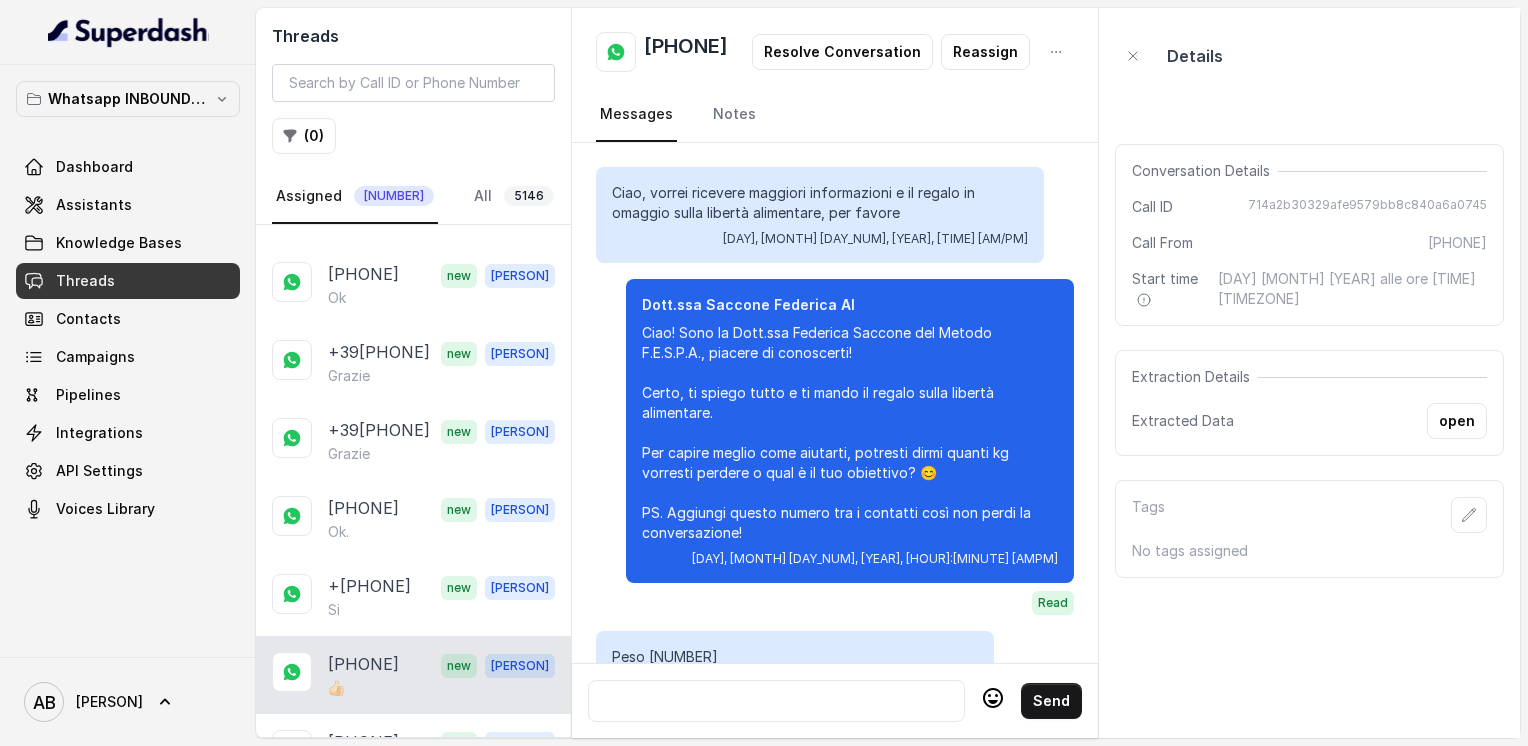scroll, scrollTop: 3000, scrollLeft: 0, axis: vertical 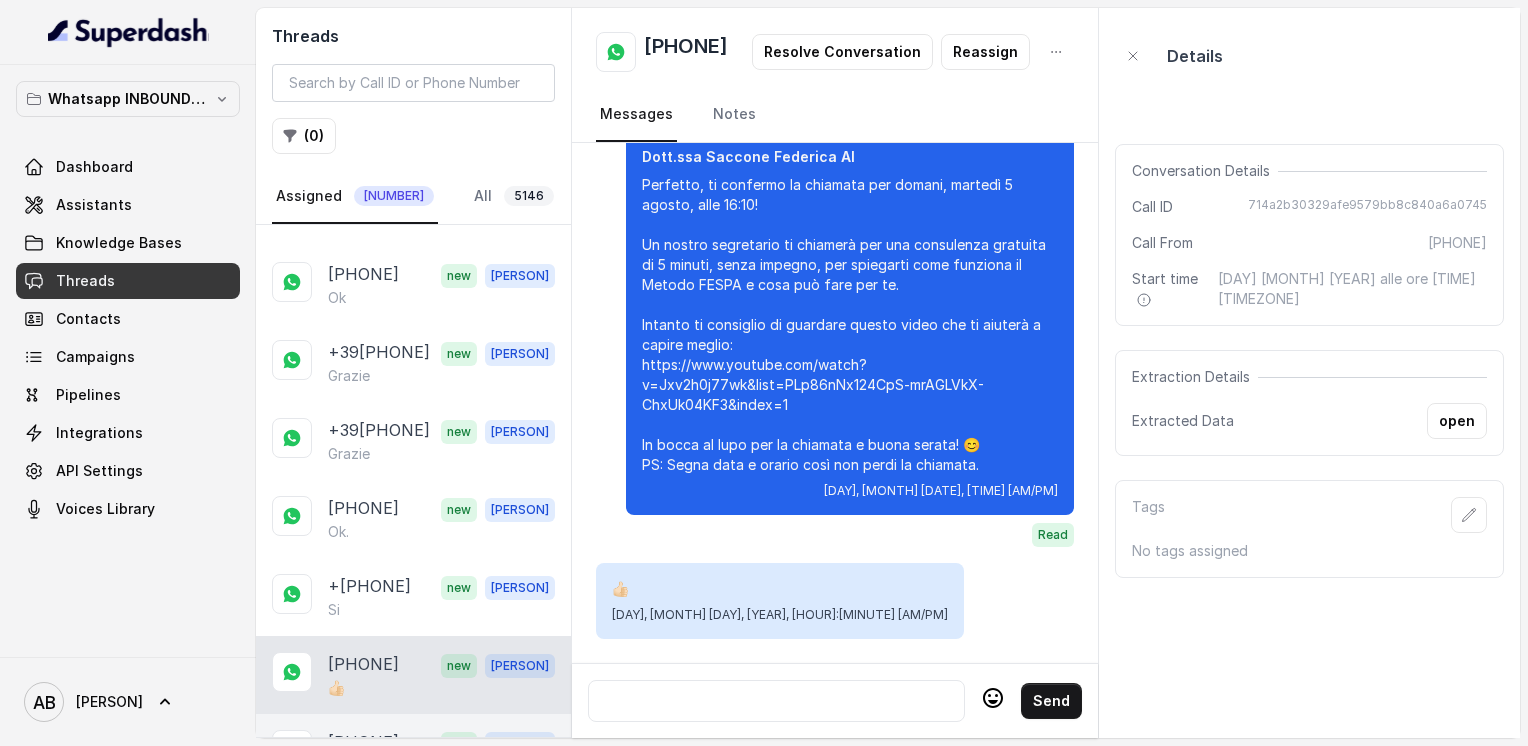 click on "A te" at bounding box center [441, 766] 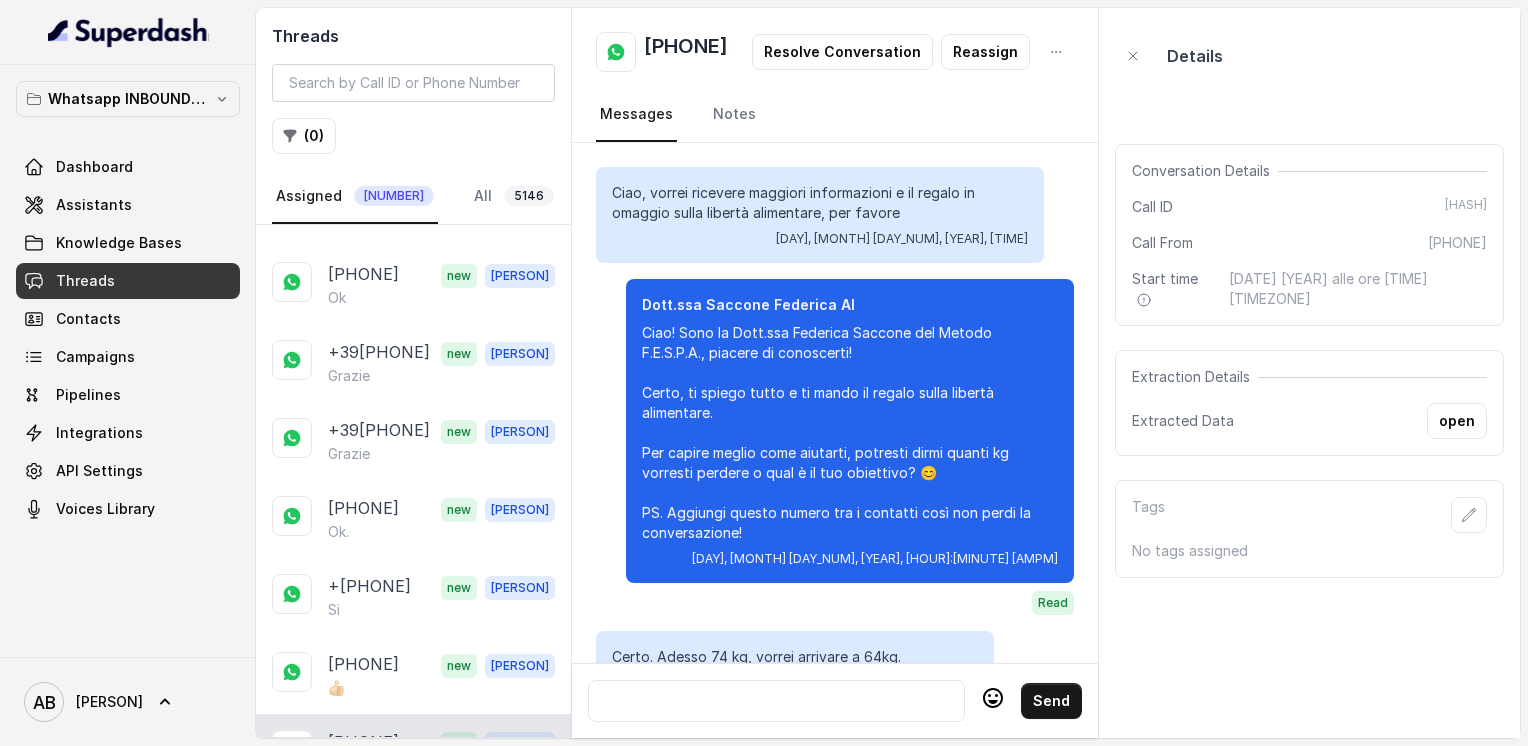 scroll, scrollTop: 2996, scrollLeft: 0, axis: vertical 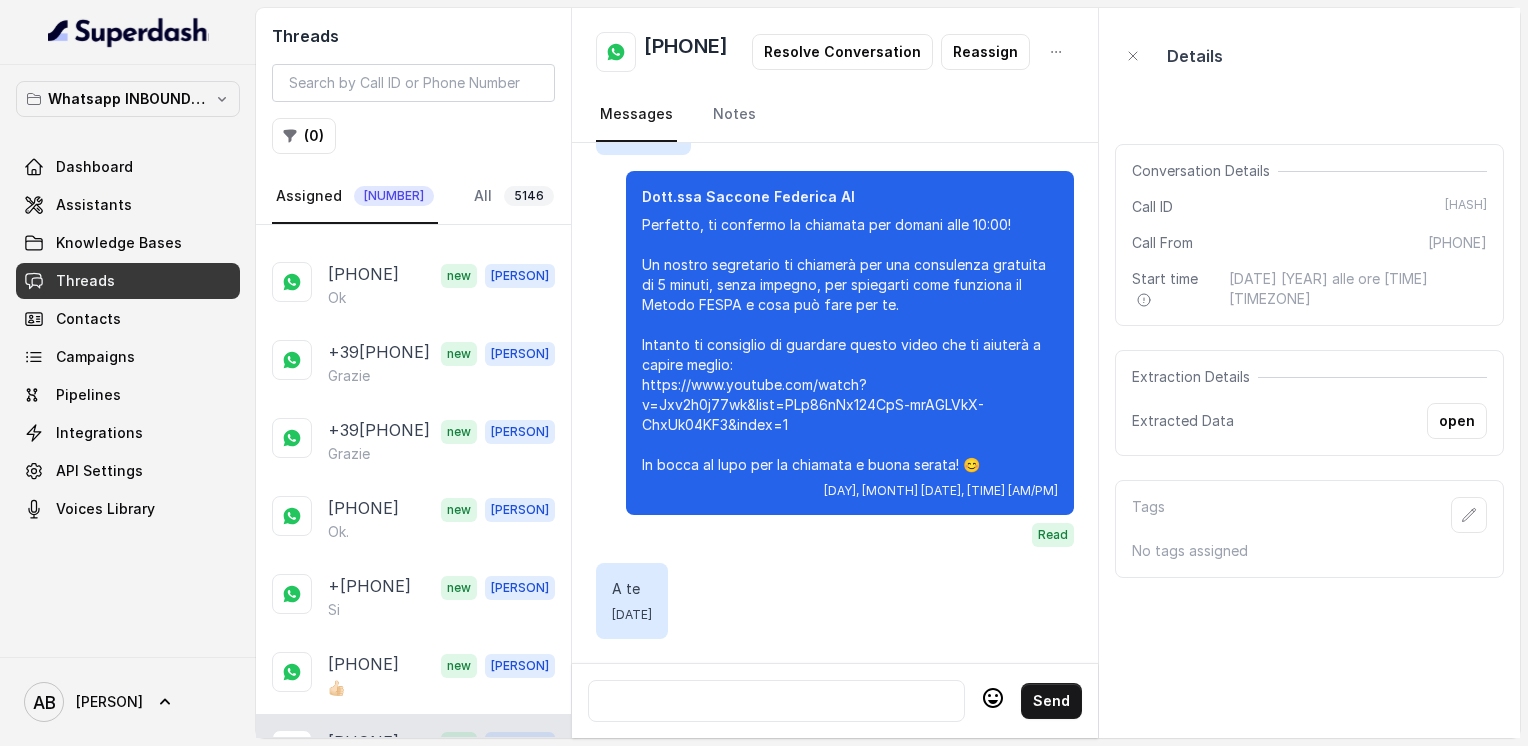 click on "Load more conversations" at bounding box center [414, 820] 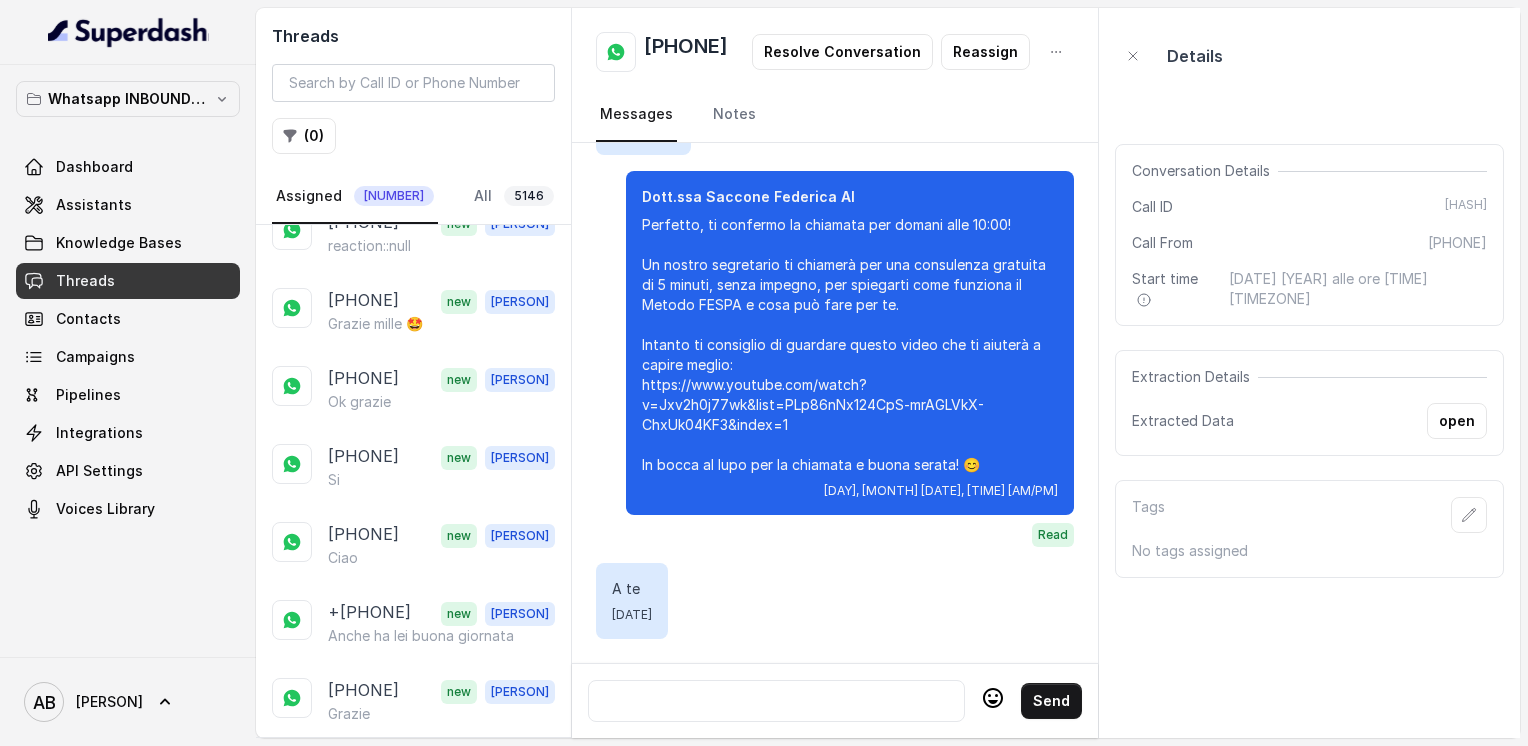scroll, scrollTop: 4687, scrollLeft: 0, axis: vertical 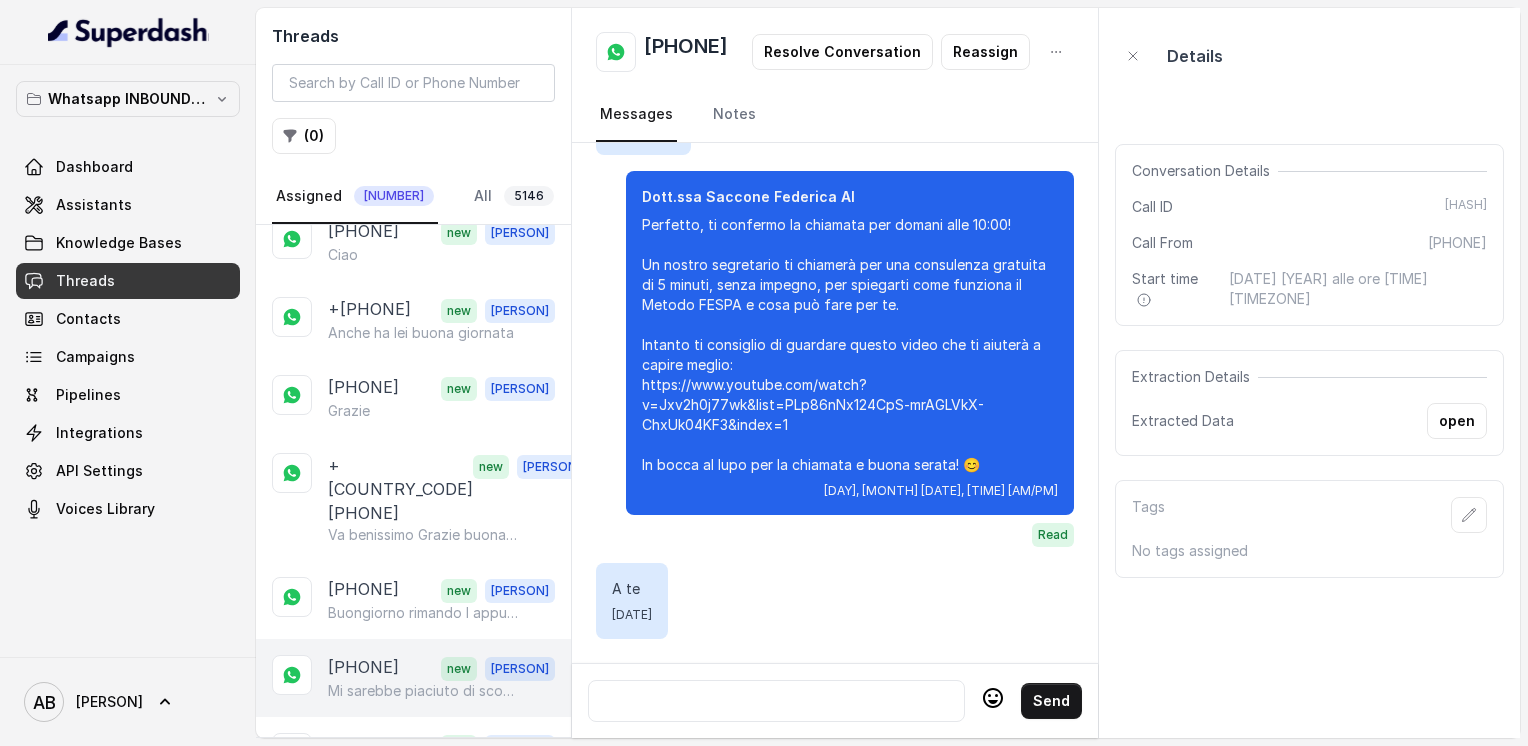 click on "Mi sarebbe piaciuto di scoprire" at bounding box center [424, 691] 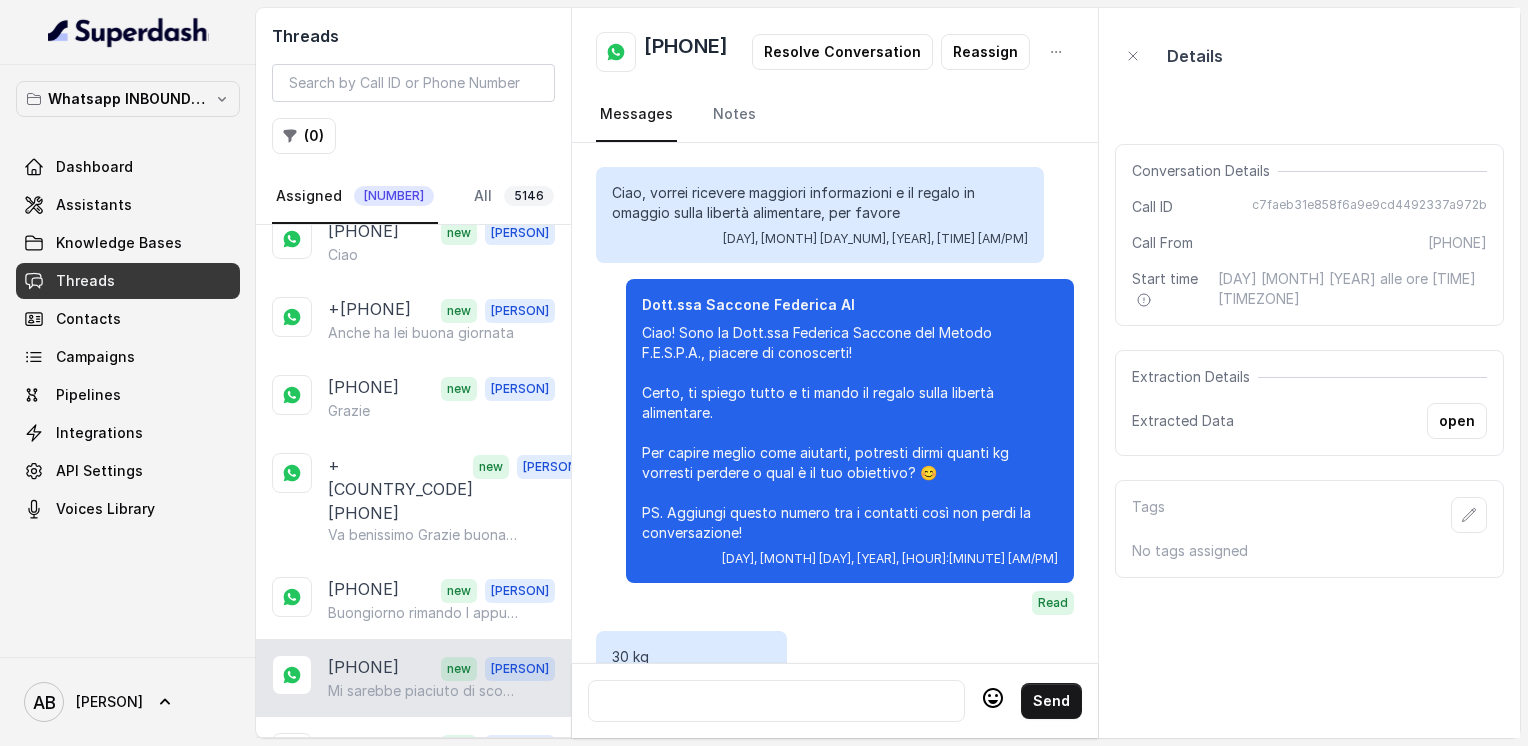 scroll, scrollTop: 1820, scrollLeft: 0, axis: vertical 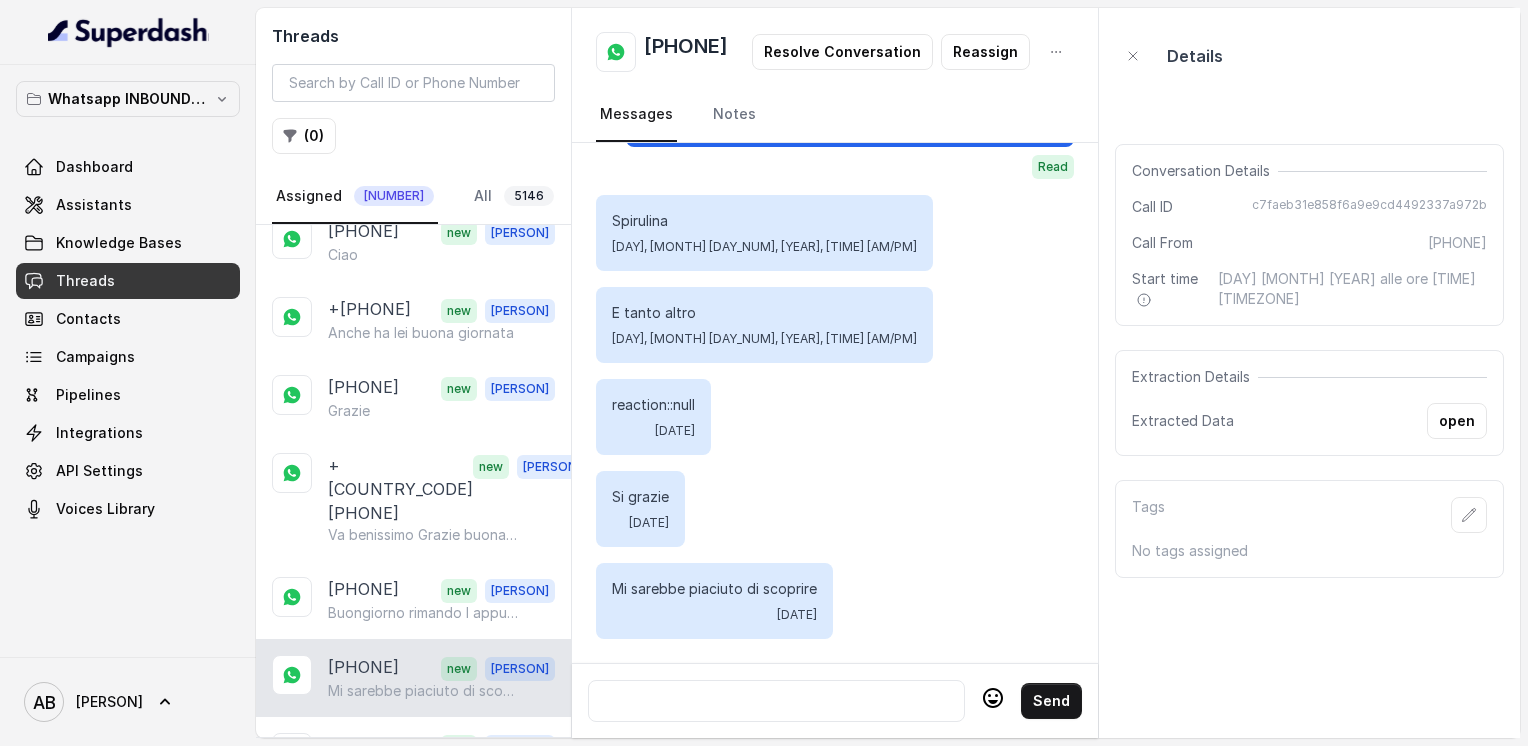 click at bounding box center [776, 701] 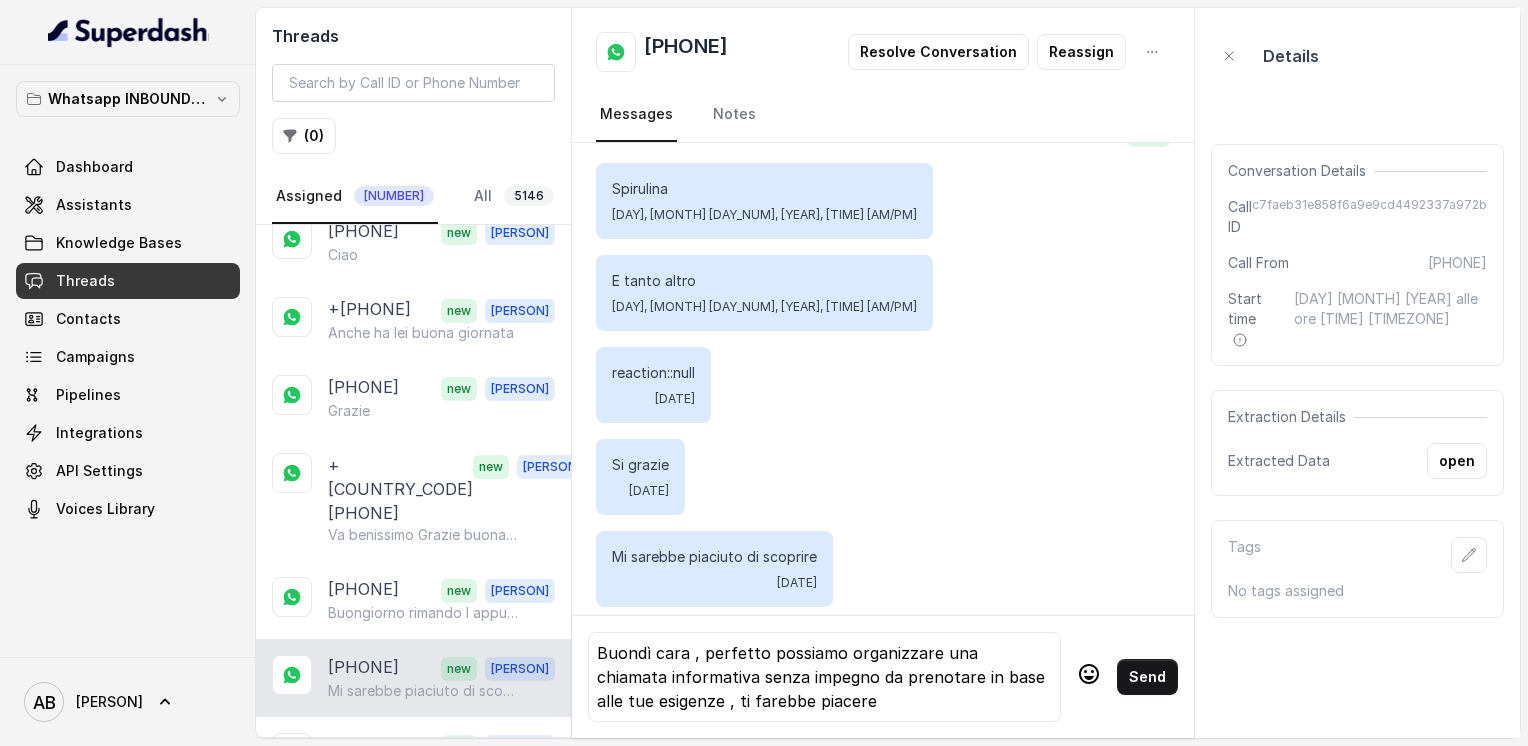 click on "Buondì cara , perfetto possiamo organizzare una chiamata informativa senza impegno da prenotare in base alle tue esigenze , ti farebbe piacere" at bounding box center (824, 677) 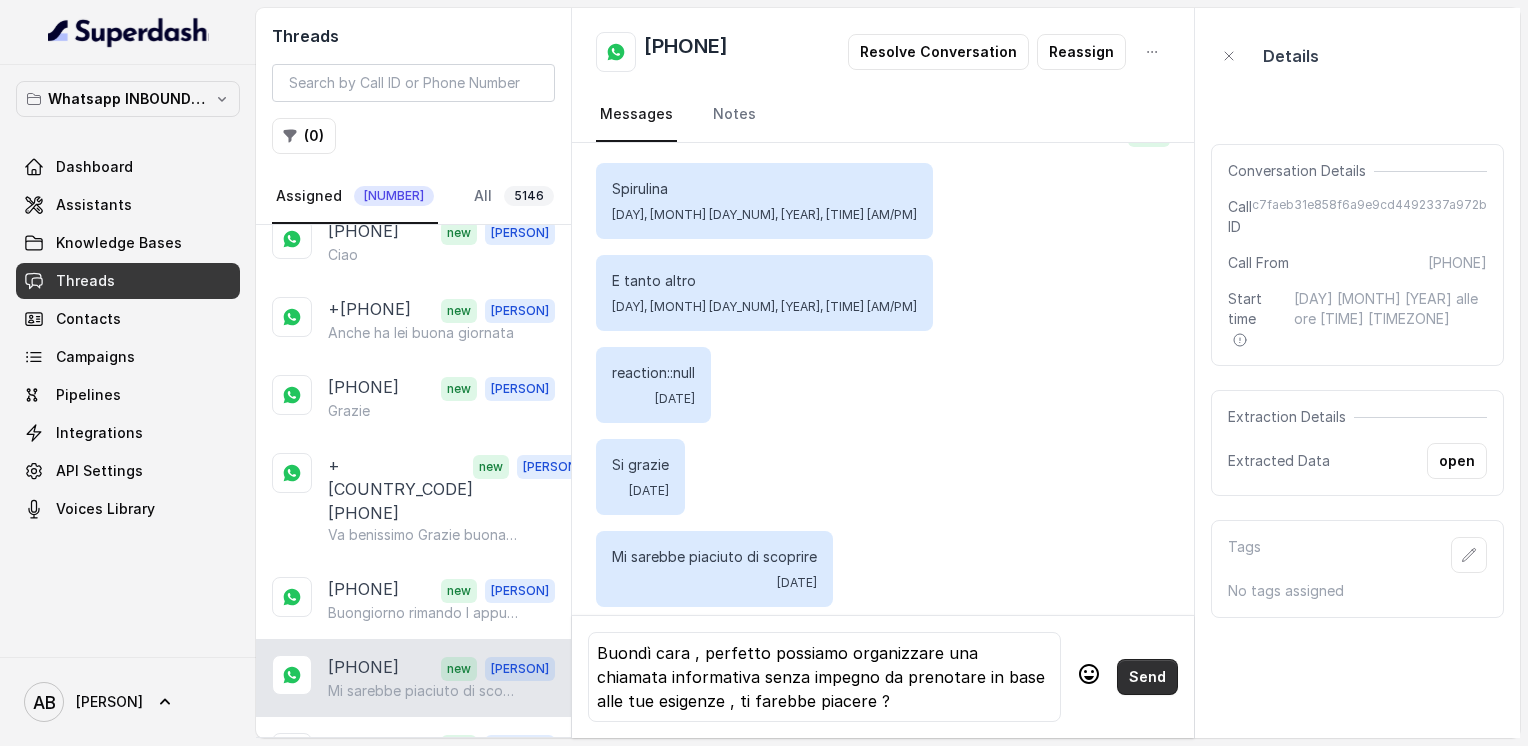 click on "Send" at bounding box center [1147, 677] 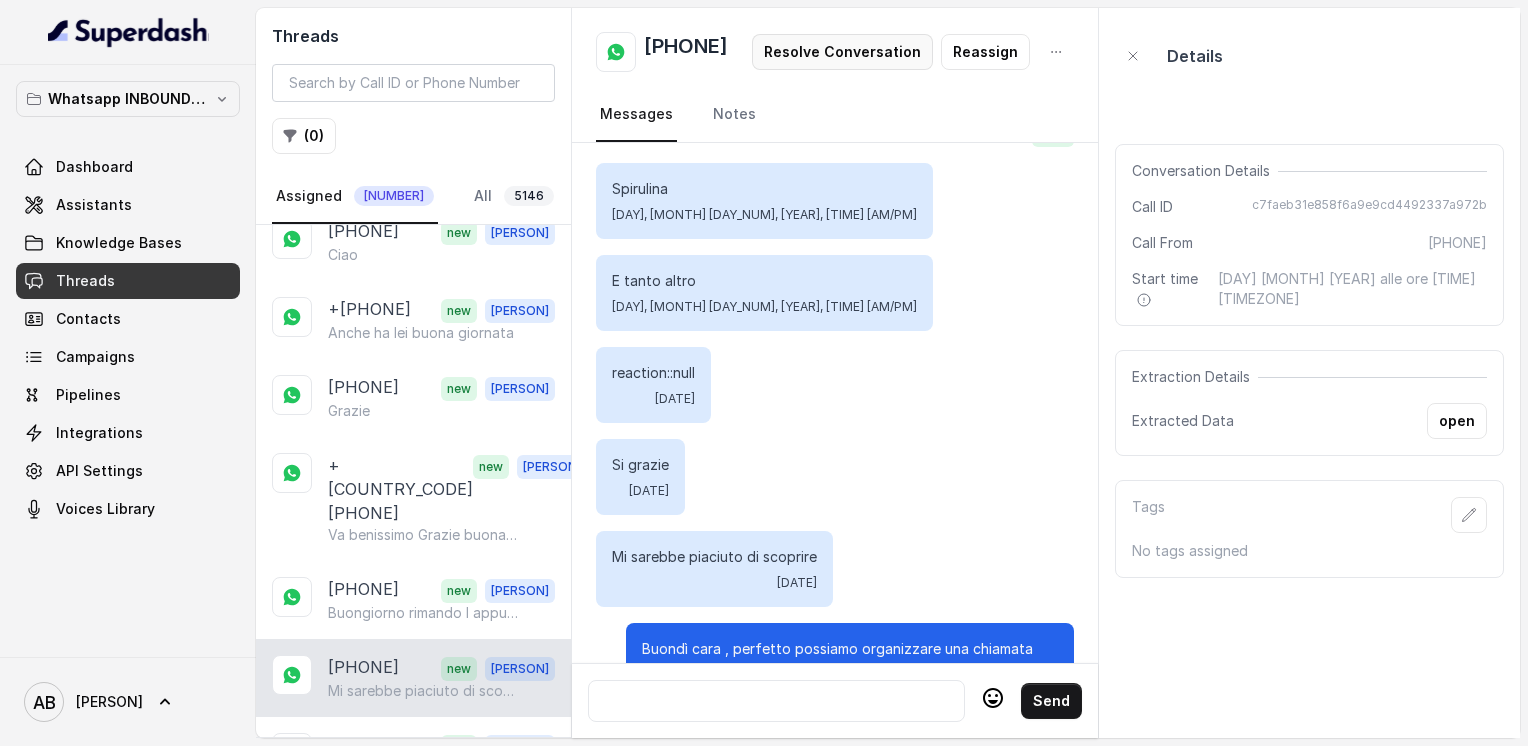 click on "Resolve Conversation" at bounding box center [842, 52] 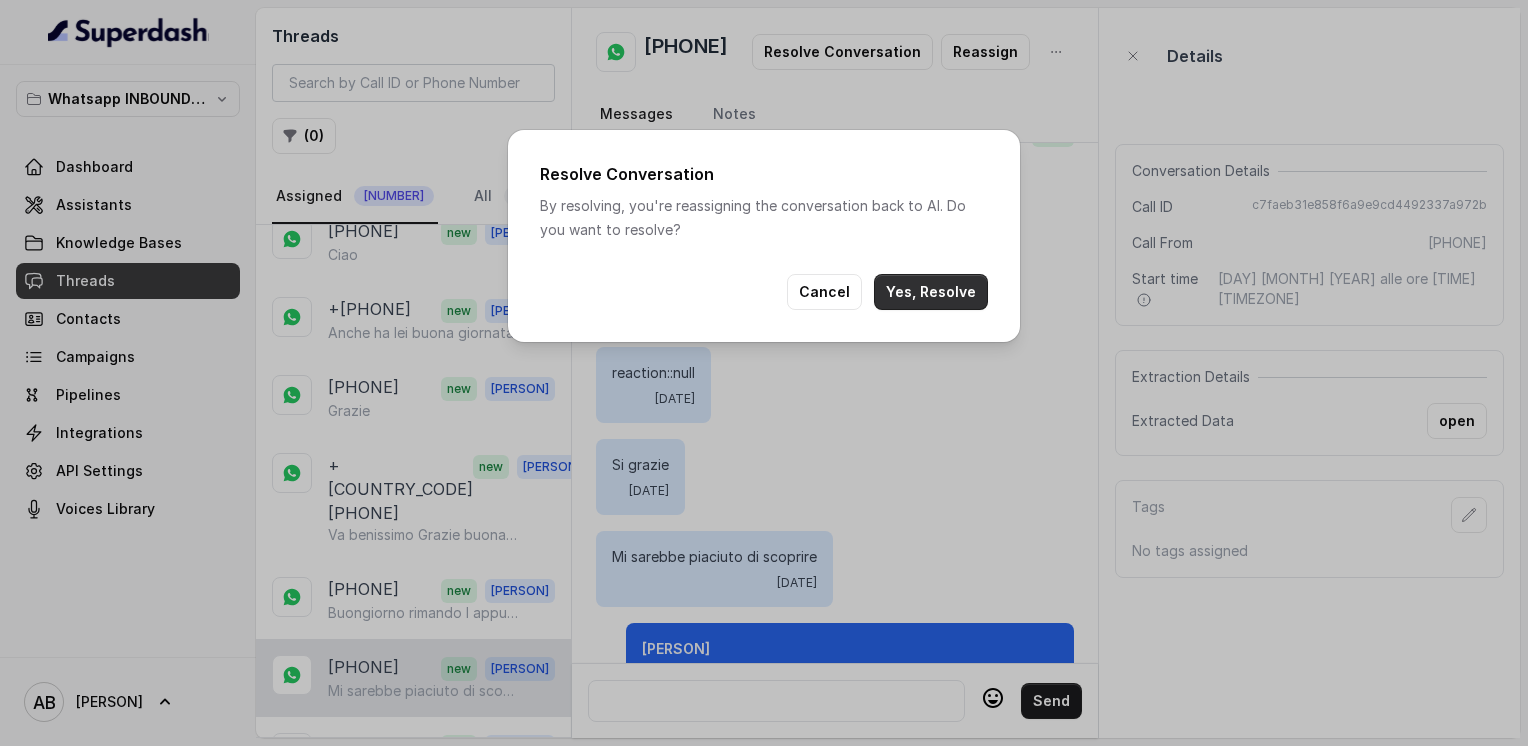 click on "Yes, Resolve" at bounding box center (931, 292) 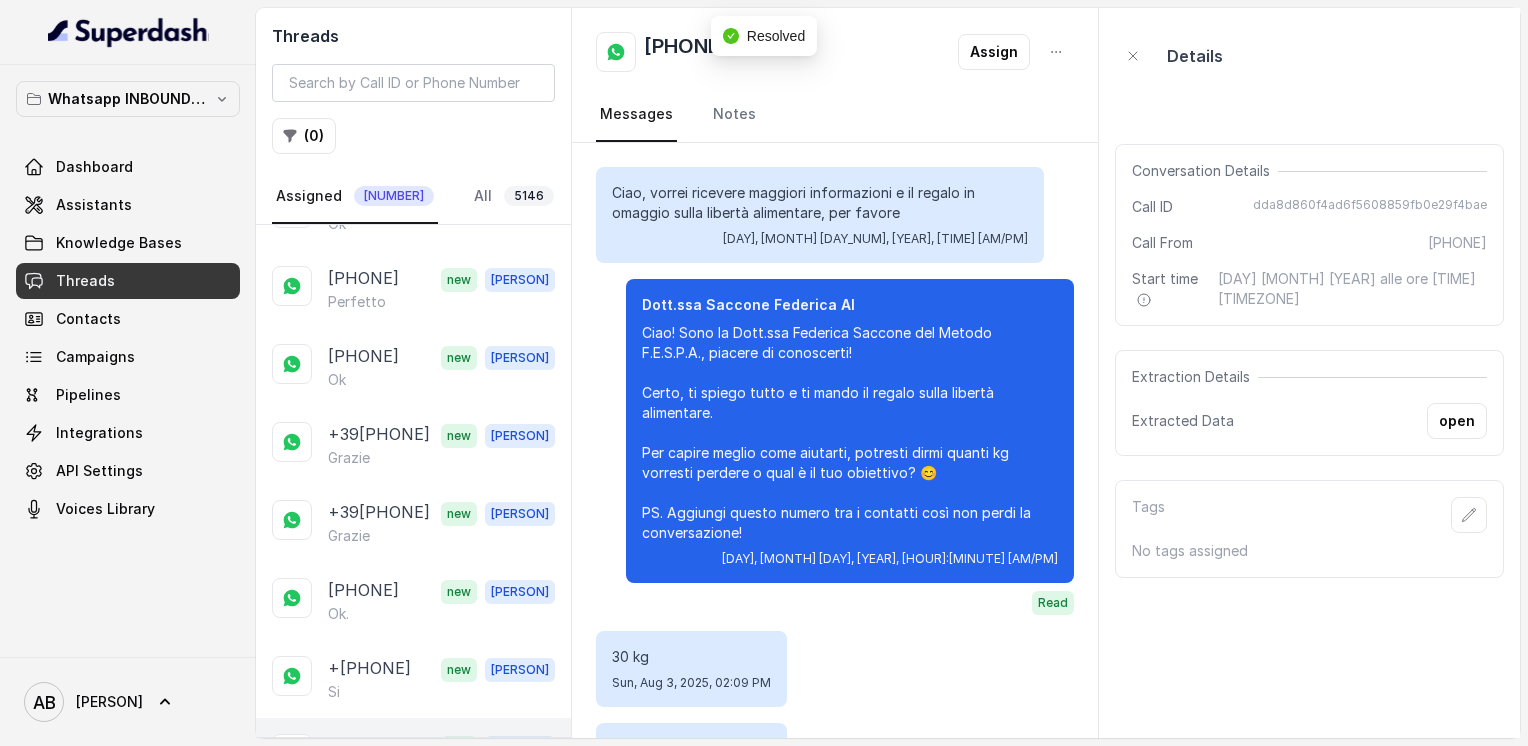 scroll, scrollTop: 3483, scrollLeft: 0, axis: vertical 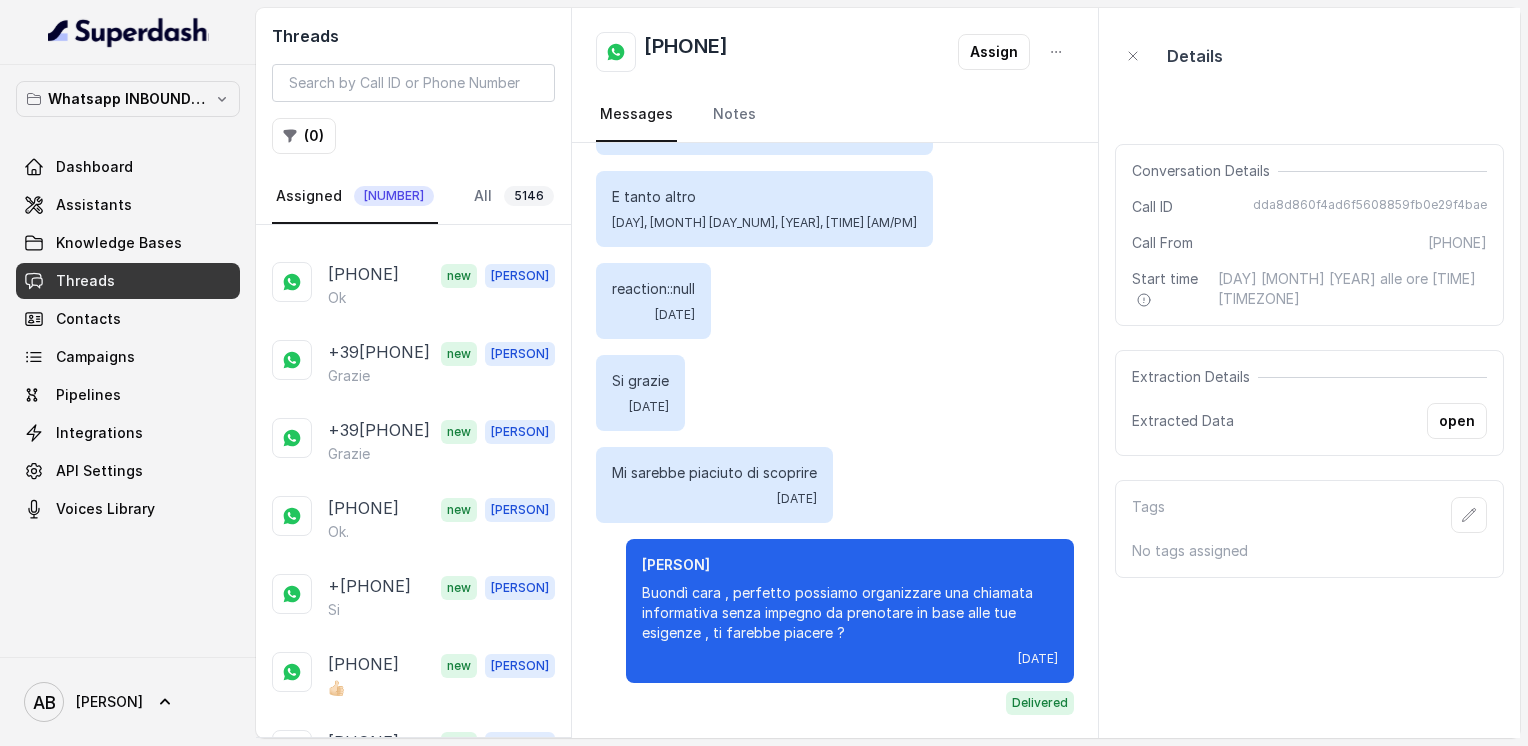 click on "Load more conversations" at bounding box center [414, 820] 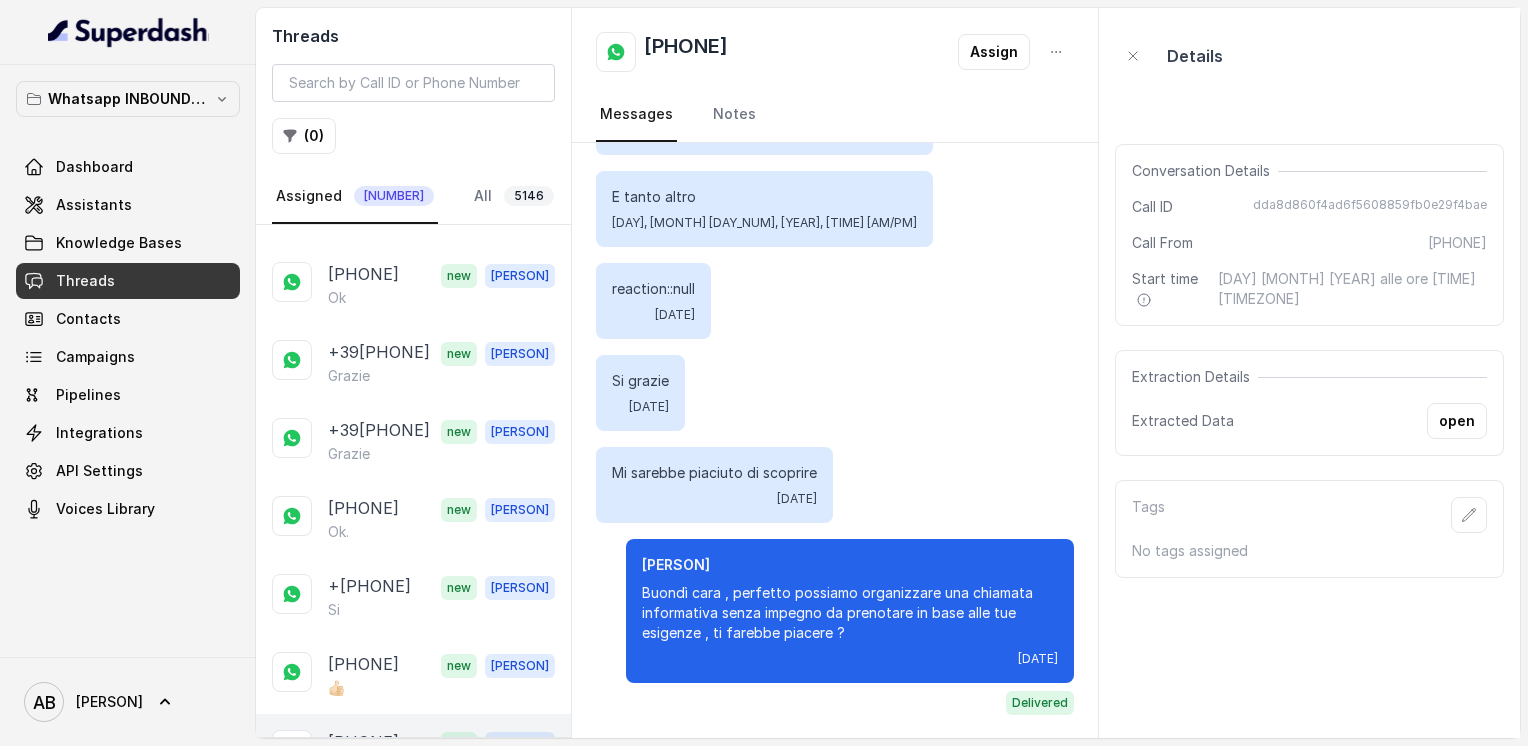scroll, scrollTop: 4976, scrollLeft: 0, axis: vertical 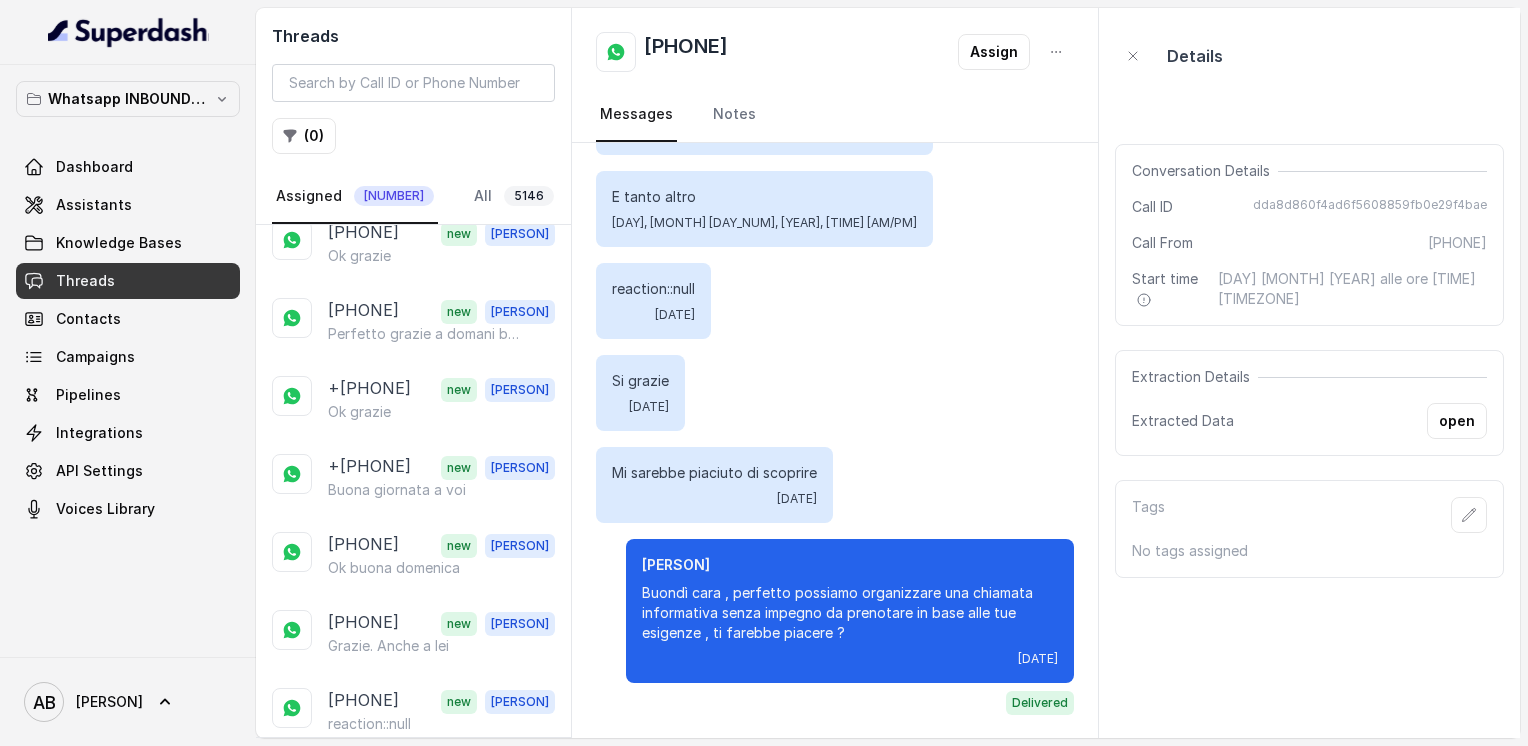 click on "Load more conversations" at bounding box center (414, 1090) 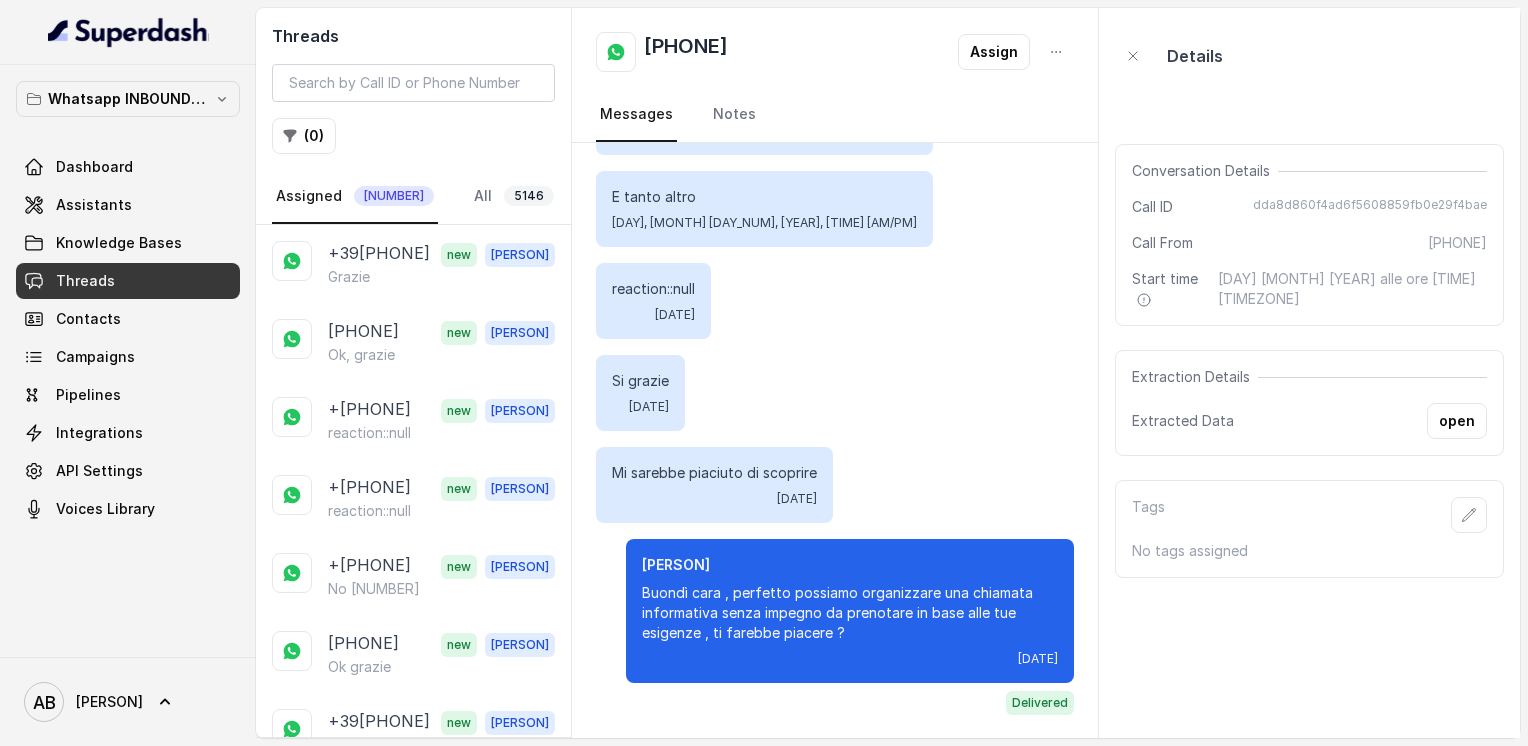 scroll, scrollTop: 9260, scrollLeft: 0, axis: vertical 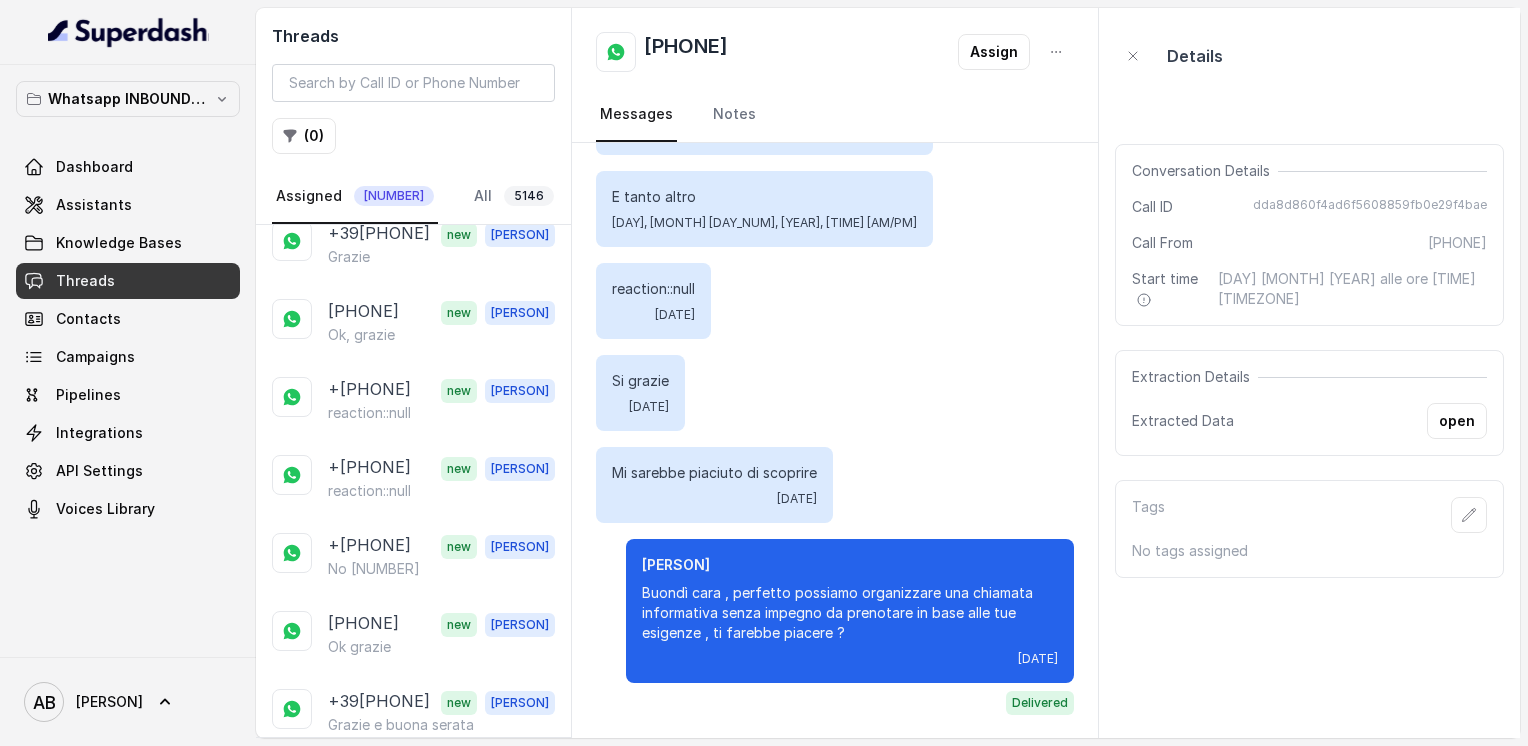 click on "+39[PHONE] new [NAME] Ok" at bounding box center [413, 1024] 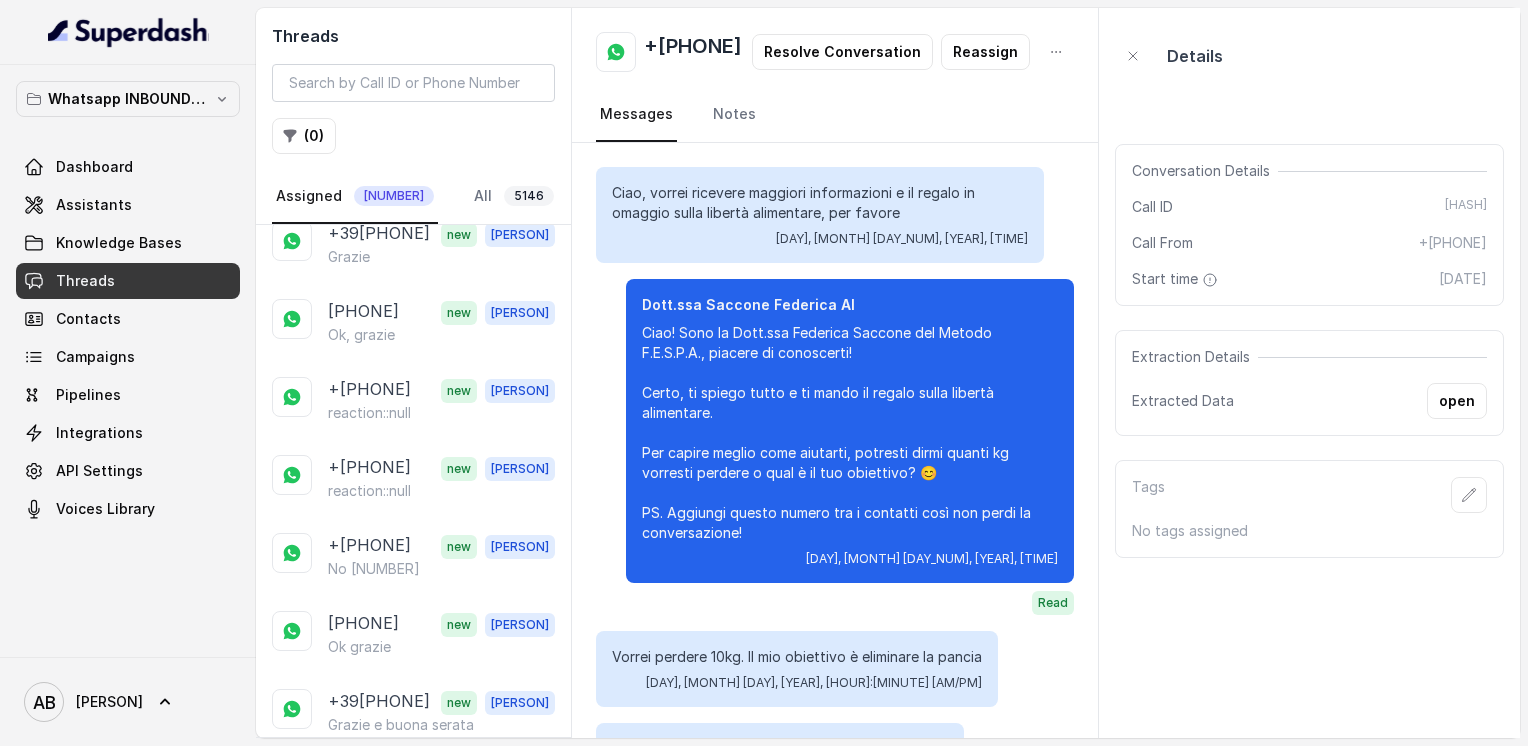 scroll, scrollTop: 2003, scrollLeft: 0, axis: vertical 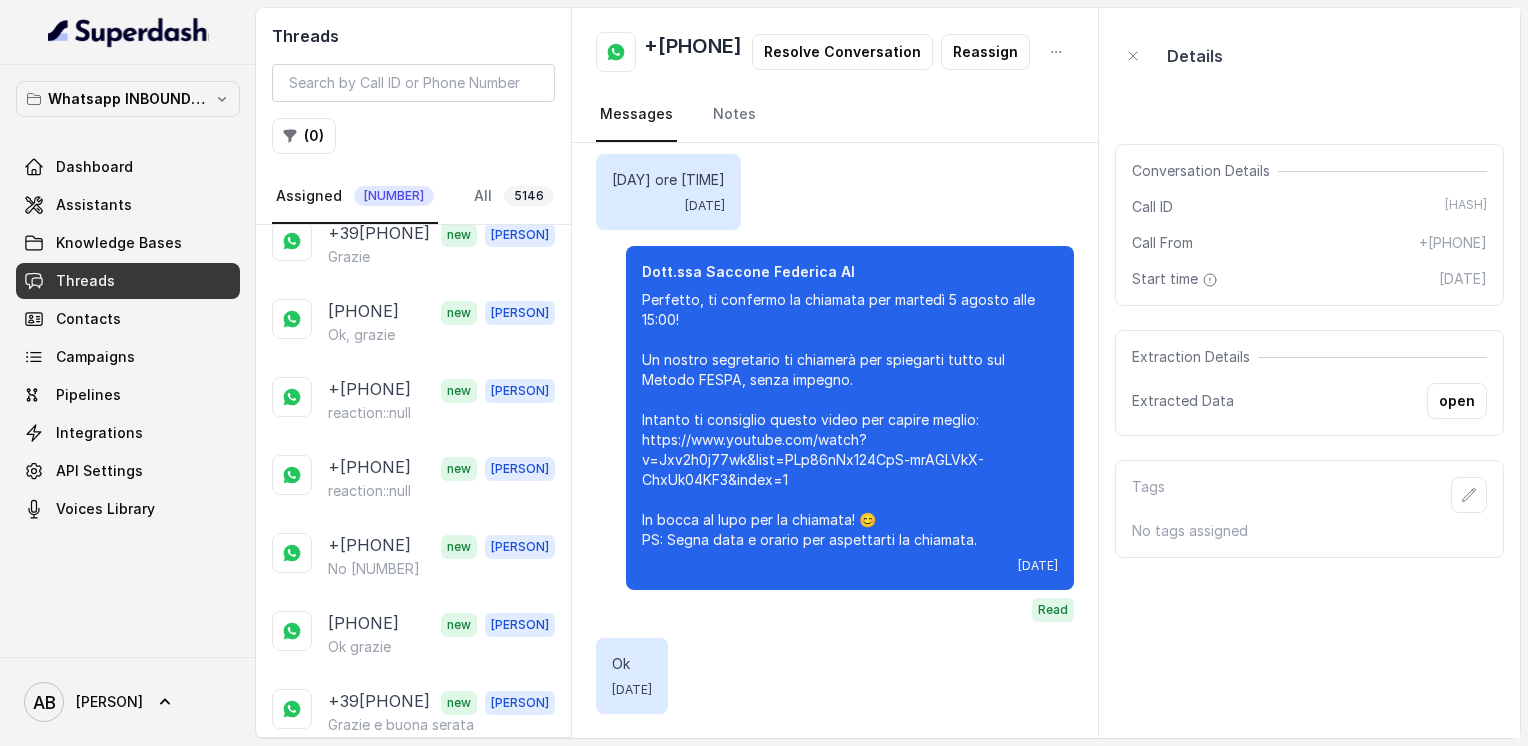 click on "new Alessandro Buonasera Dottoressa,mi scusi per il disturbo, volevo chiederle un Consiglio,ma devo mangiare la pasta e il pane integrale? O posso mangiare quella normale? Cosa mi consiglia?" at bounding box center [413, 946] 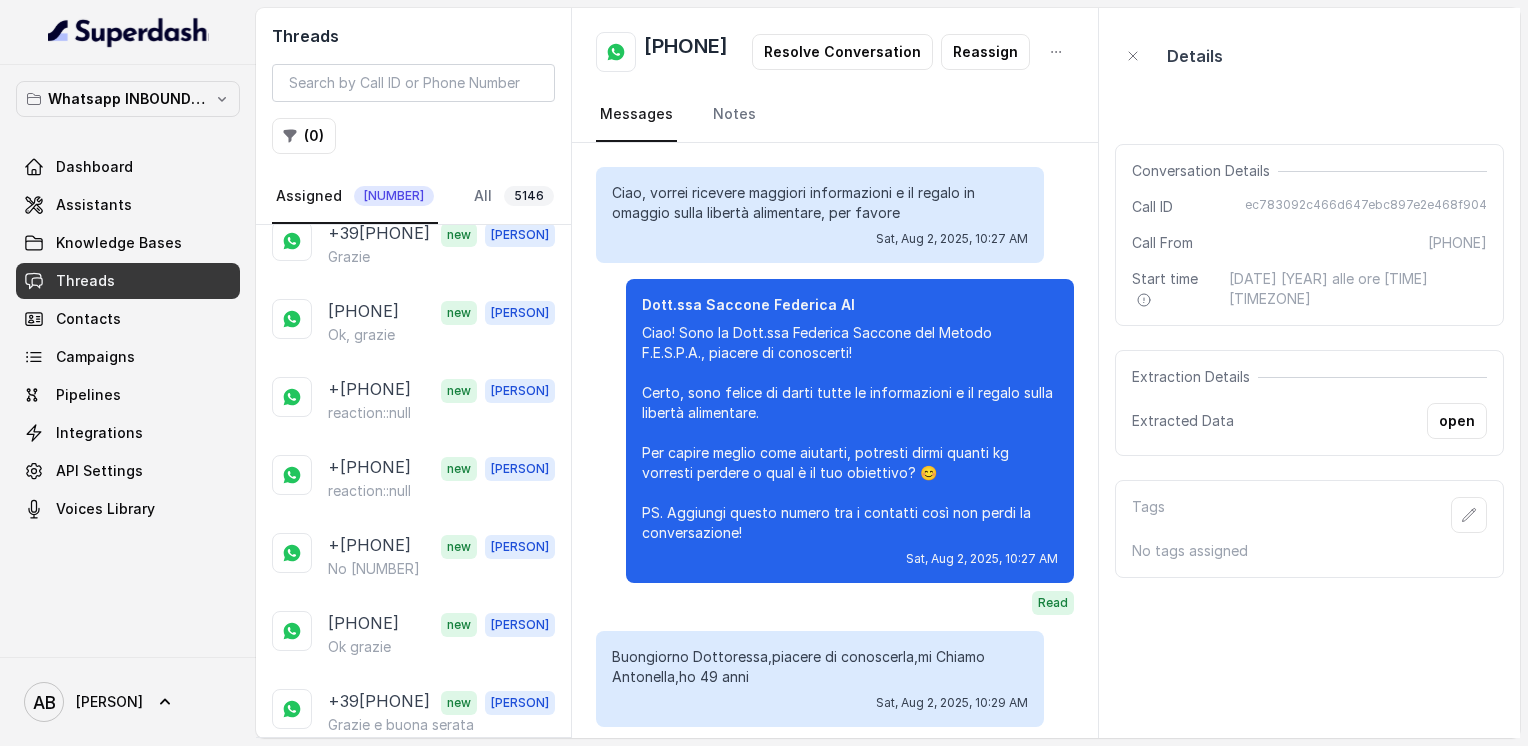 scroll, scrollTop: 7251, scrollLeft: 0, axis: vertical 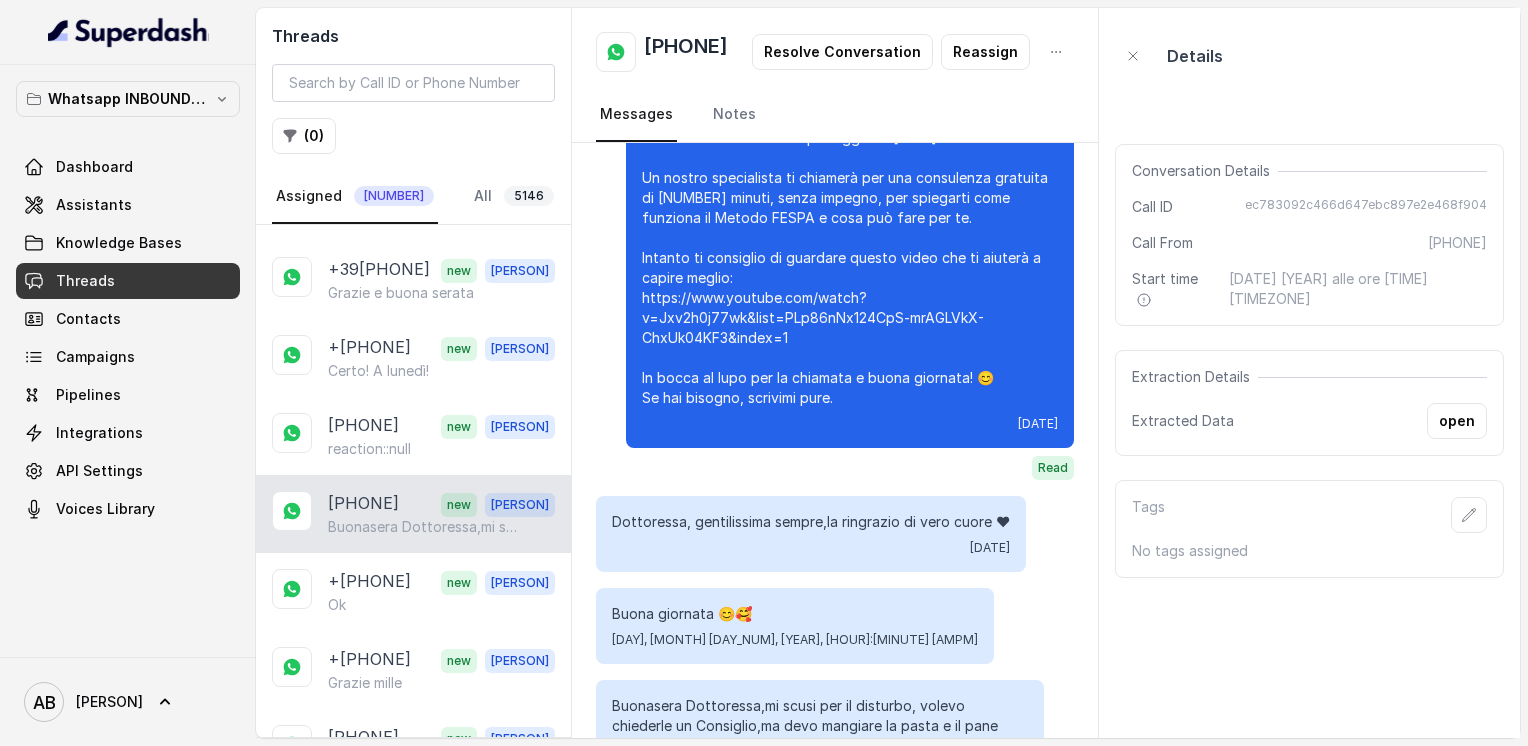 click on "+[COUNTRY_CODE][PHONE] new [NAME] Possiamo intanto parlare su whatsapp" at bounding box center (413, 904) 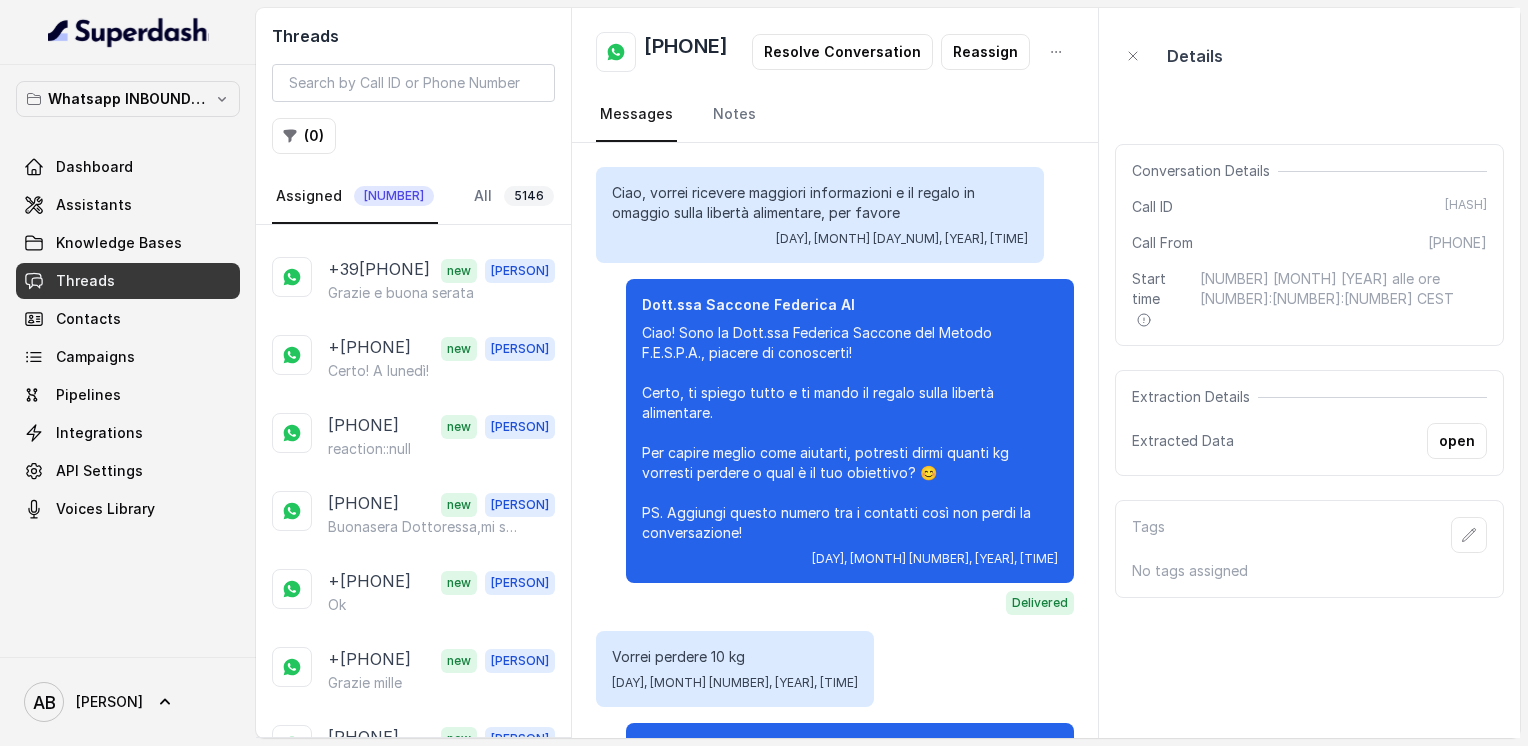 scroll, scrollTop: 2371, scrollLeft: 0, axis: vertical 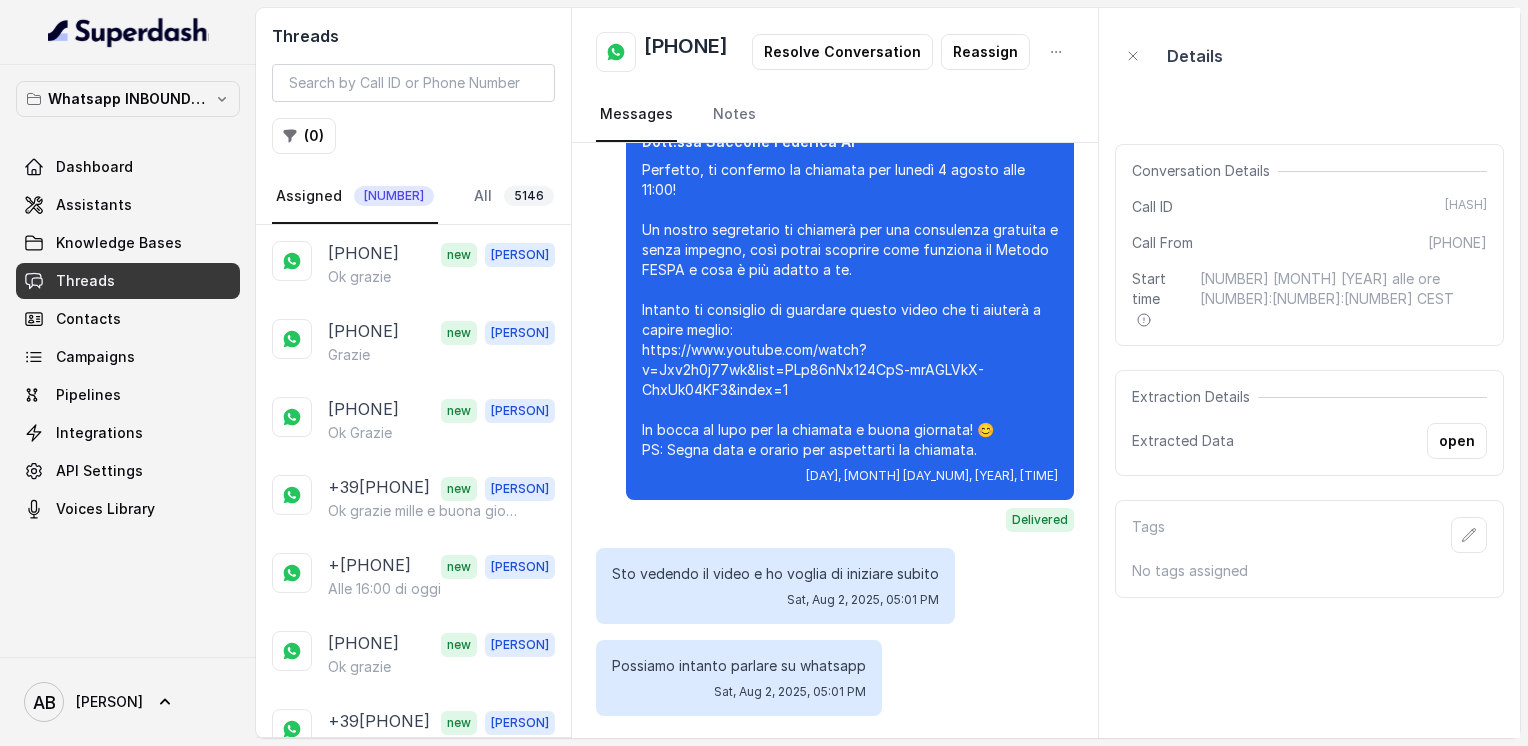 click on "Perchè non hai un buon metabolismo cara 😊 sicuramente ... Le nostre pazienti come vedi mangiano ogni giorno quello che amano perdono e mantengono il peso 🥰" at bounding box center [424, 901] 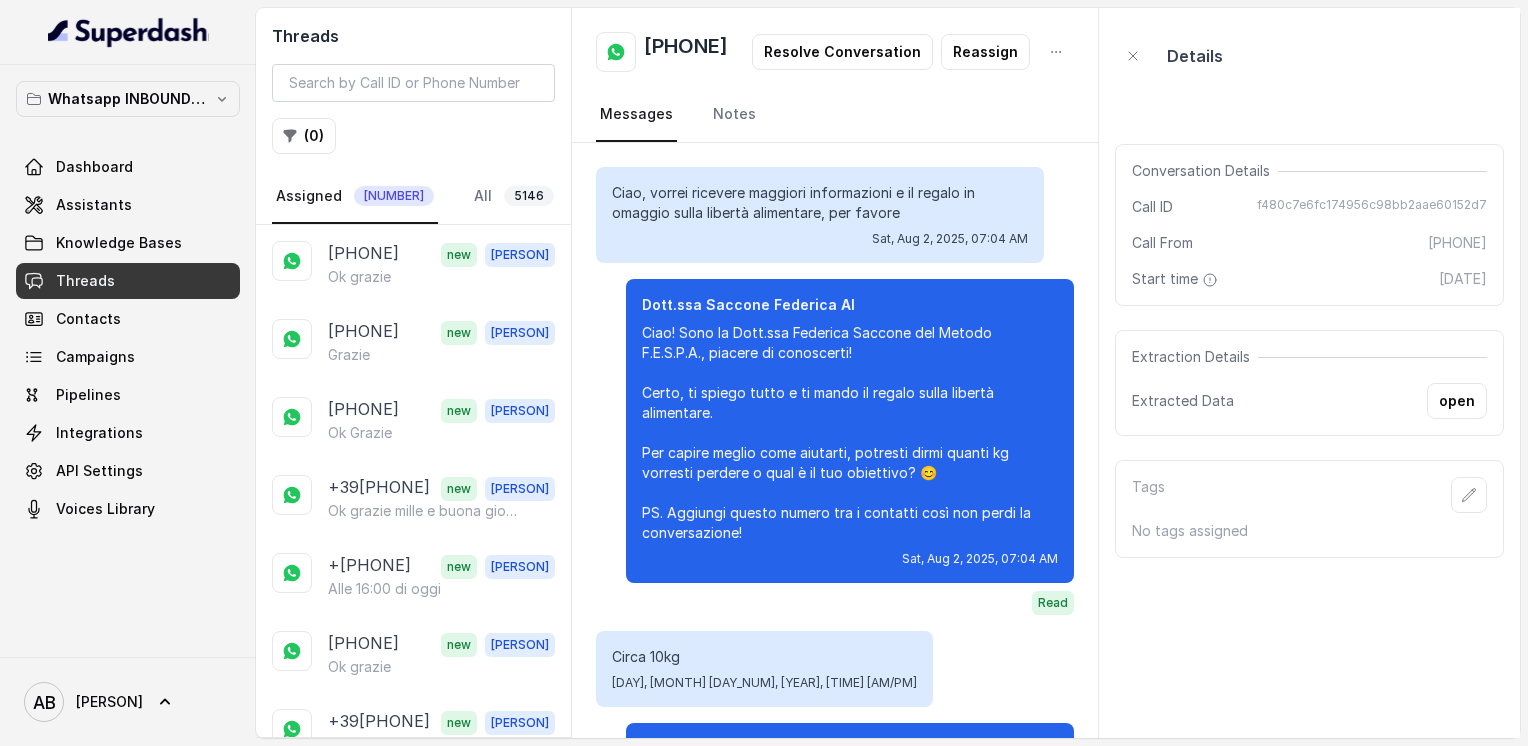scroll, scrollTop: 3307, scrollLeft: 0, axis: vertical 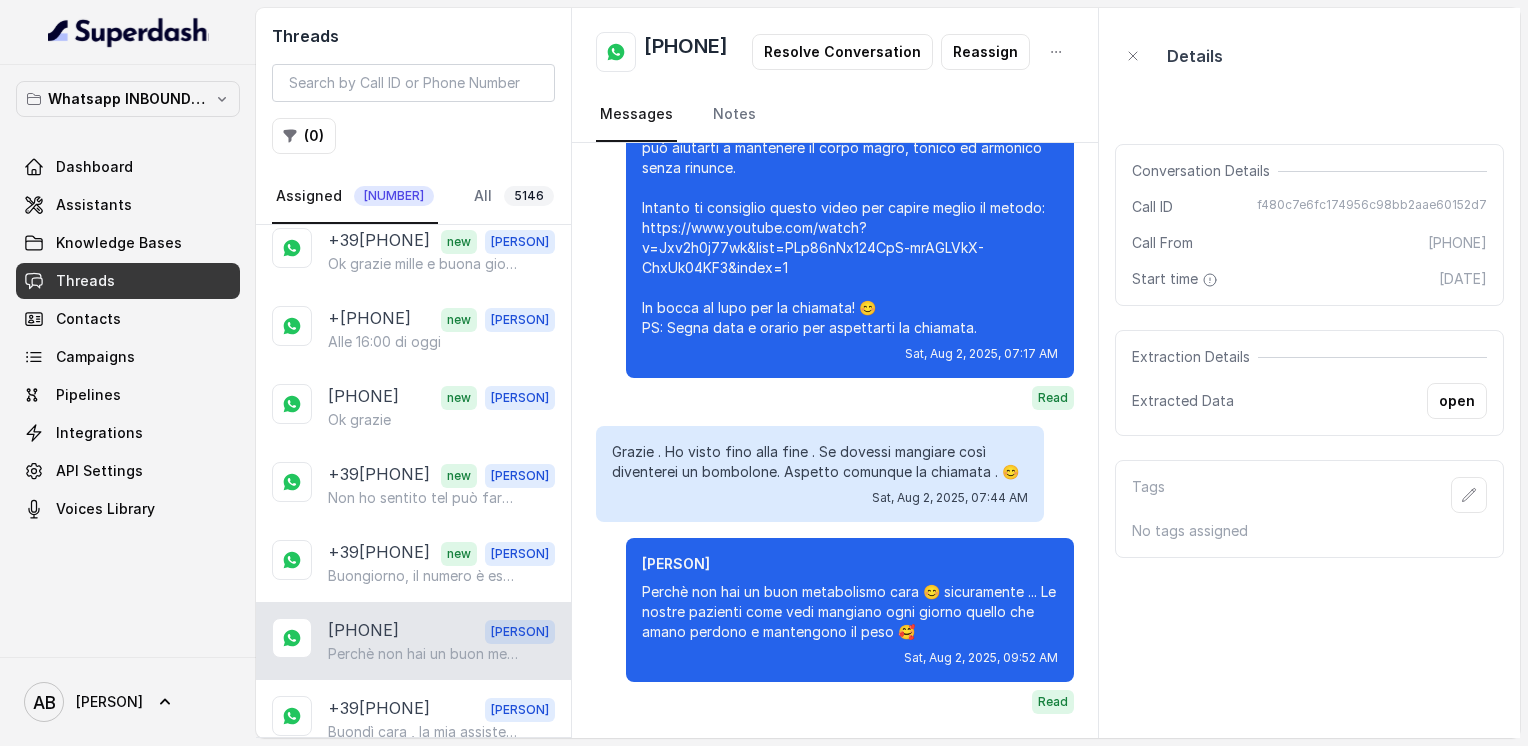 click on "Load more conversations" at bounding box center [414, 1176] 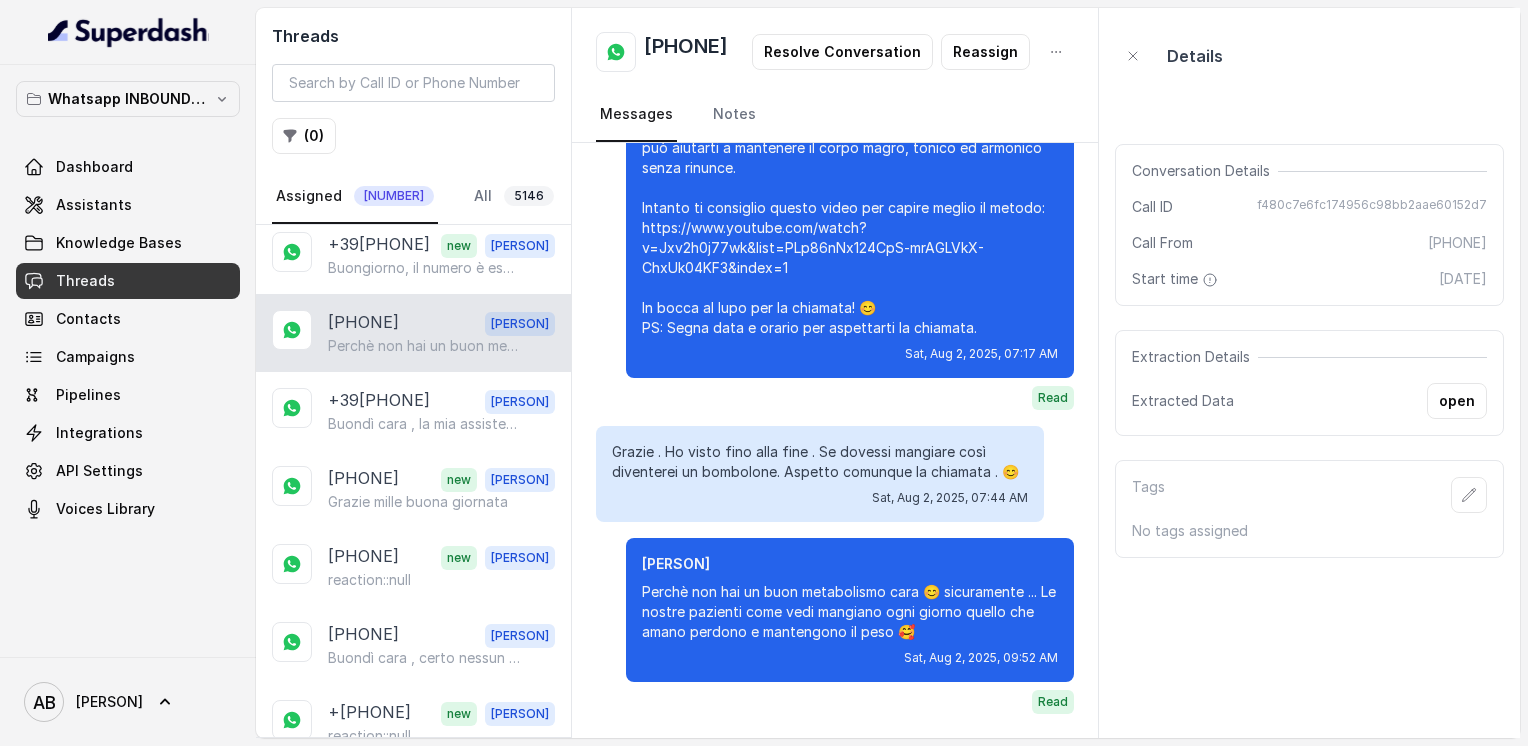 scroll, scrollTop: 11564, scrollLeft: 0, axis: vertical 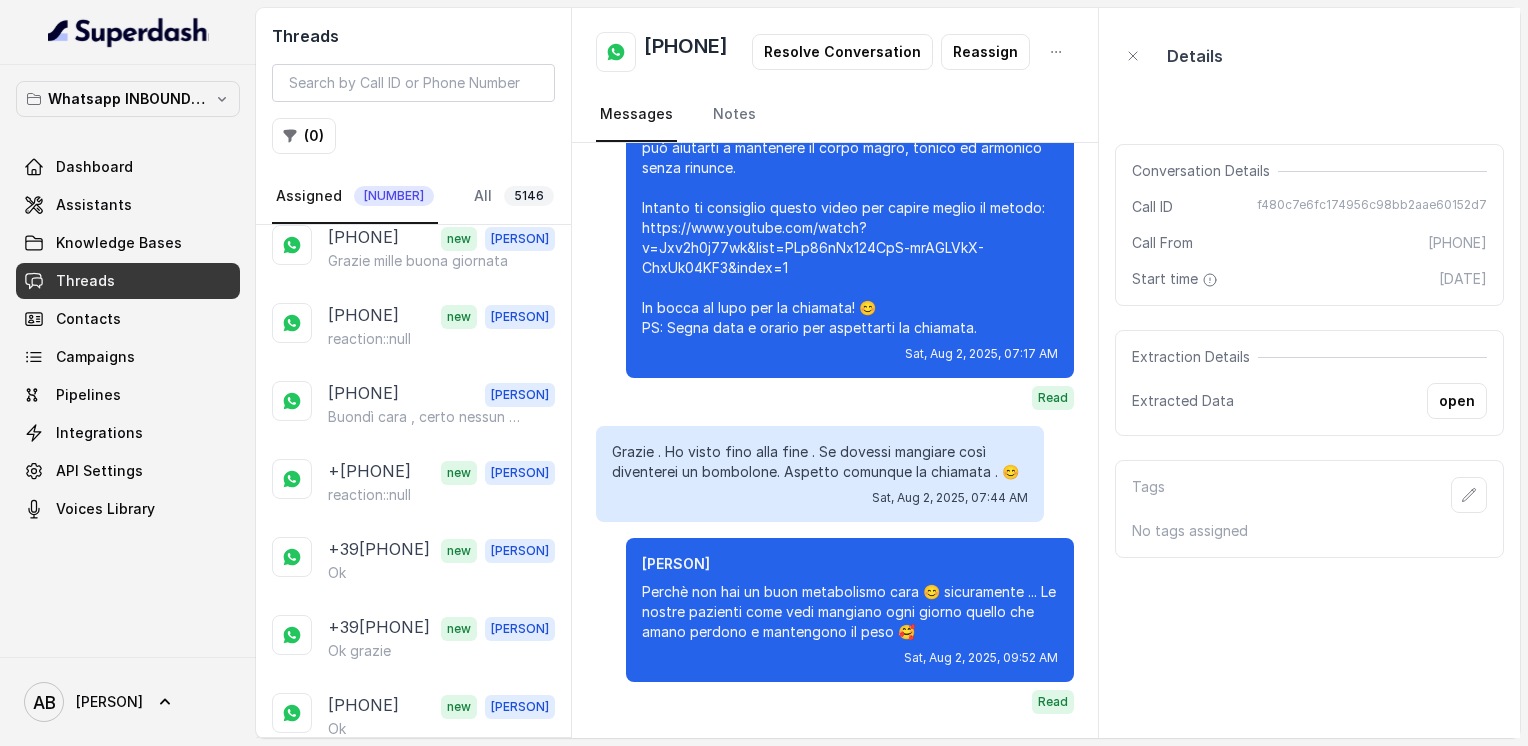 click on "[PHONE]" at bounding box center [363, 940] 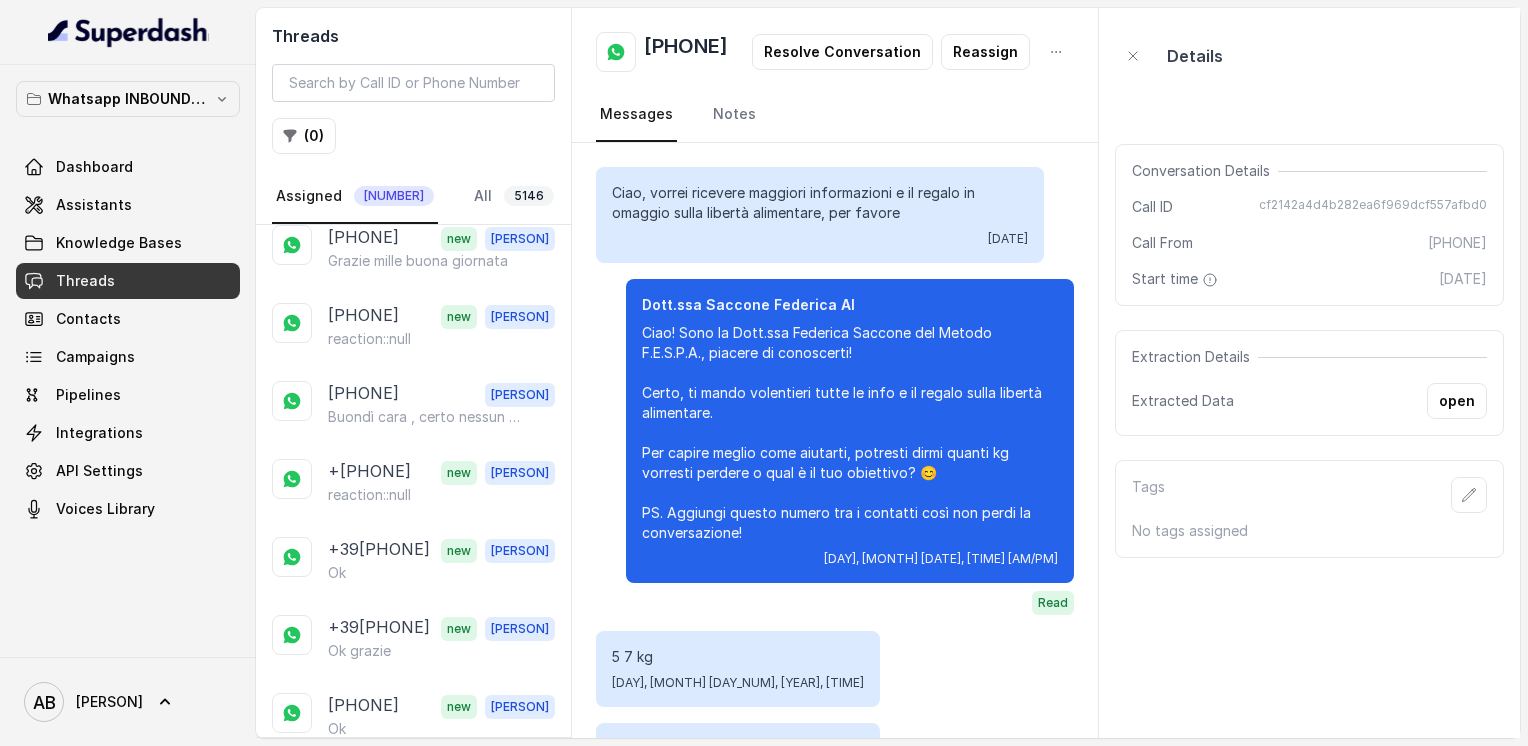 scroll, scrollTop: 2979, scrollLeft: 0, axis: vertical 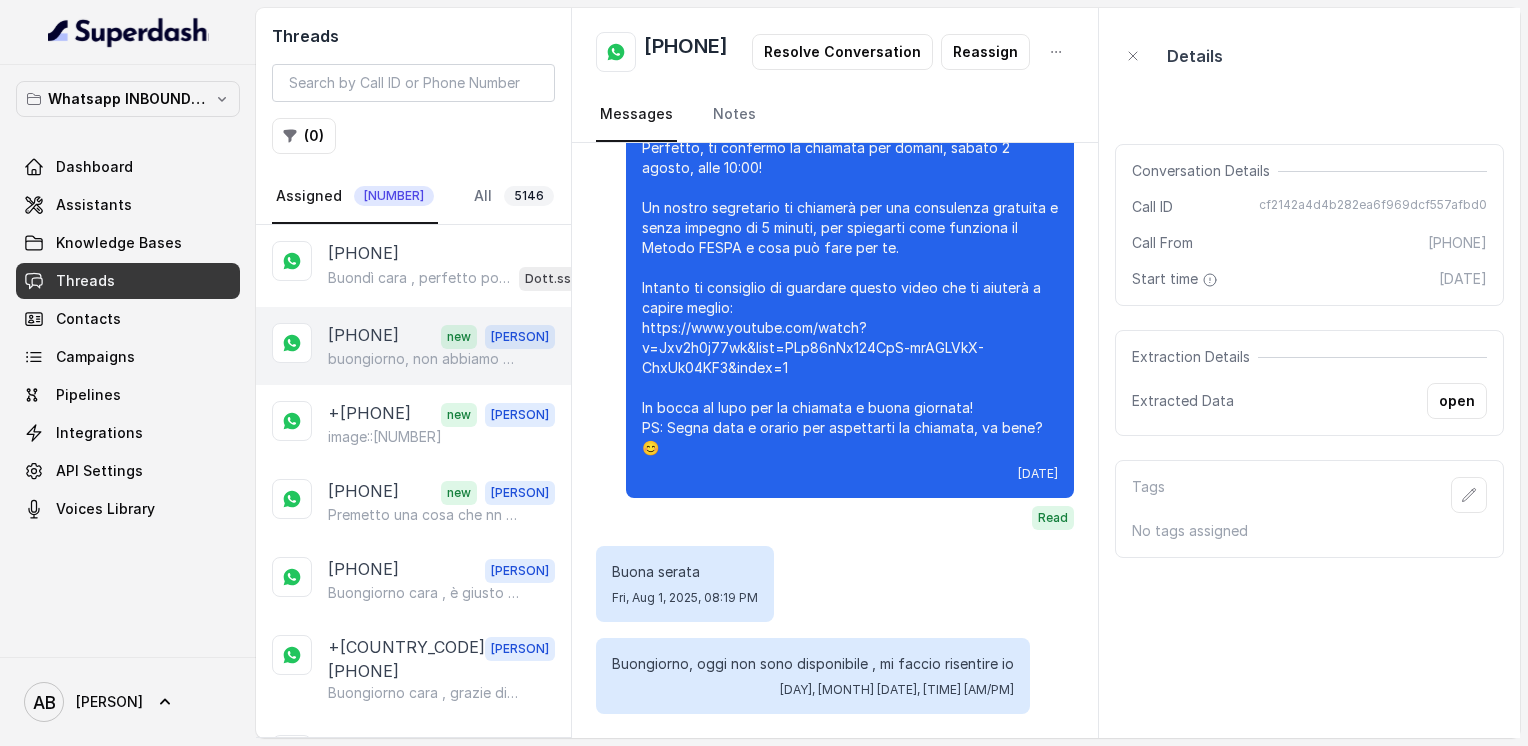 click on "[PHONE]" at bounding box center (363, 336) 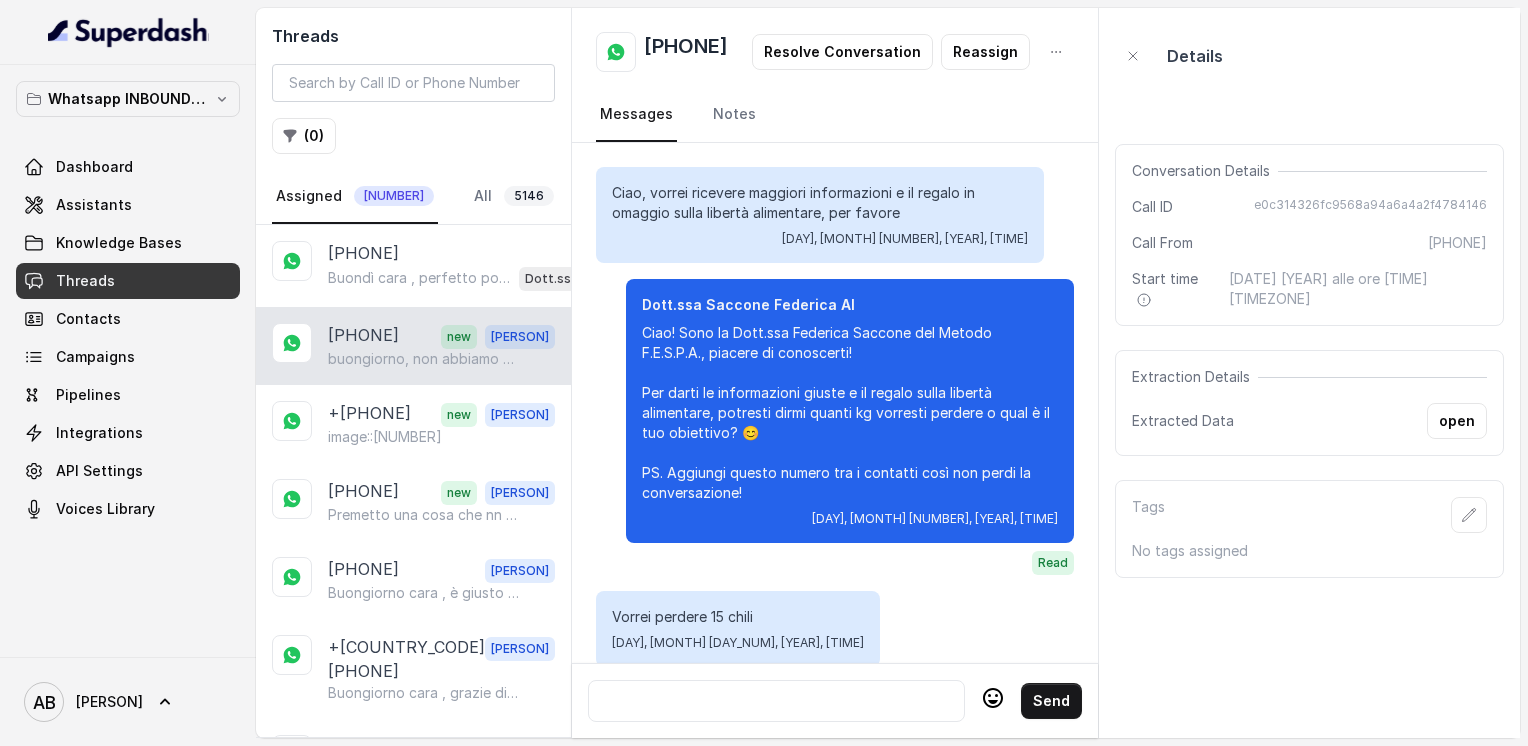 scroll, scrollTop: 3280, scrollLeft: 0, axis: vertical 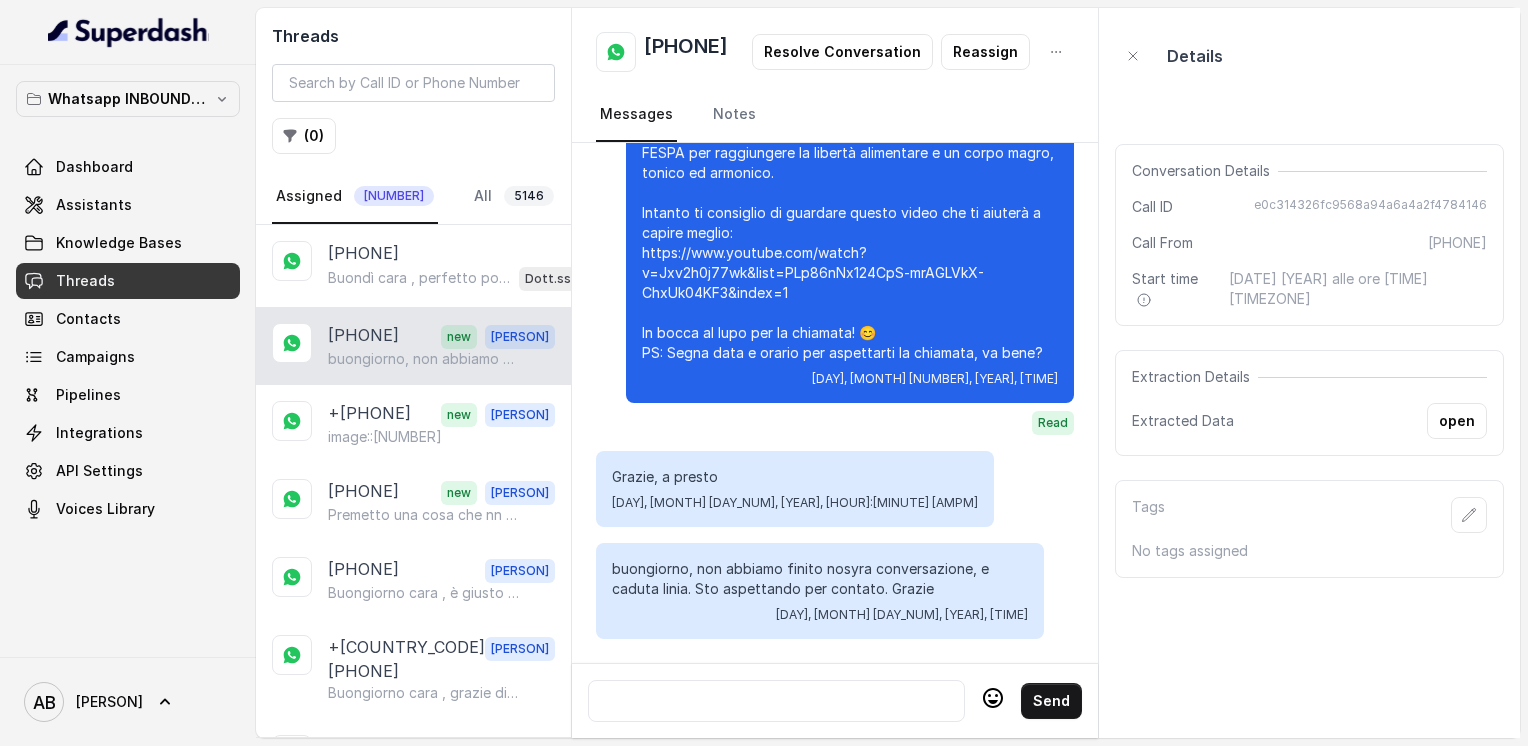 click at bounding box center [776, 701] 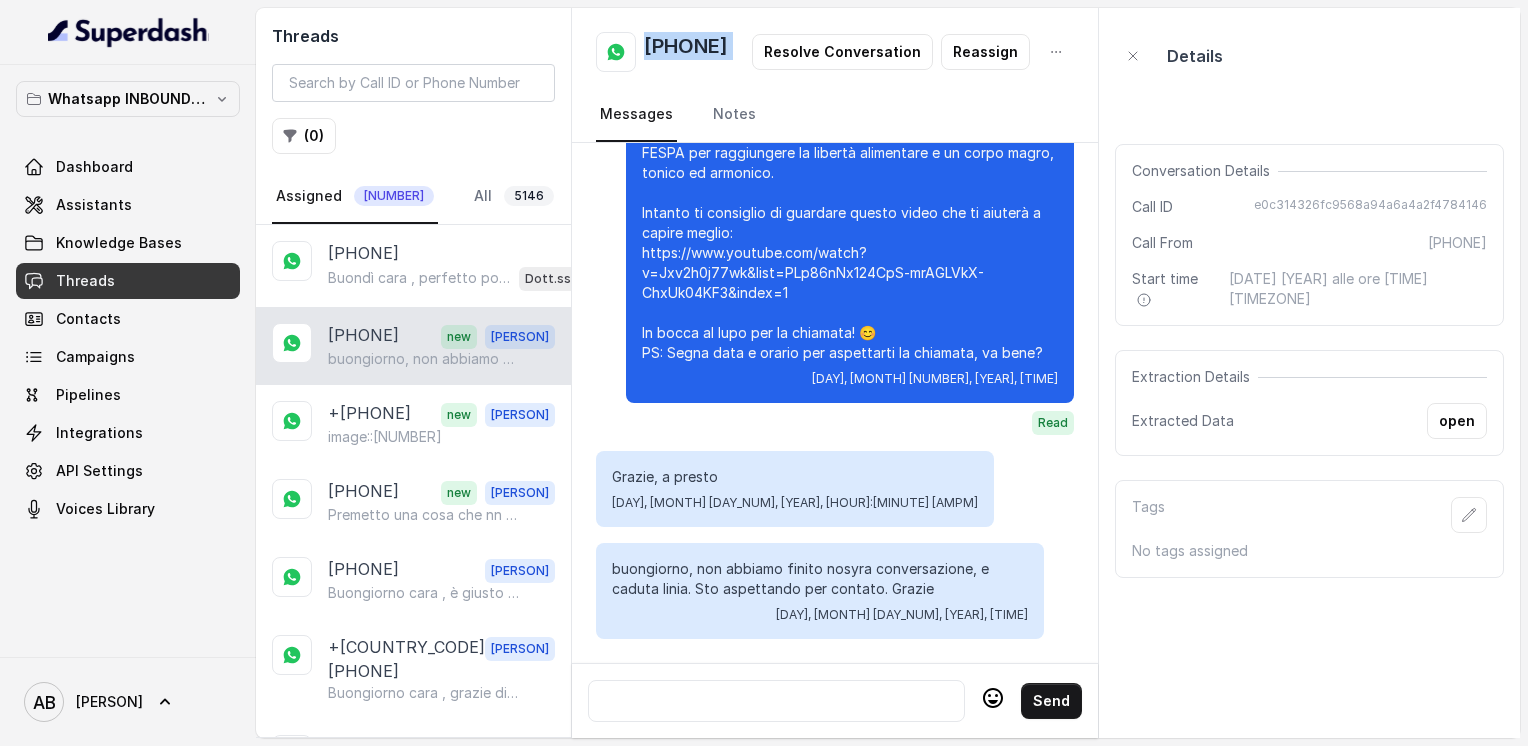 click on "[PHONE]" at bounding box center [686, 52] 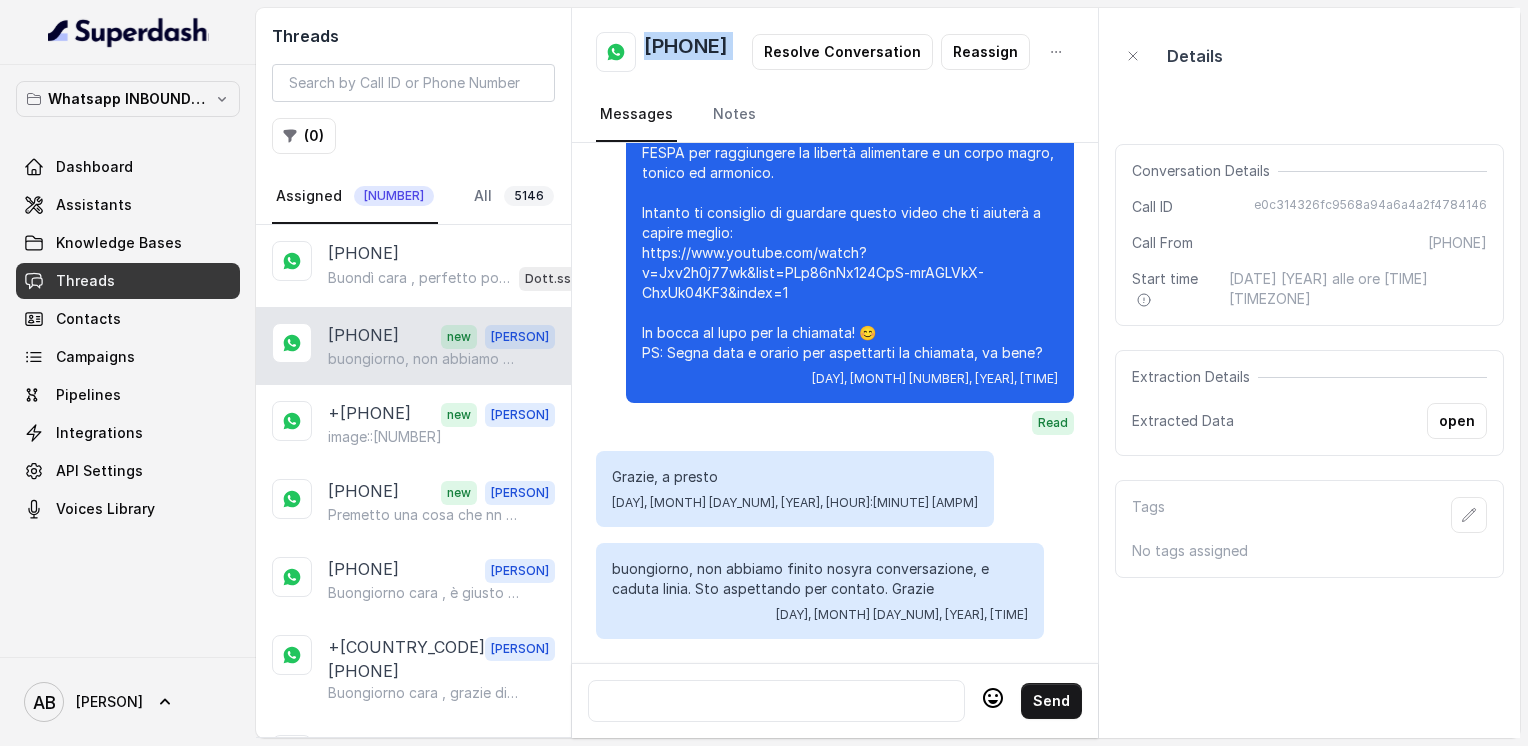 copy on "[PHONE]" 